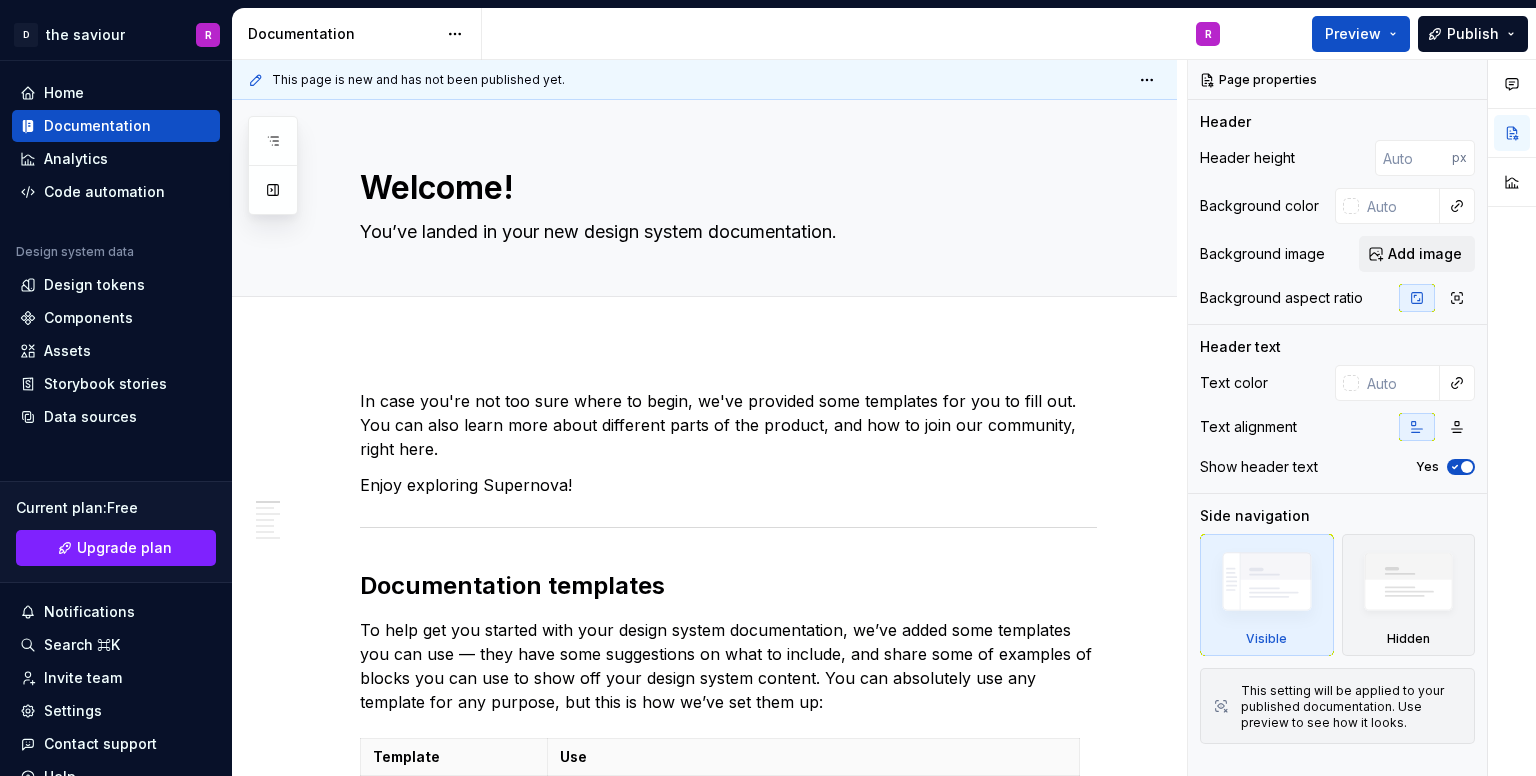 scroll, scrollTop: 0, scrollLeft: 0, axis: both 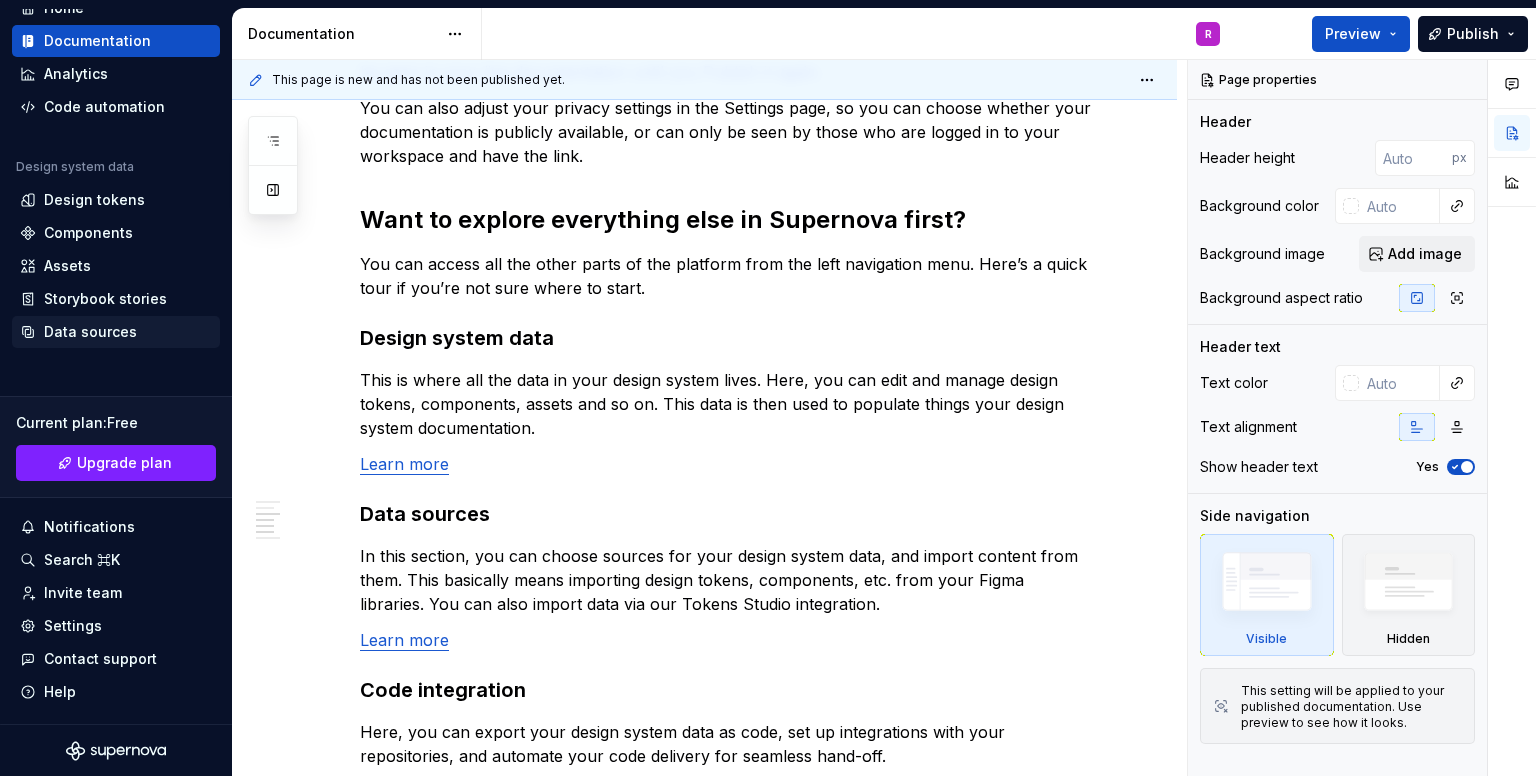 click on "Data sources" at bounding box center (90, 332) 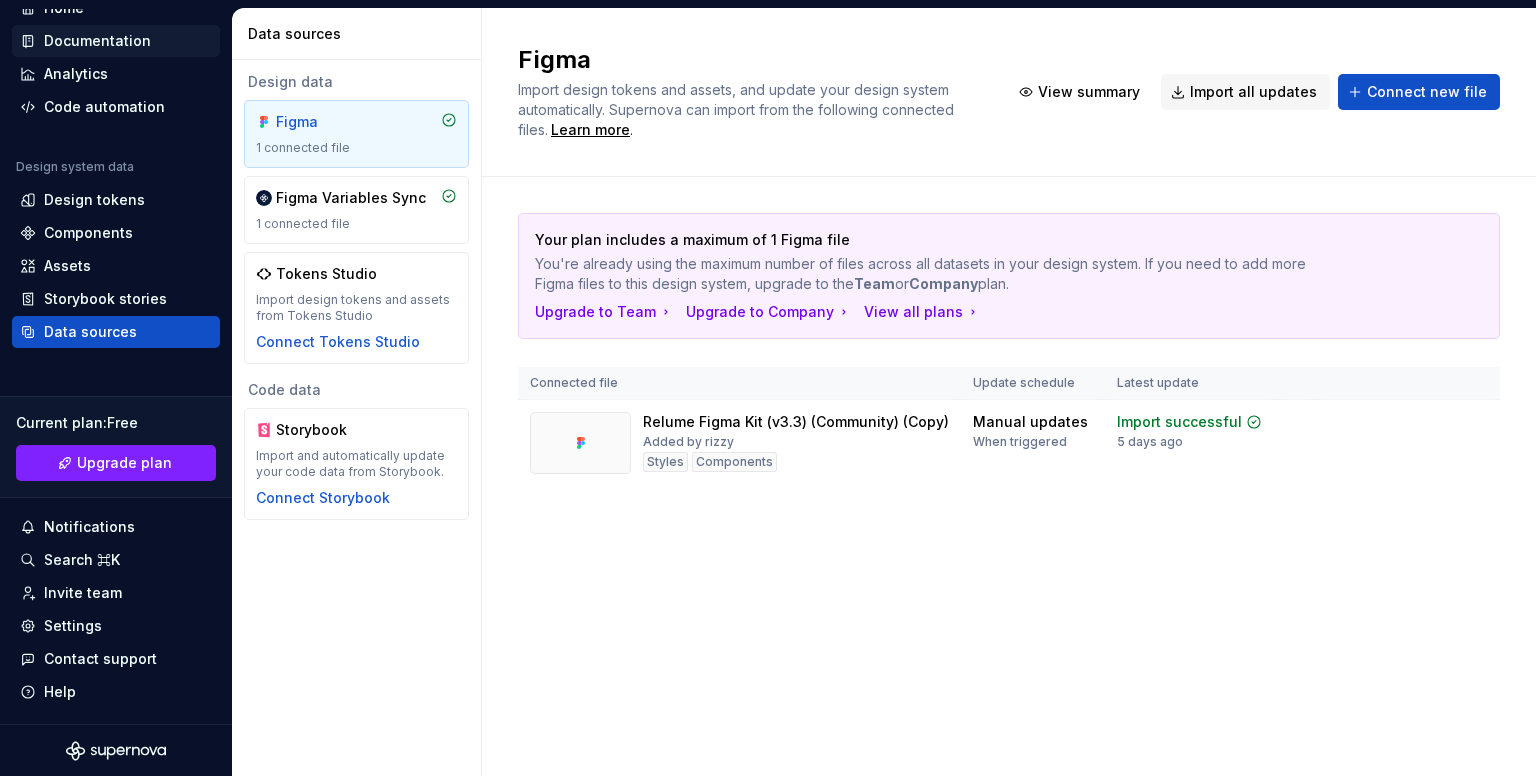 click on "Documentation" at bounding box center (97, 41) 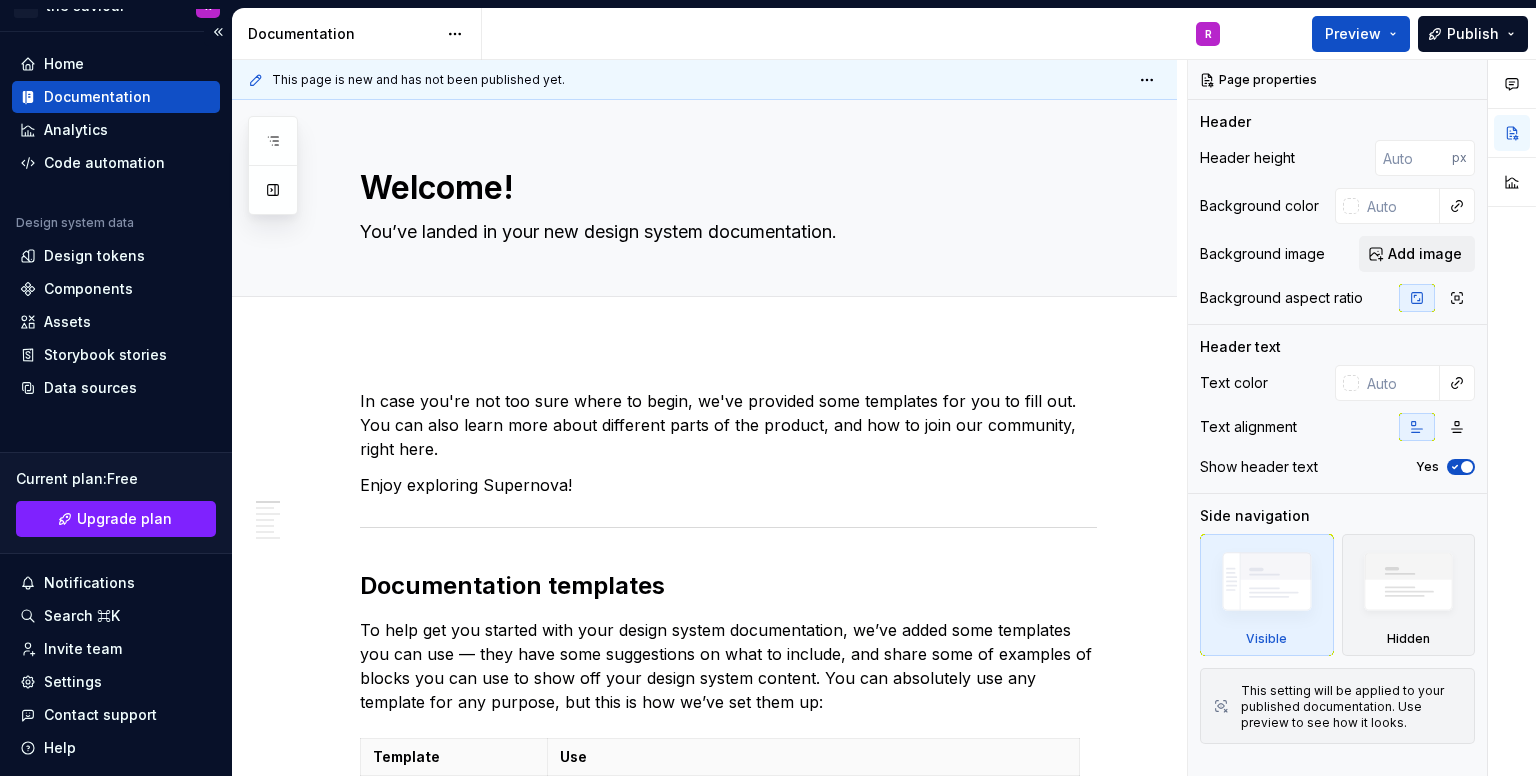 scroll, scrollTop: 0, scrollLeft: 0, axis: both 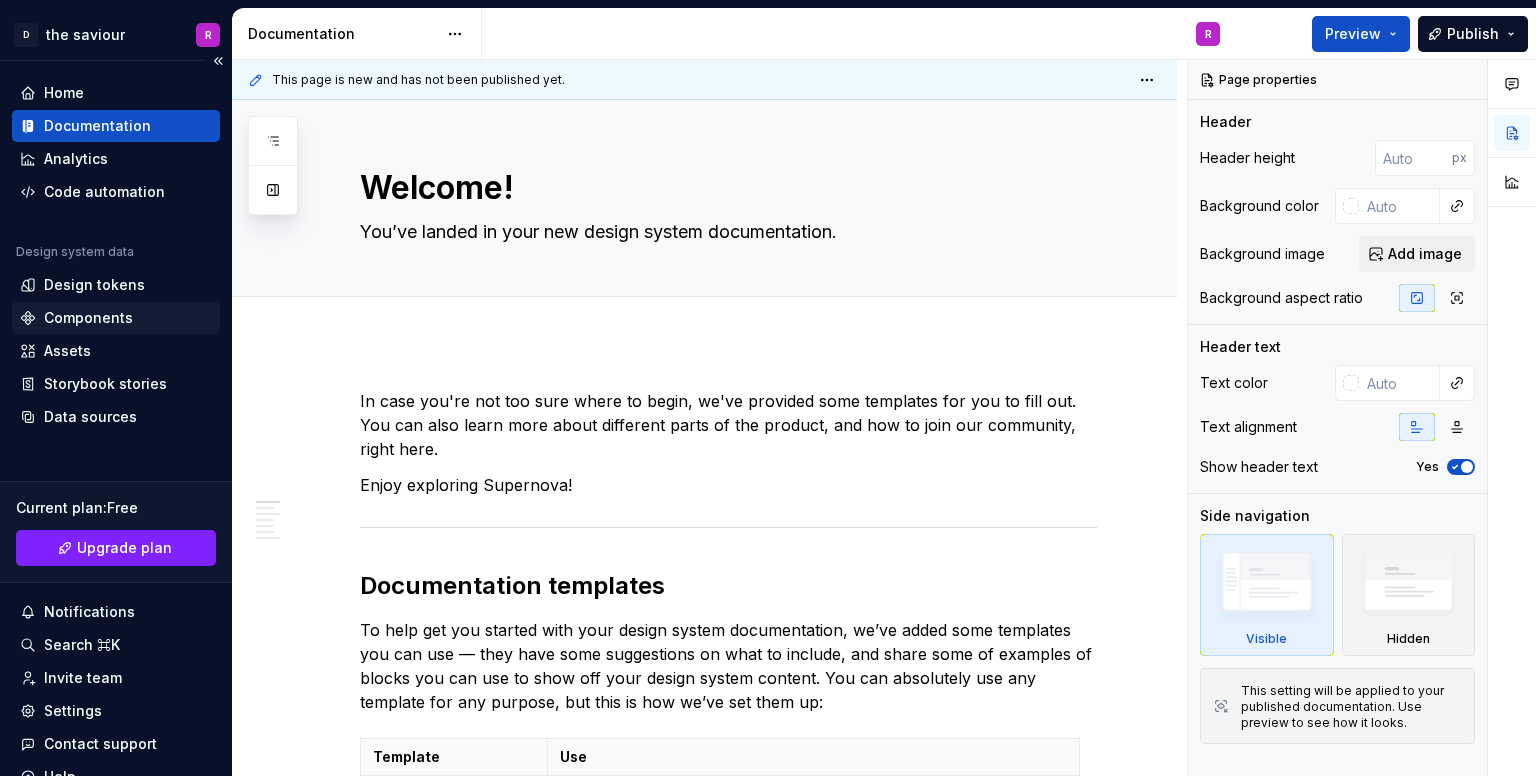 click on "Components" at bounding box center [88, 318] 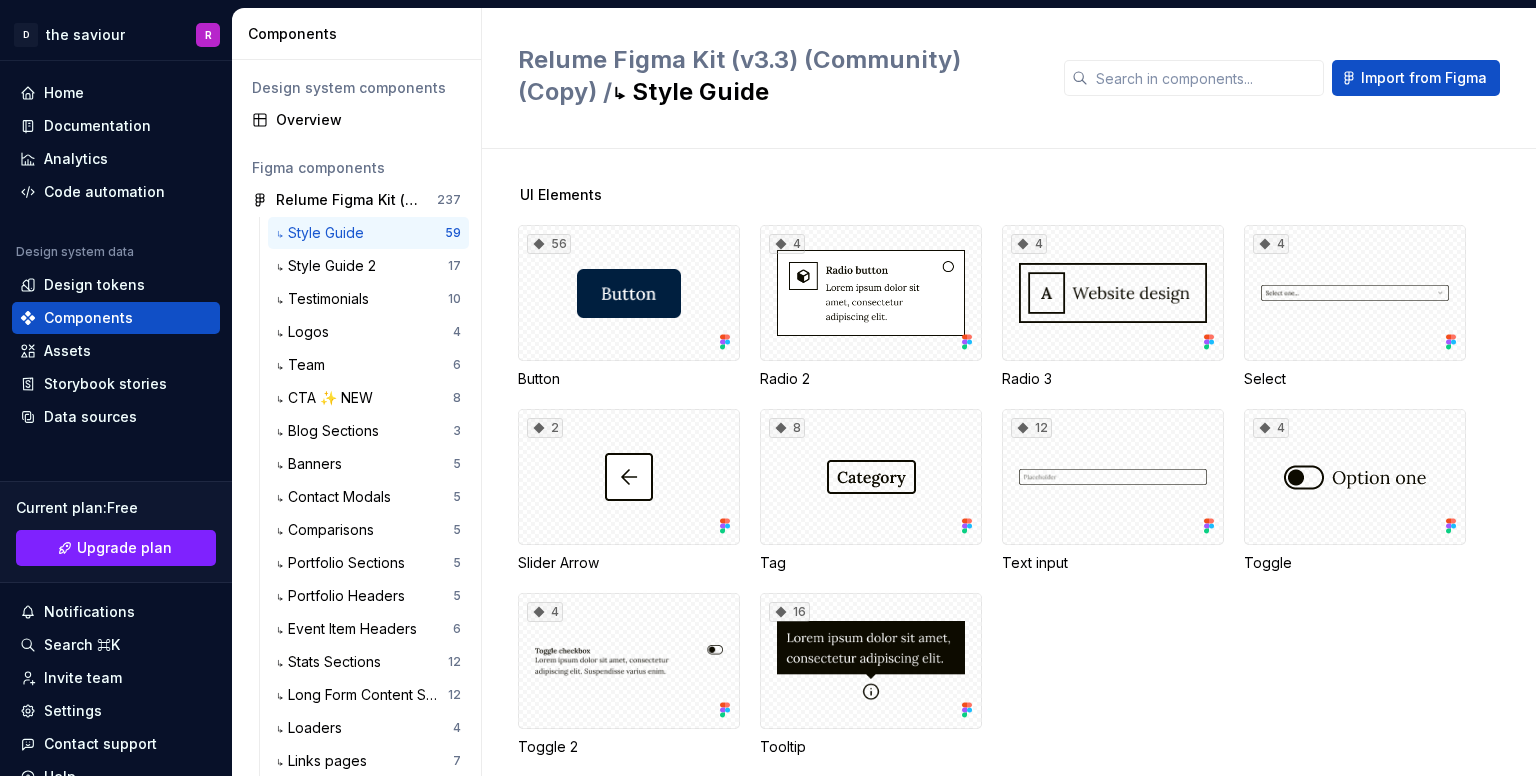 click on "↳  Style Guide" at bounding box center (324, 233) 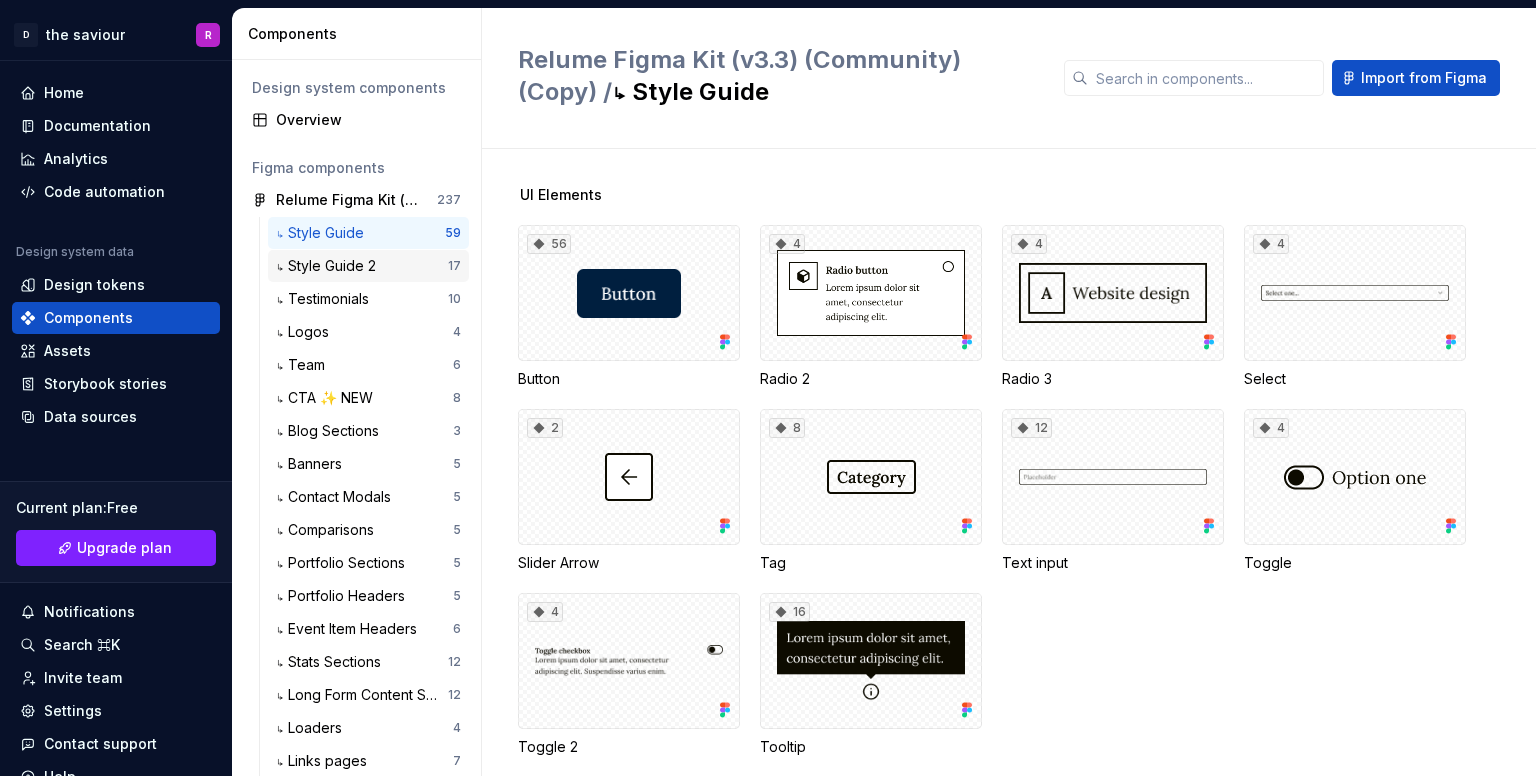 click on "↳  Style Guide 2" at bounding box center (330, 266) 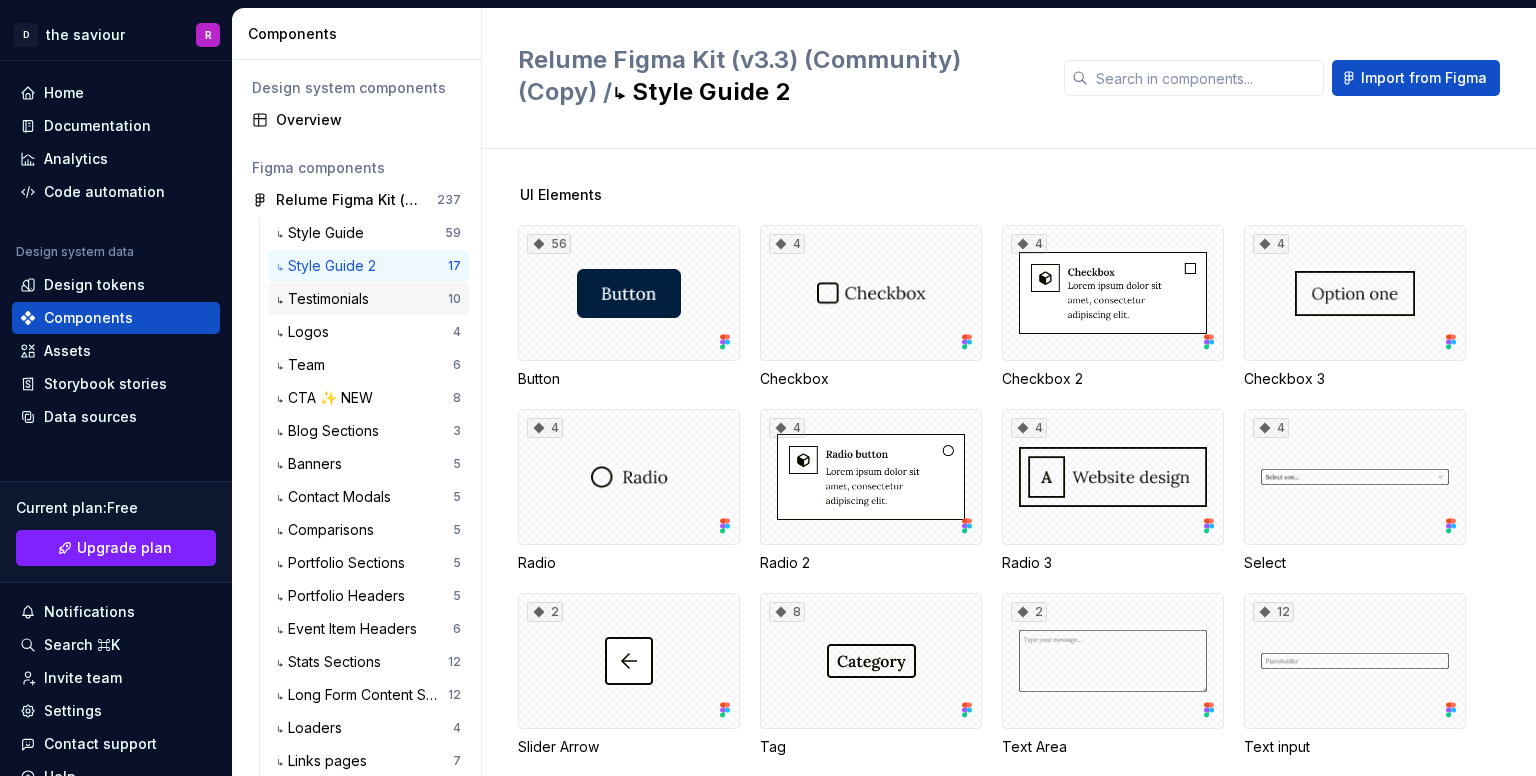 click on "↳  Testimonials" at bounding box center (326, 299) 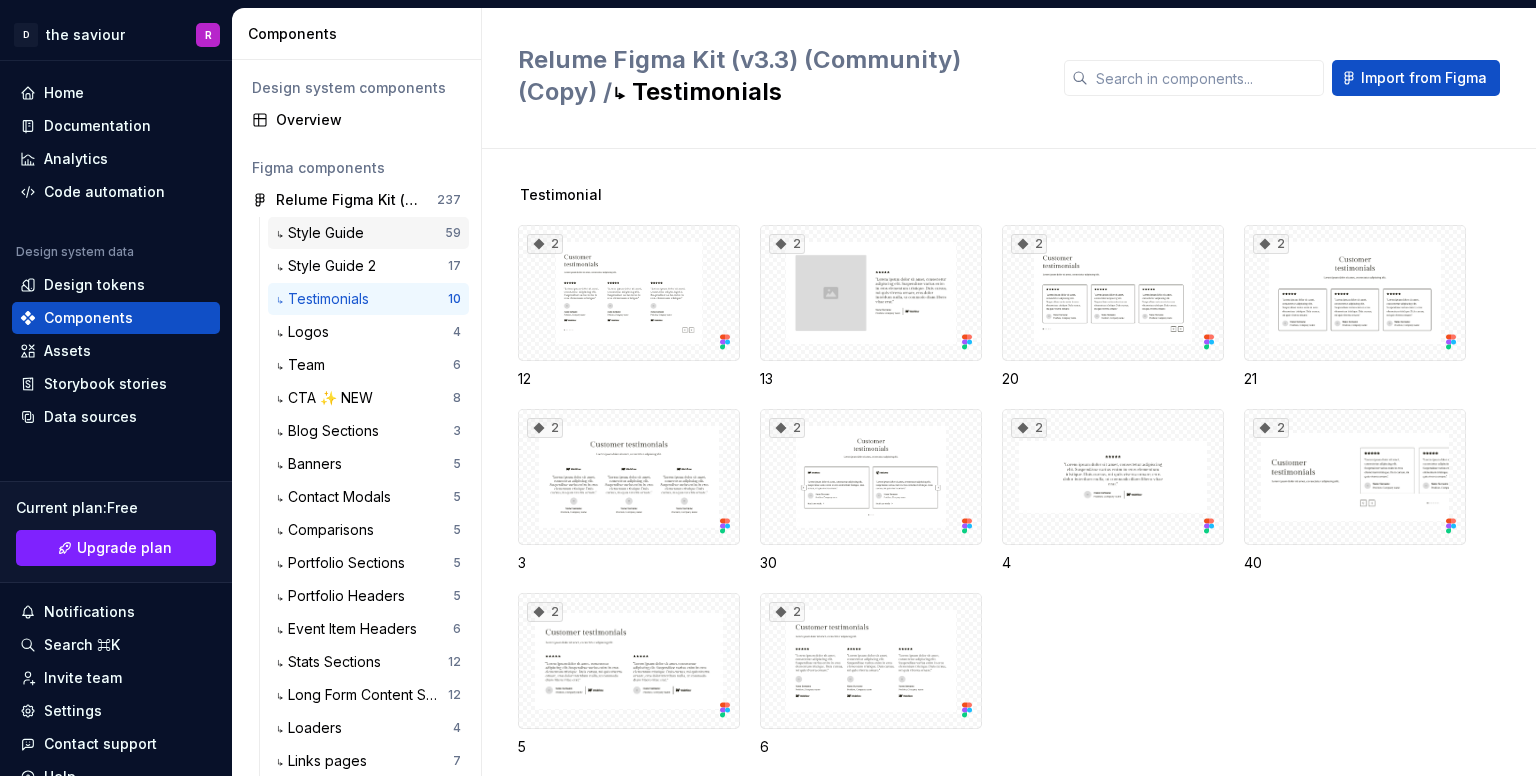 click on "↳  Style Guide" at bounding box center (324, 233) 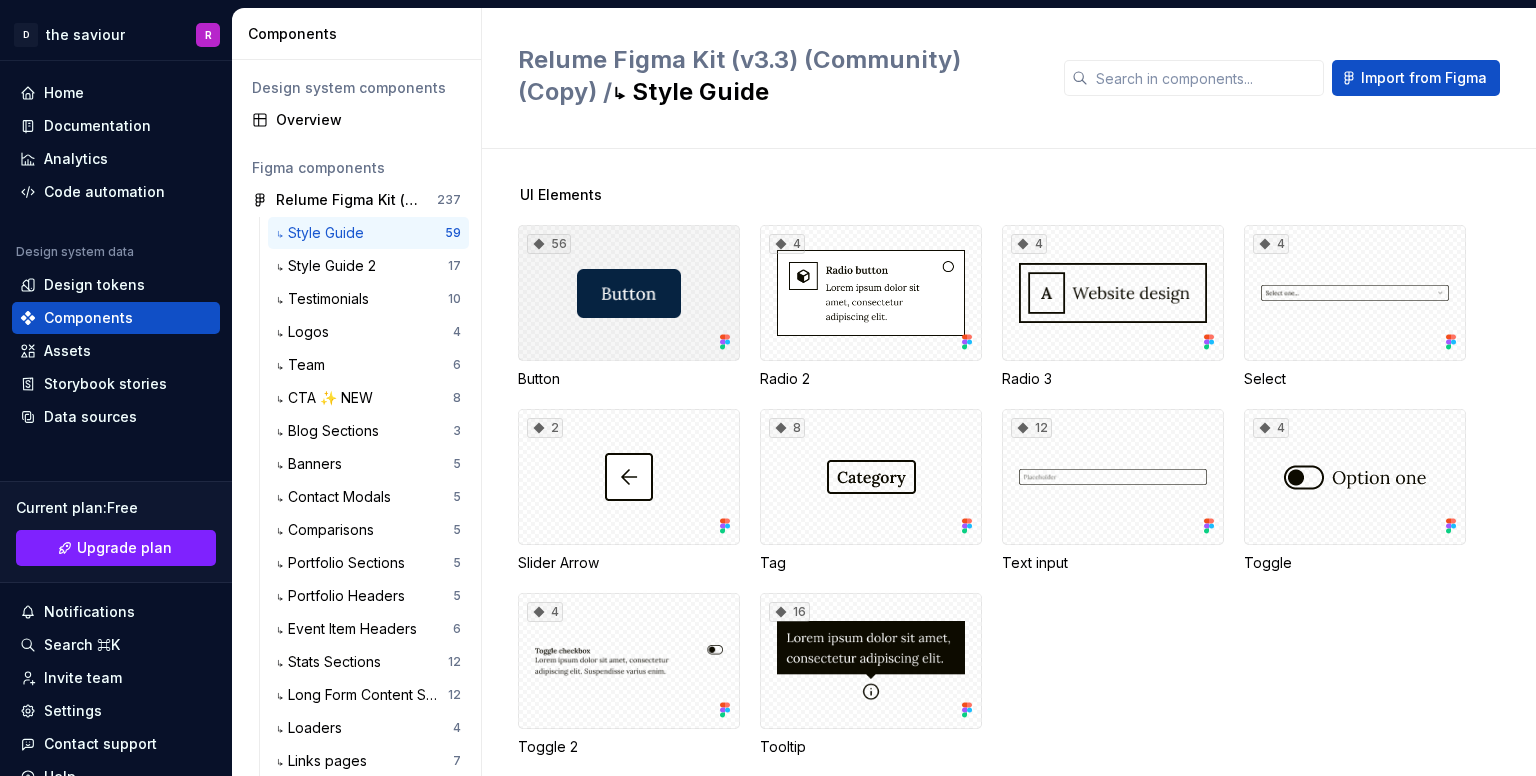click on "56" at bounding box center [629, 293] 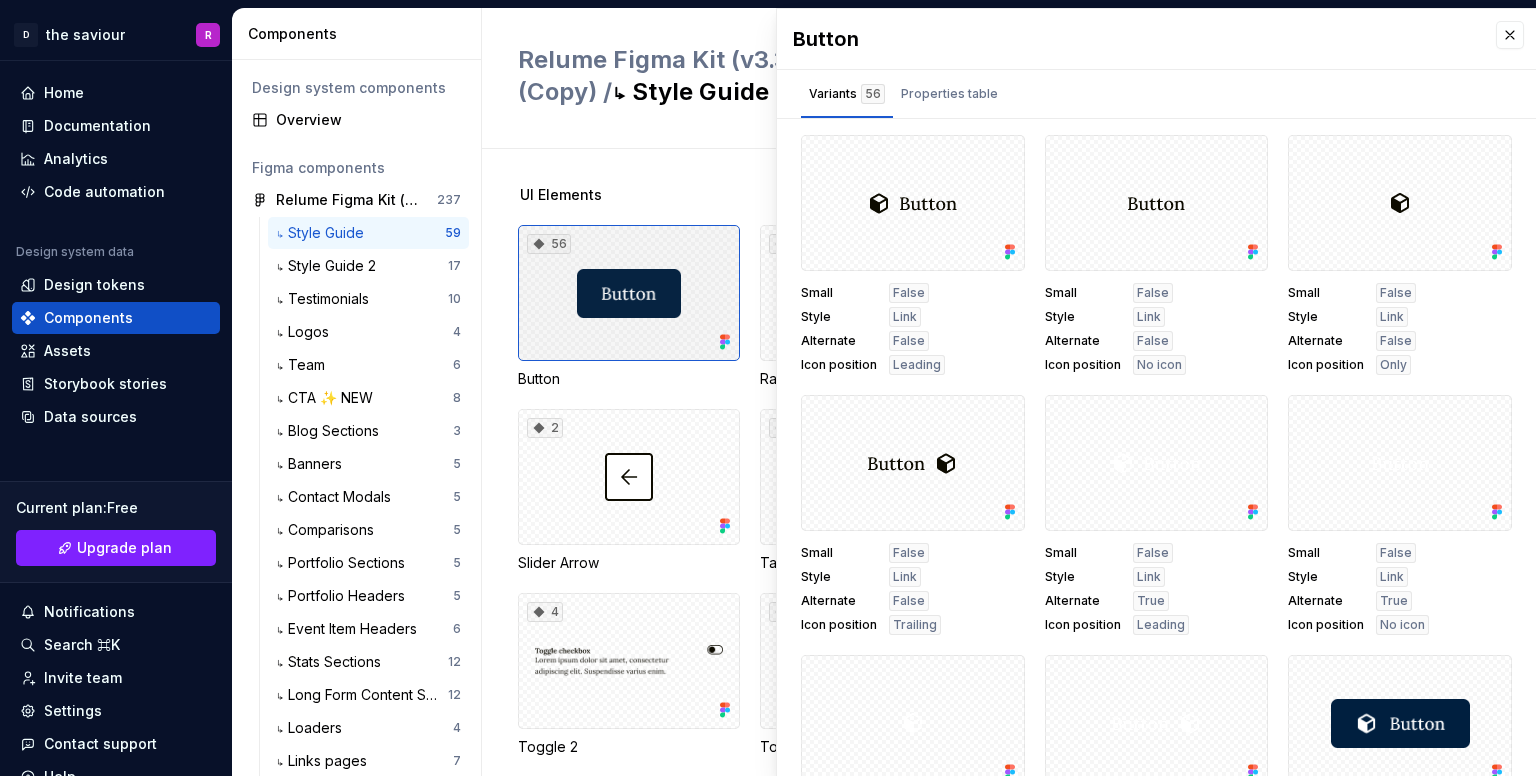 click on "56" at bounding box center [629, 293] 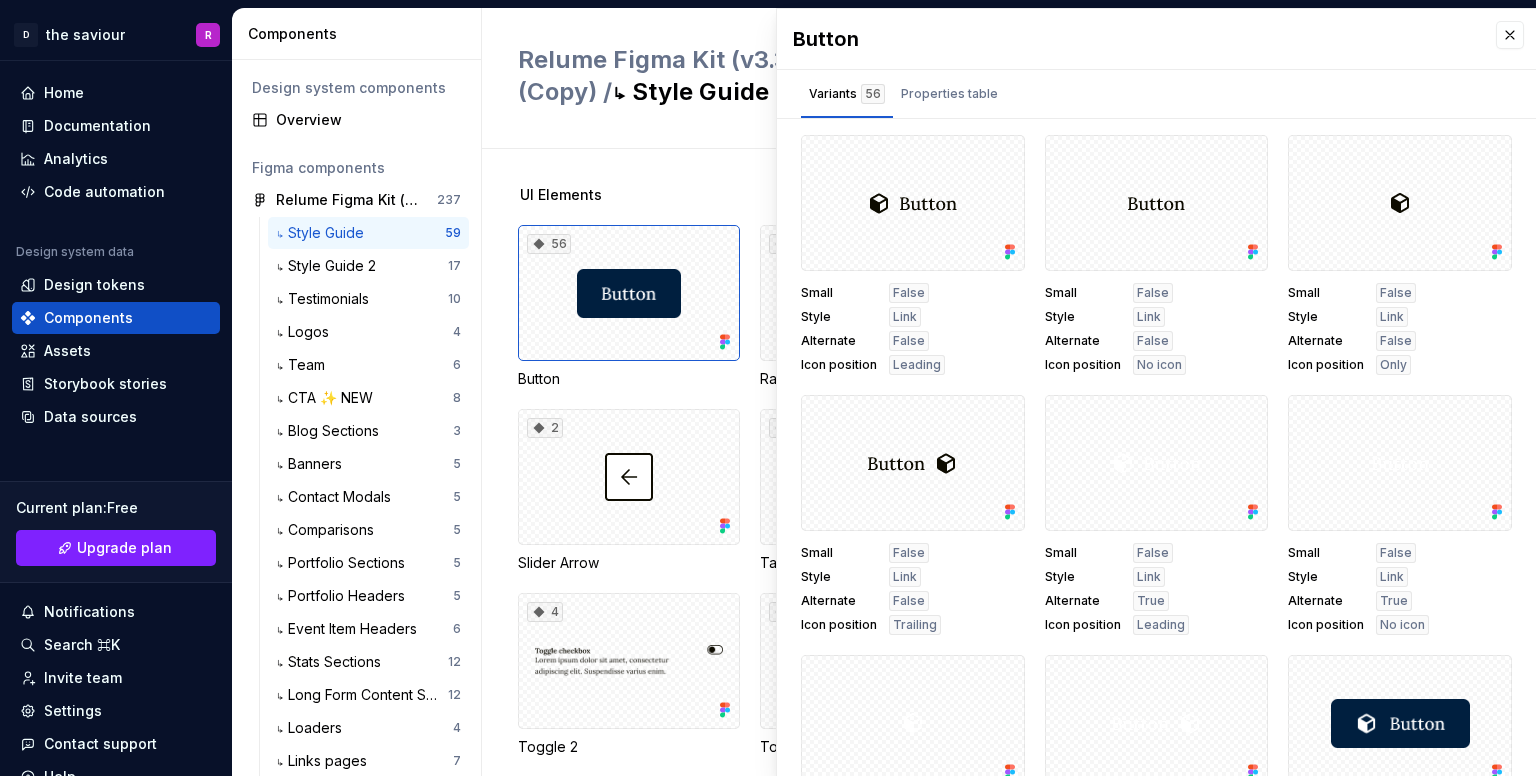click on "Properties table" at bounding box center (949, 94) 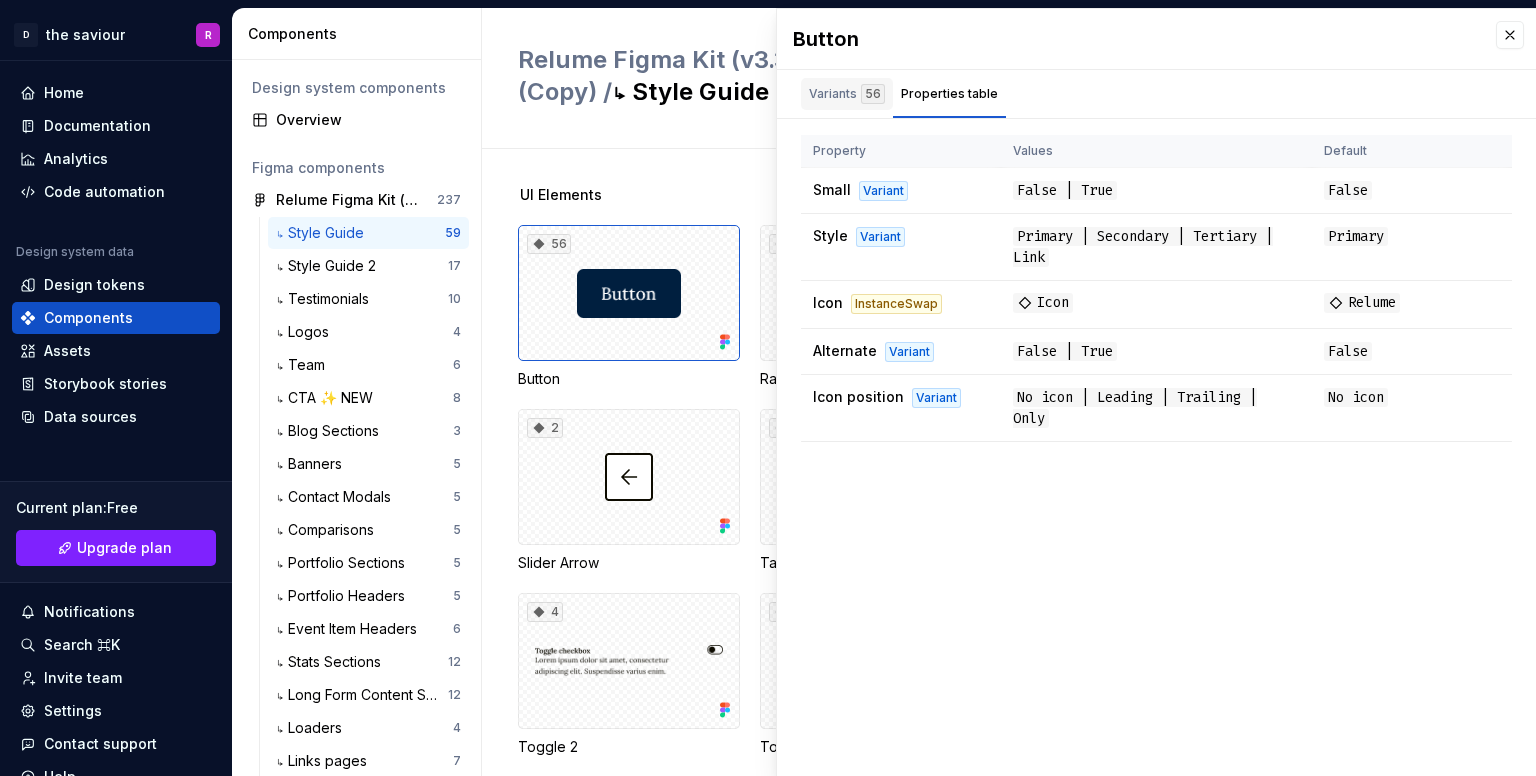 click on "Variants 56" at bounding box center [847, 94] 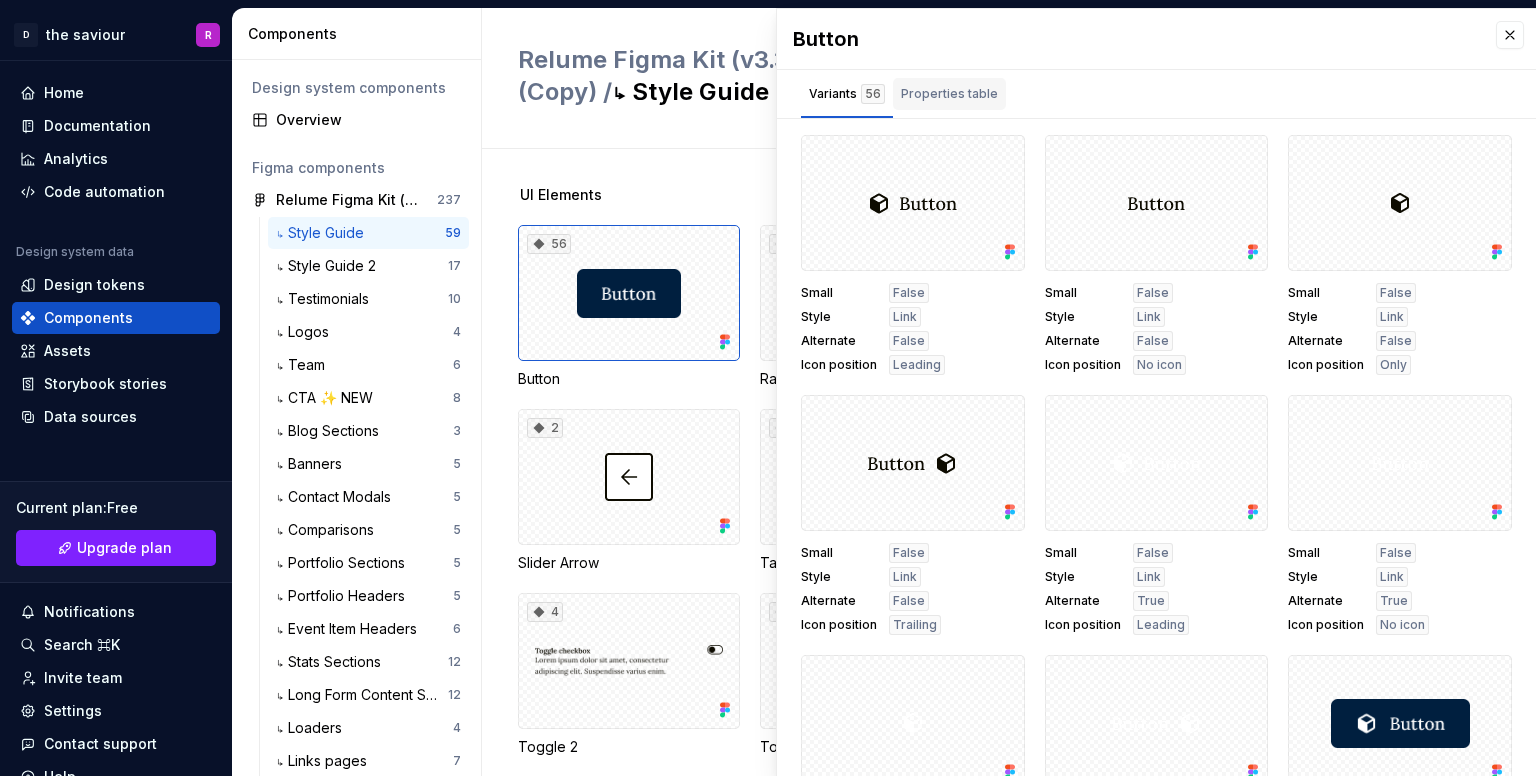 click on "Properties table" at bounding box center [949, 94] 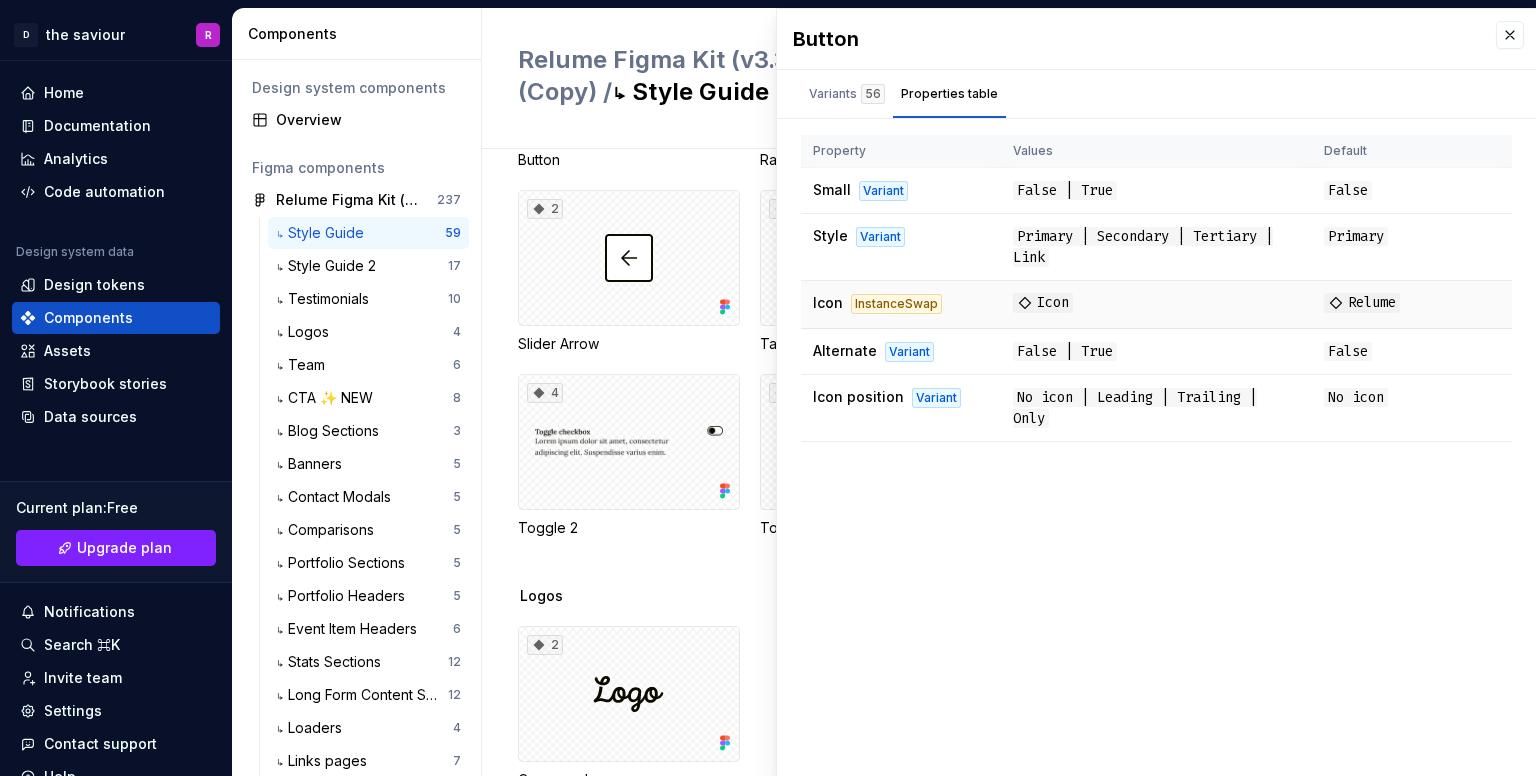 scroll, scrollTop: 0, scrollLeft: 0, axis: both 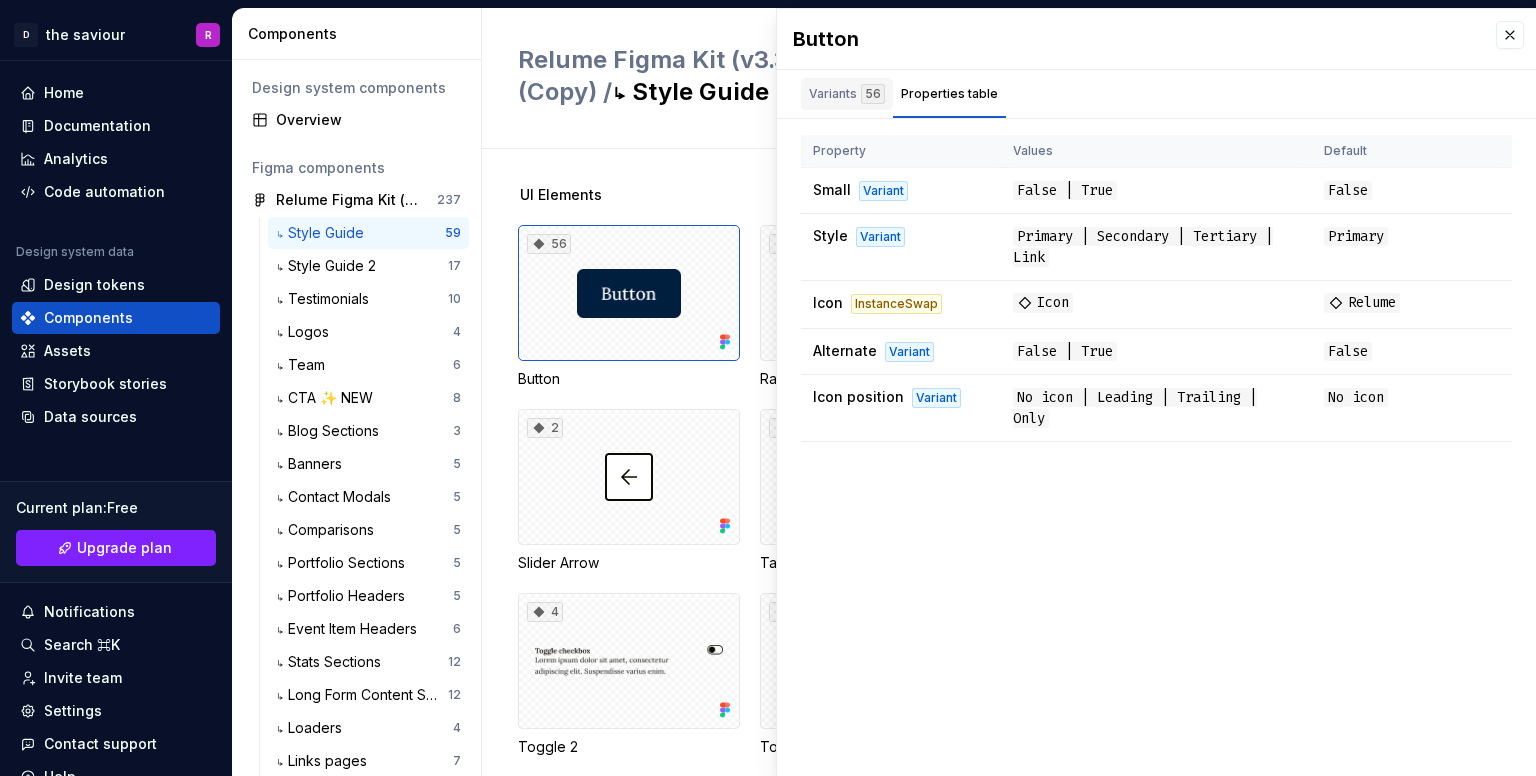 click on "Variants 56" at bounding box center (847, 94) 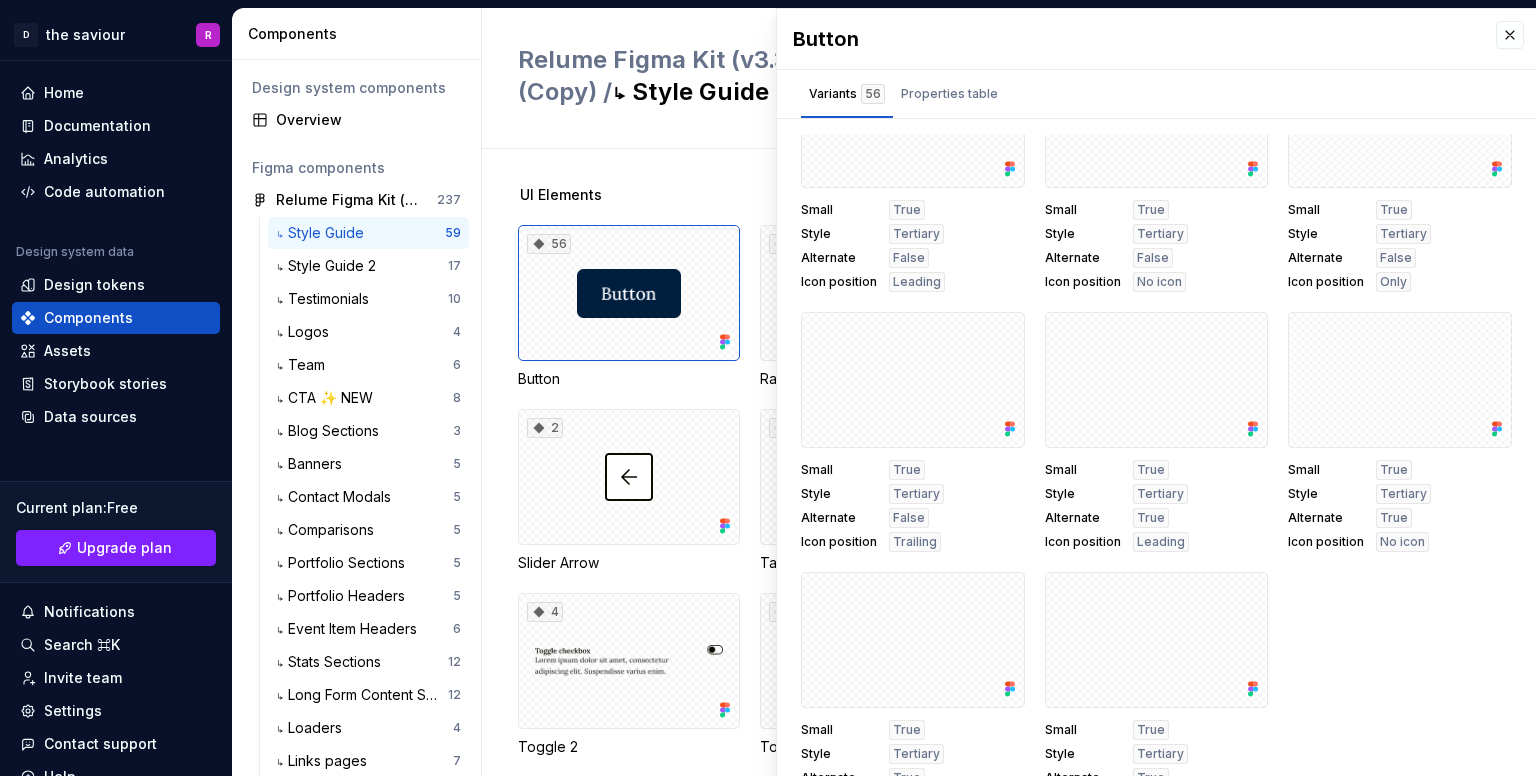 scroll, scrollTop: 4285, scrollLeft: 0, axis: vertical 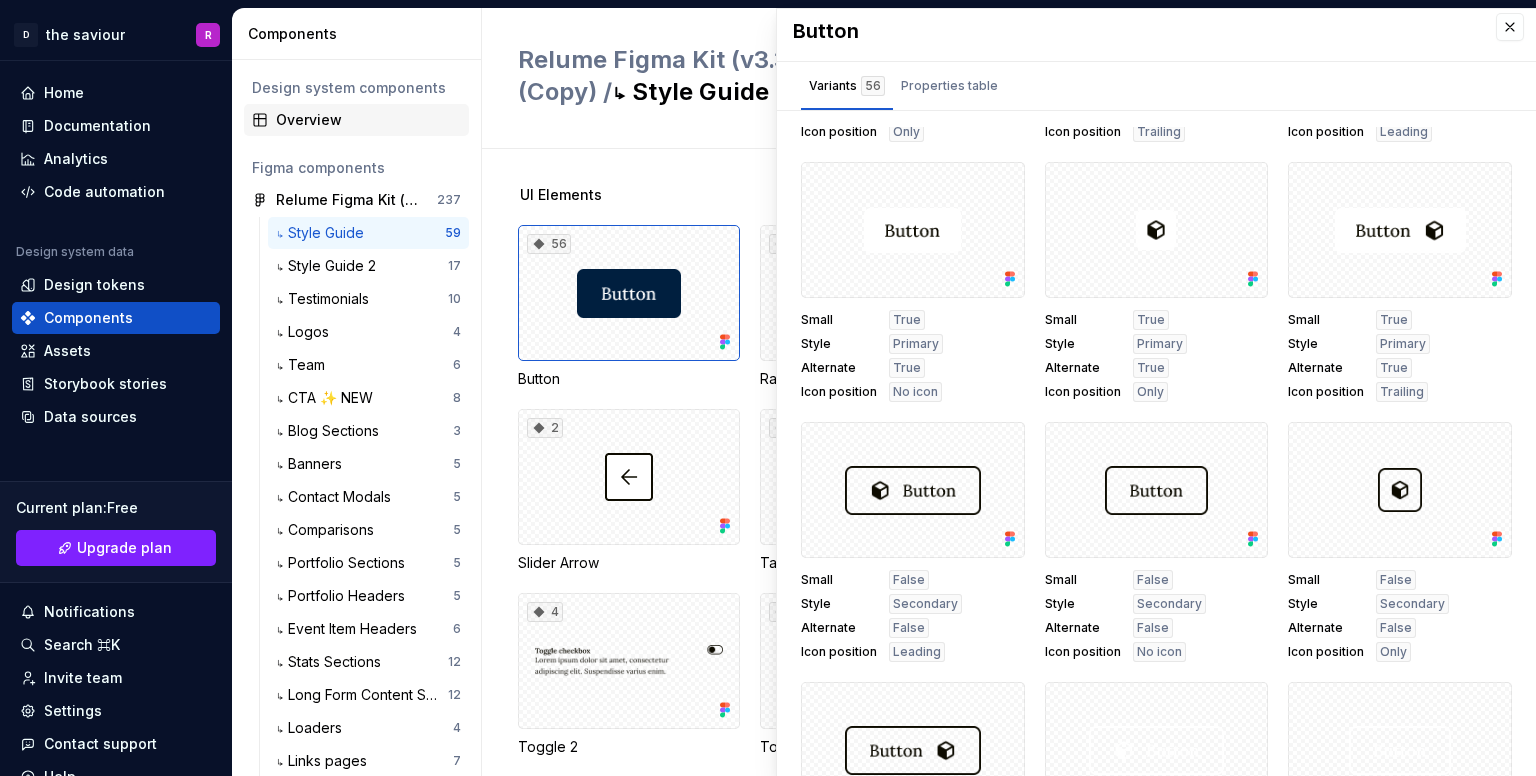 click on "Overview" at bounding box center (368, 120) 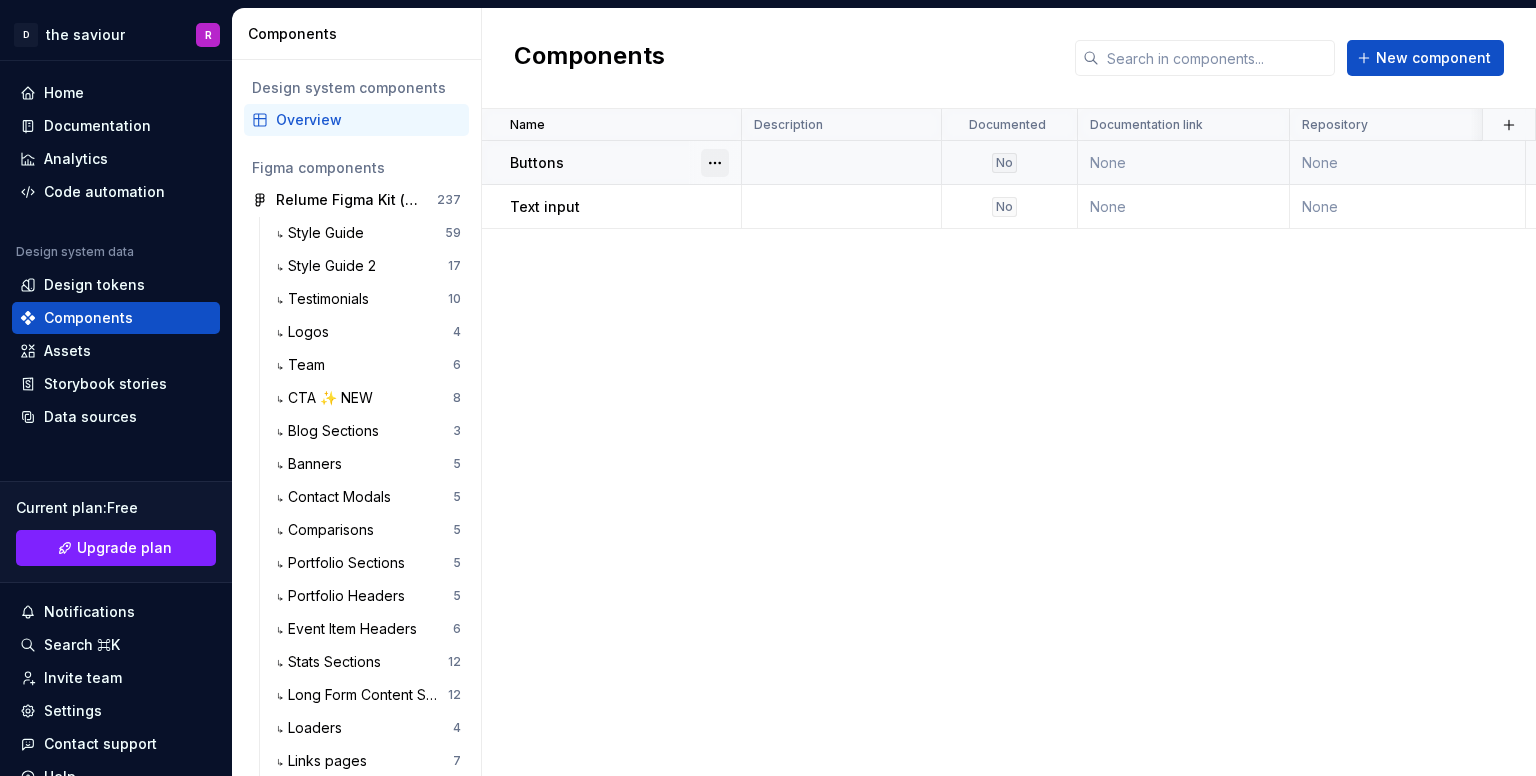 click at bounding box center [715, 163] 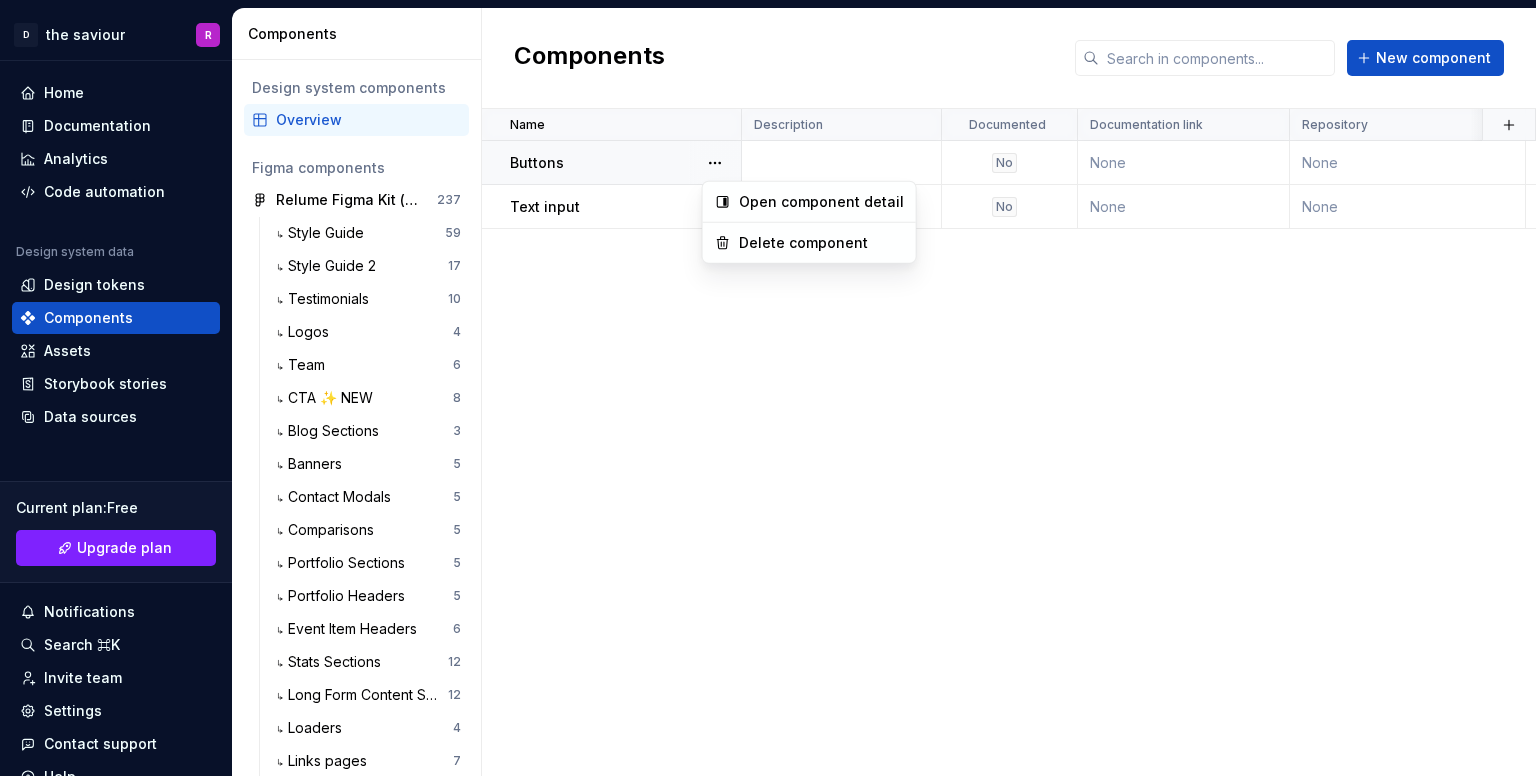 click on "Components Design system components Overview Figma components Relume Figma Kit (v3.3) (Community) (Copy) 237 ↳ Style Guide 59 ↳ Style Guide 2 17 ↳ Testimonials 10 ↳ Logos 4 ↳ Team 6 ↳ CTA ✨ NEW 8 ↳ Blog Sections 3 ↳ Banners 5 ↳ Contact Modals 5 ↳ Comparisons 5 ↳ Portfolio Sections 5 ↳ Portfolio Headers 5 ↳ Event Item Headers 6 ↳ Stats Sections 12 ↳ Long Form Content Sections 12 ↳ Loaders 4 ↳ Links pages 7 ↳ Product Headers 1 ↳ Product List Sections 4 ↳ Sidebars 4 ↳ Topbars 2 ↳ Page Headers 2 ↳ Section Headers 2 ↳ Sign Up and Log In Pages 6 ↳ Sign Up and Log In Modals 1 ↳ Tables 4 ↳ Stacked Lists 4 ↳ Grid Lists 5 ↳ Stat Cards 4 ↳ Forms 13 ↳ Description Lists 4 ↳ Home Pages" at bounding box center (768, 388) 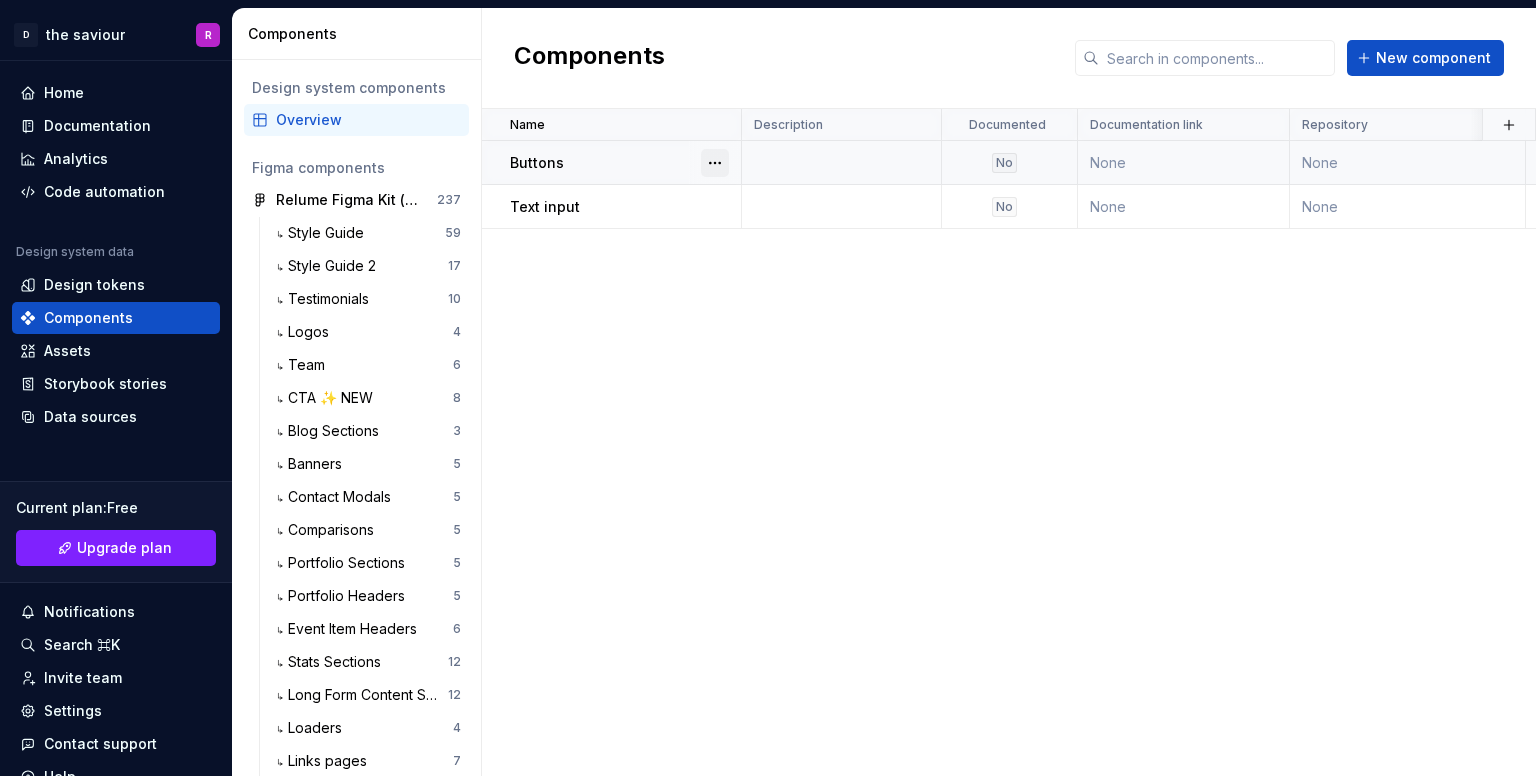 click at bounding box center (715, 163) 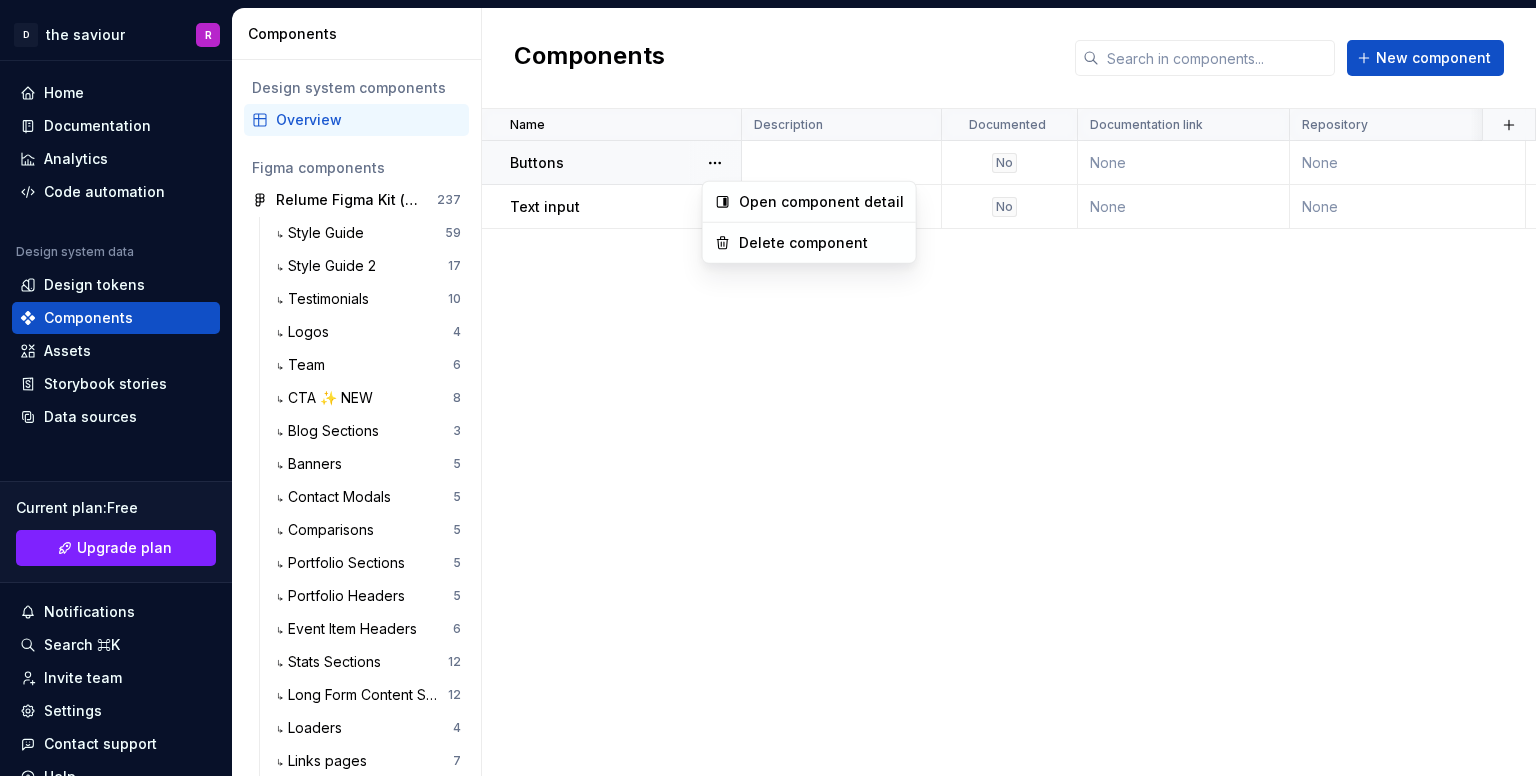 click on "Open component detail" at bounding box center (821, 202) 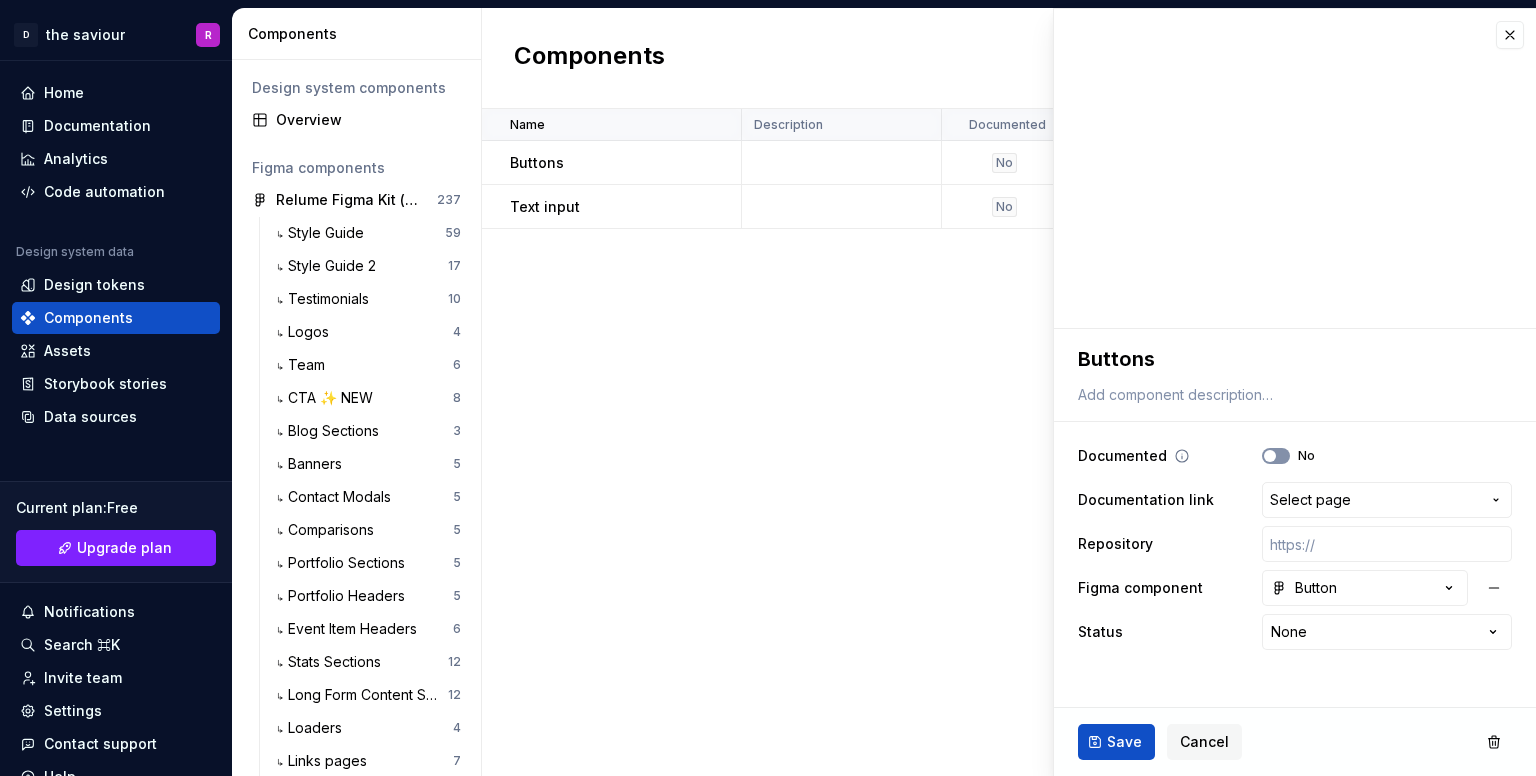 click on "No" at bounding box center [1276, 456] 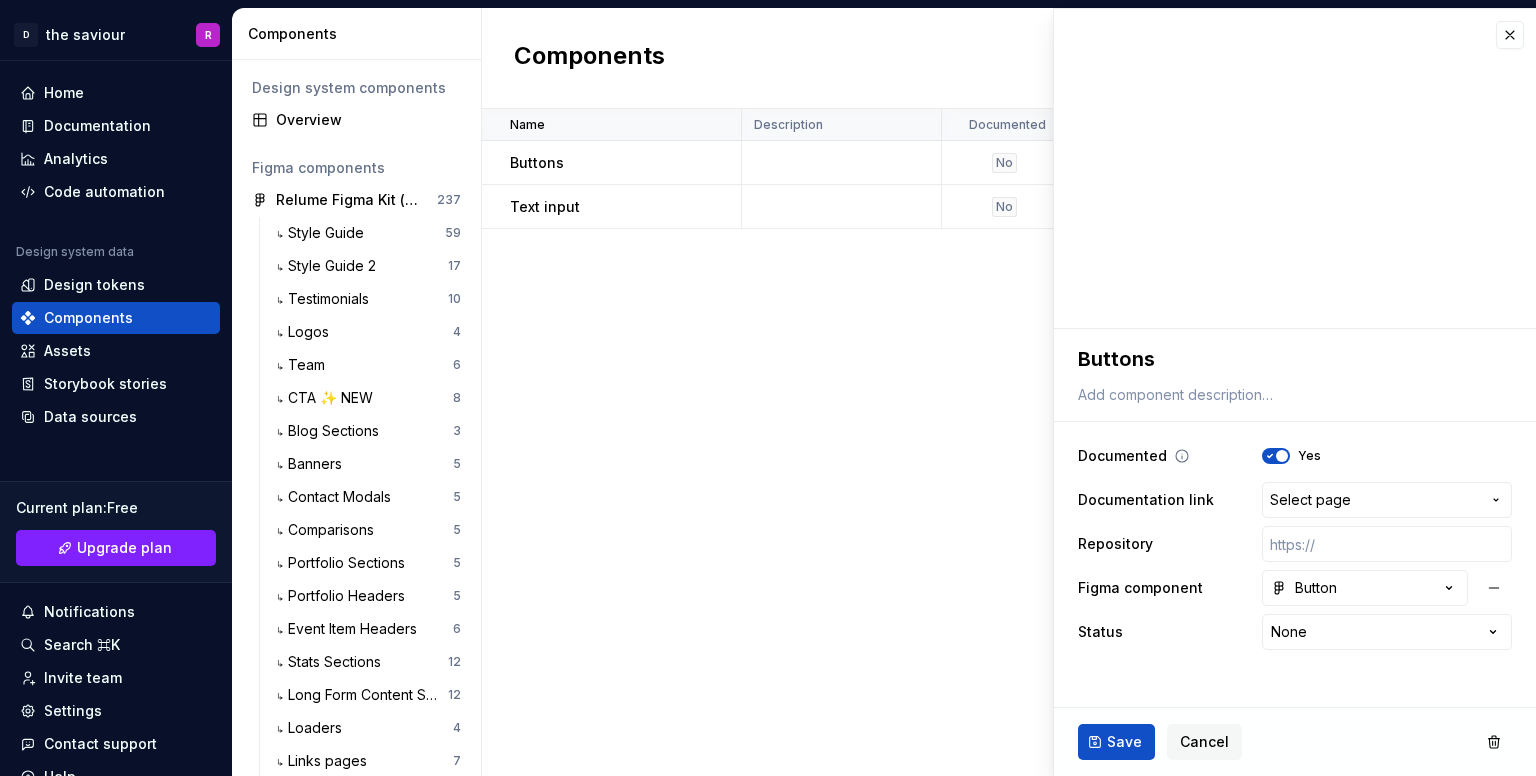 click on "Yes" at bounding box center (1276, 456) 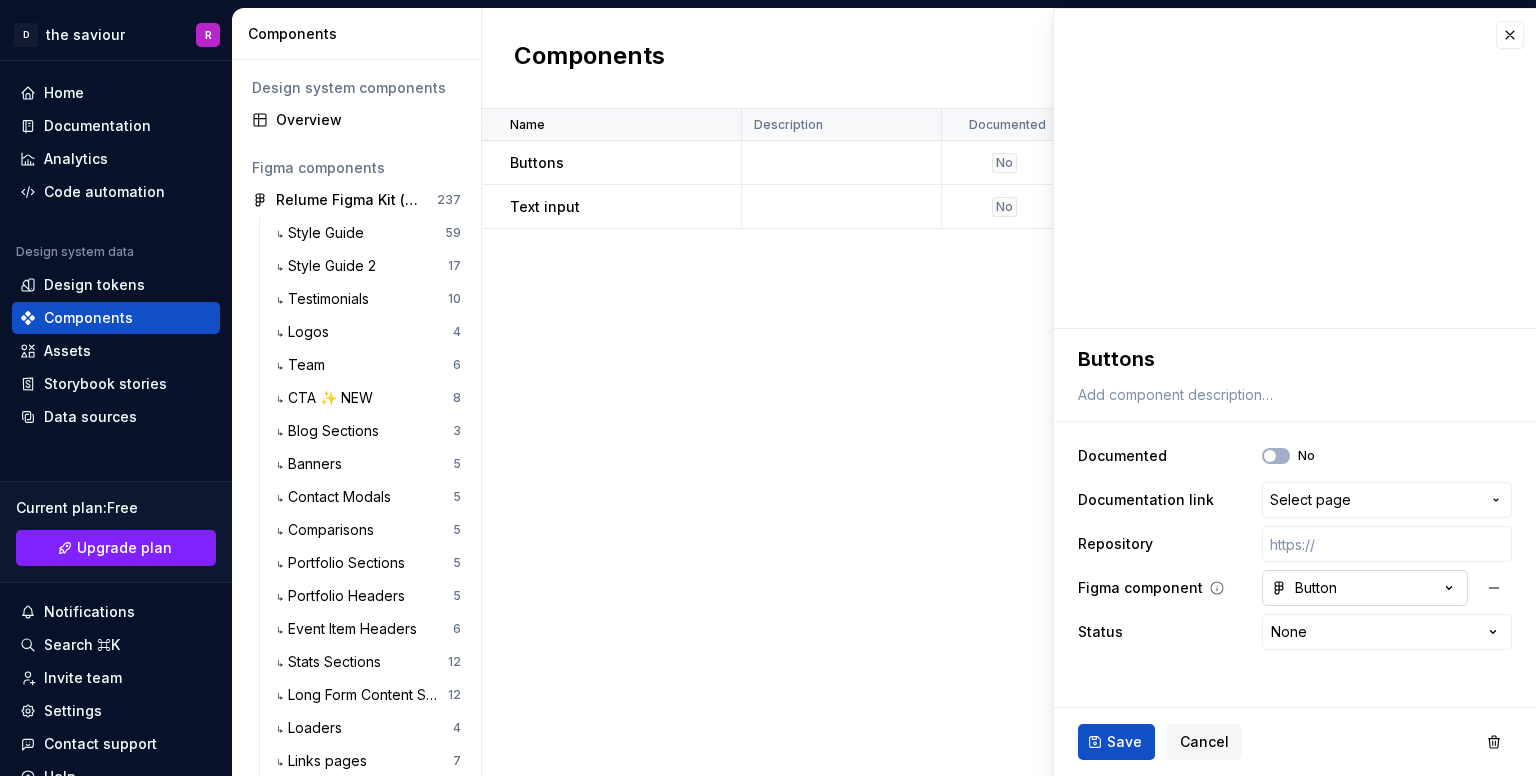 click on "Button" at bounding box center (1365, 588) 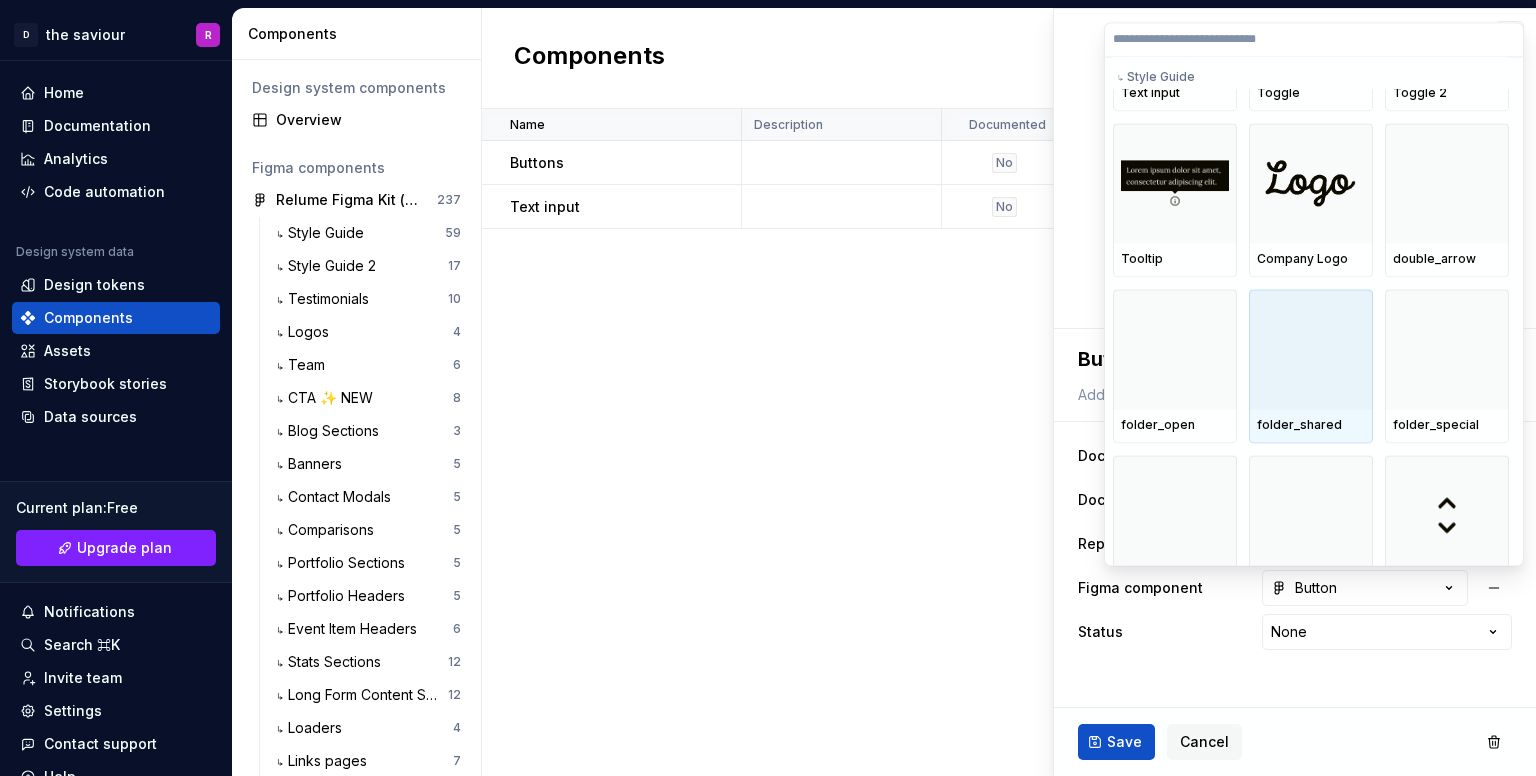 scroll, scrollTop: 0, scrollLeft: 0, axis: both 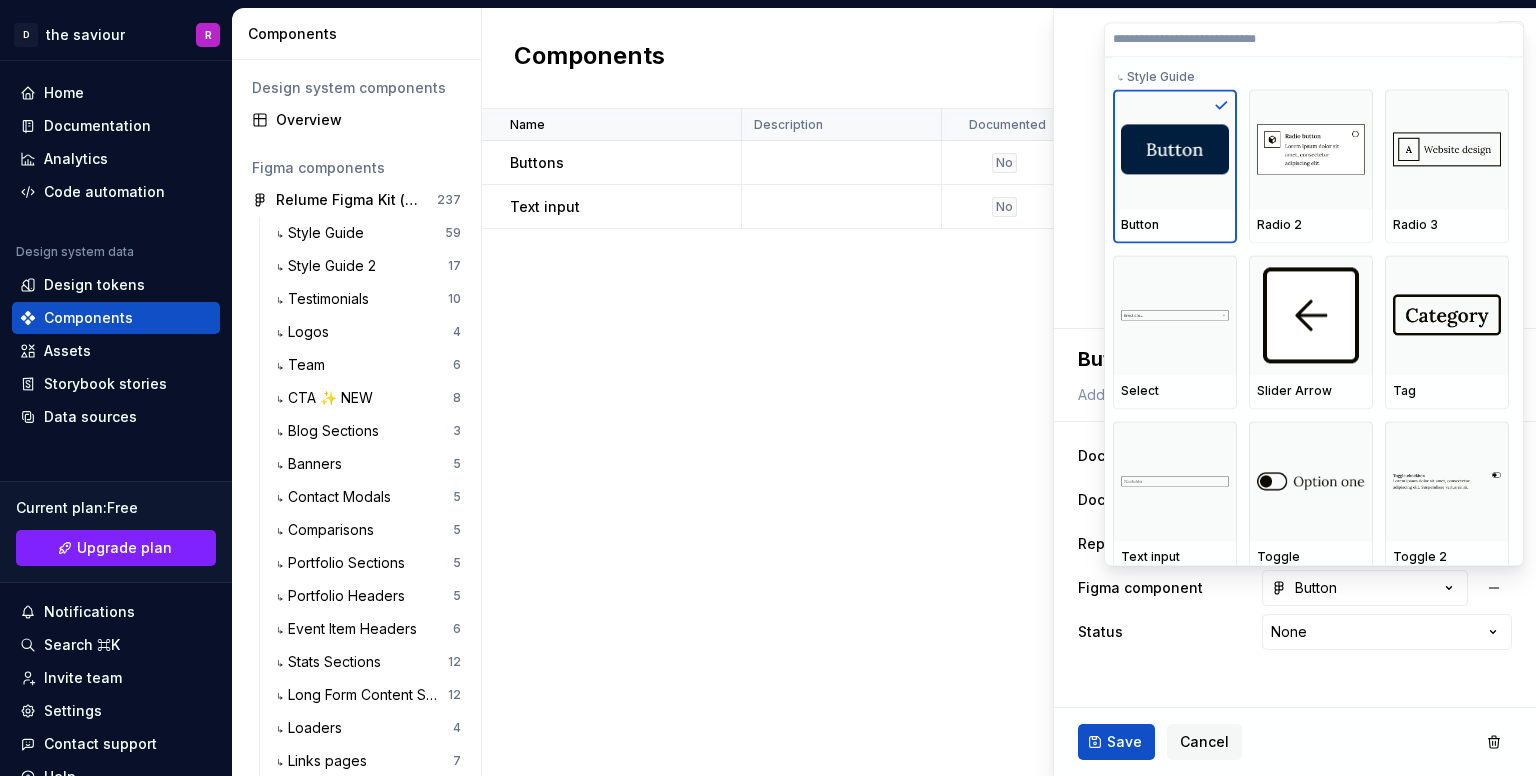 click on "Components Design system components Overview Figma components Relume Figma Kit (v3.3) (Community) (Copy) 237 ↳ Style Guide 59 ↳ Style Guide 2 17 ↳ Testimonials 10 ↳ Logos 4 ↳ Team 6 ↳ CTA ✨ NEW 8 ↳ Blog Sections 3 ↳ Banners 5 ↳ Contact Modals 5 ↳ Comparisons 5 ↳ Portfolio Sections 5 ↳ Portfolio Headers 5 ↳ Event Item Headers 6 ↳ Stats Sections 12 ↳ Long Form Content Sections 12 ↳ Loaders 4 ↳ Links pages 7 ↳ Product Headers 1 ↳ Product List Sections 4 ↳ Sidebars 4 ↳ Topbars 2 ↳ Page Headers 2 ↳ Section Headers 2 ↳ Sign Up and Log In Pages 6 ↳ Sign Up and Log In Modals 1 ↳ Tables 4 ↳ Stacked Lists 4 ↳ Grid Lists 5 ↳ Stat Cards 4 ↳ Forms 13 ↳ Description Lists 4 ↳ Home Pages" at bounding box center [768, 388] 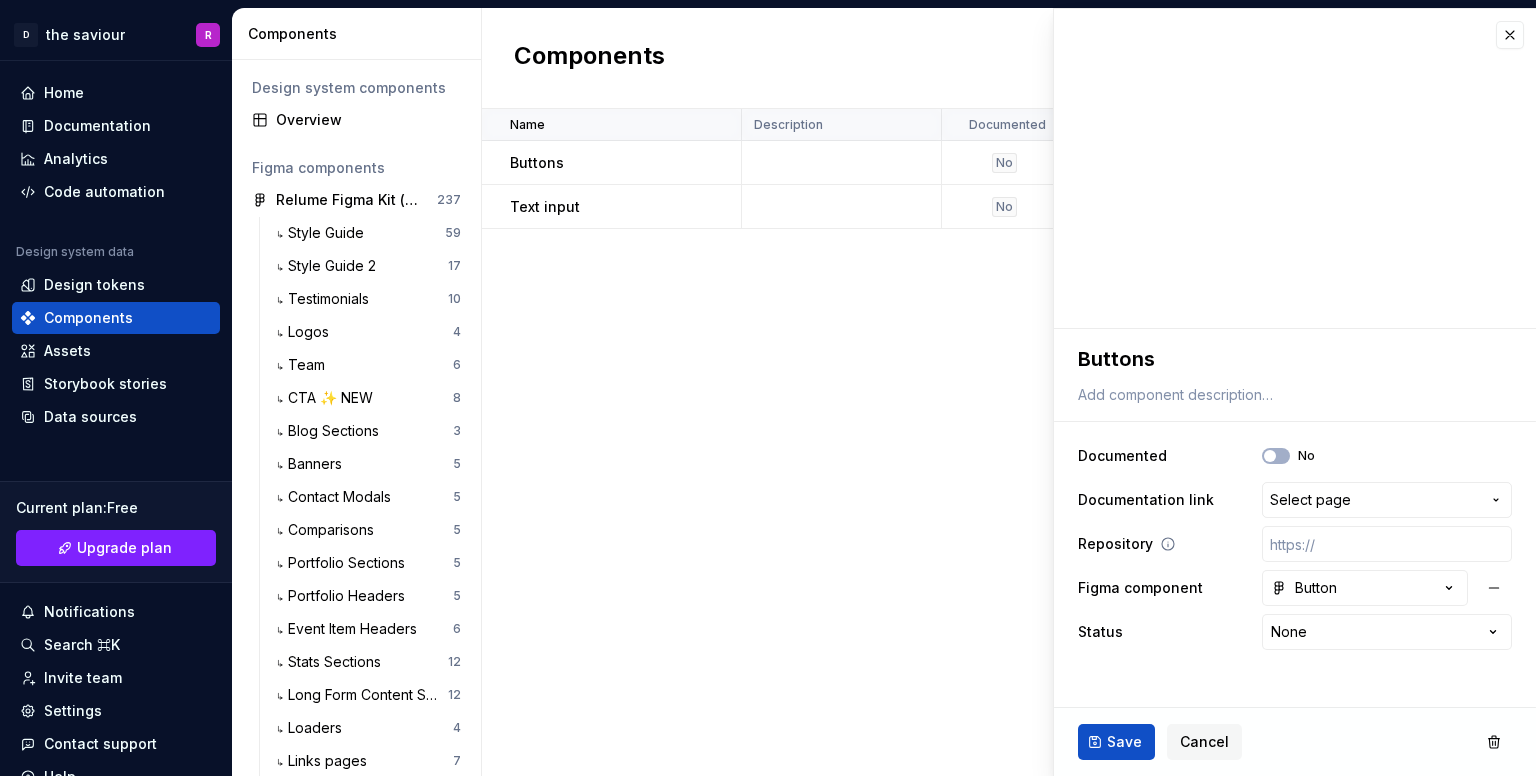 click 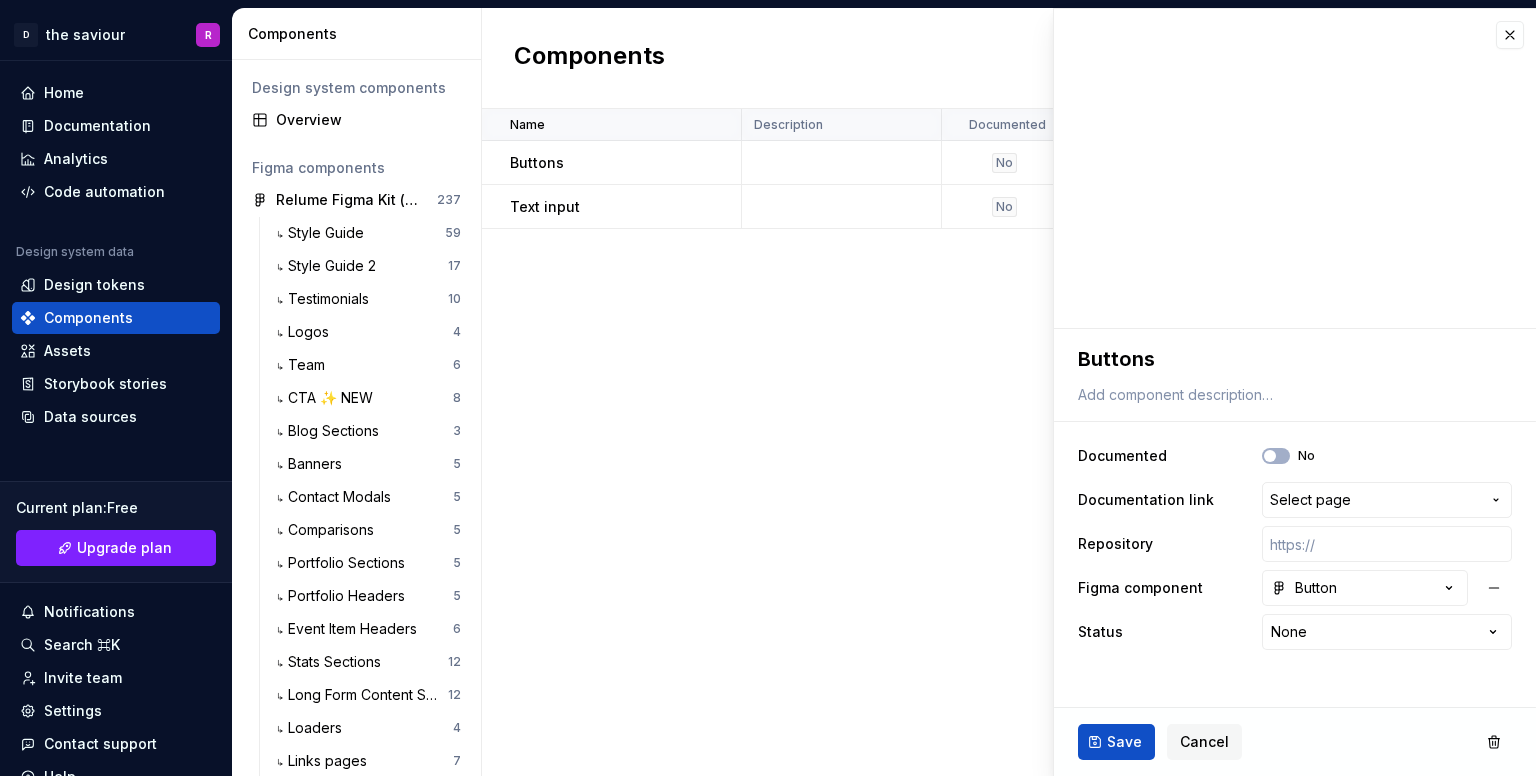 click on "Name Description Documented Documentation link Repository Figma component Status Last updated Buttons No None None Button None 5 days ago Text input No None None Text input None 5 days ago" at bounding box center [1009, 442] 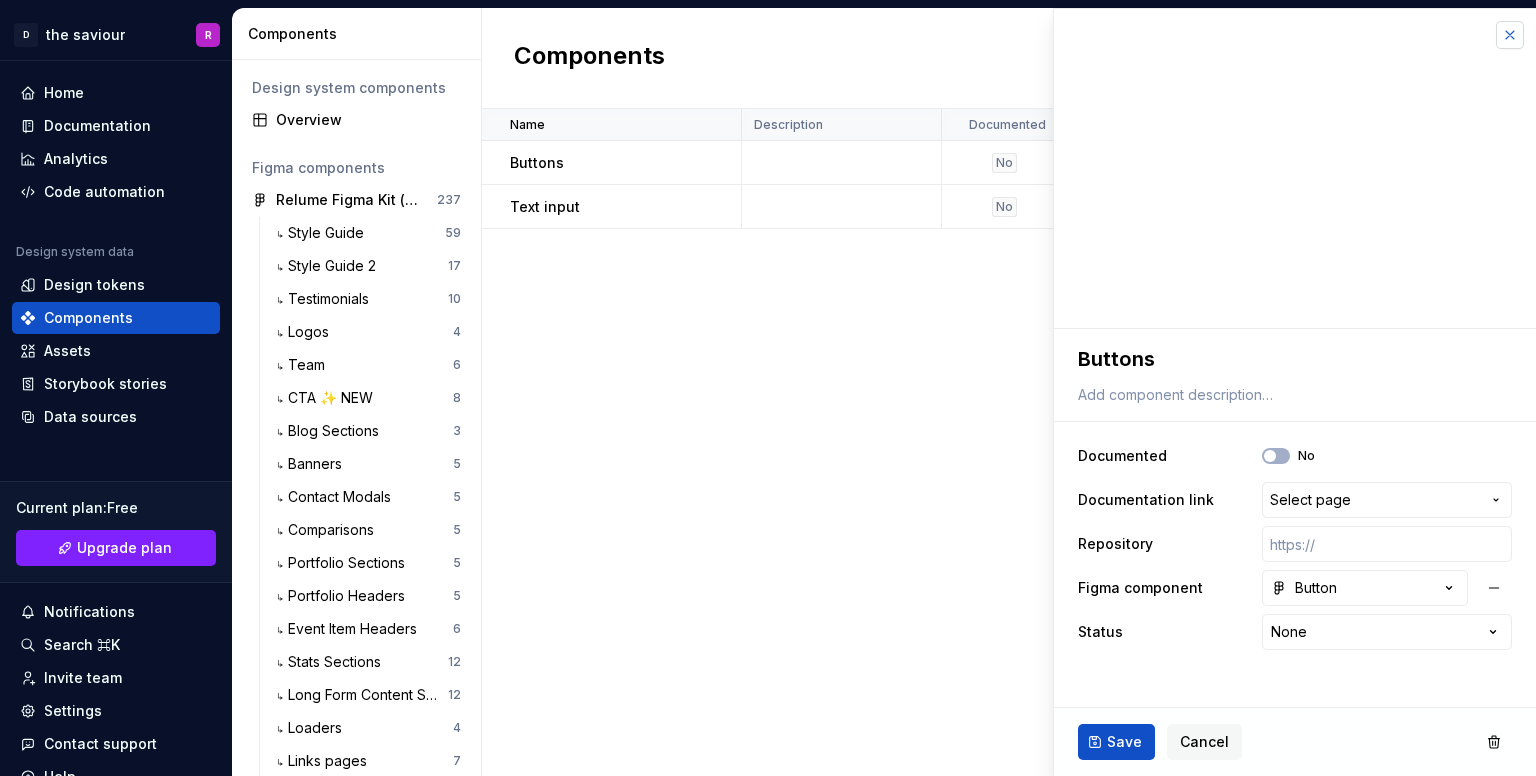 click at bounding box center [1510, 35] 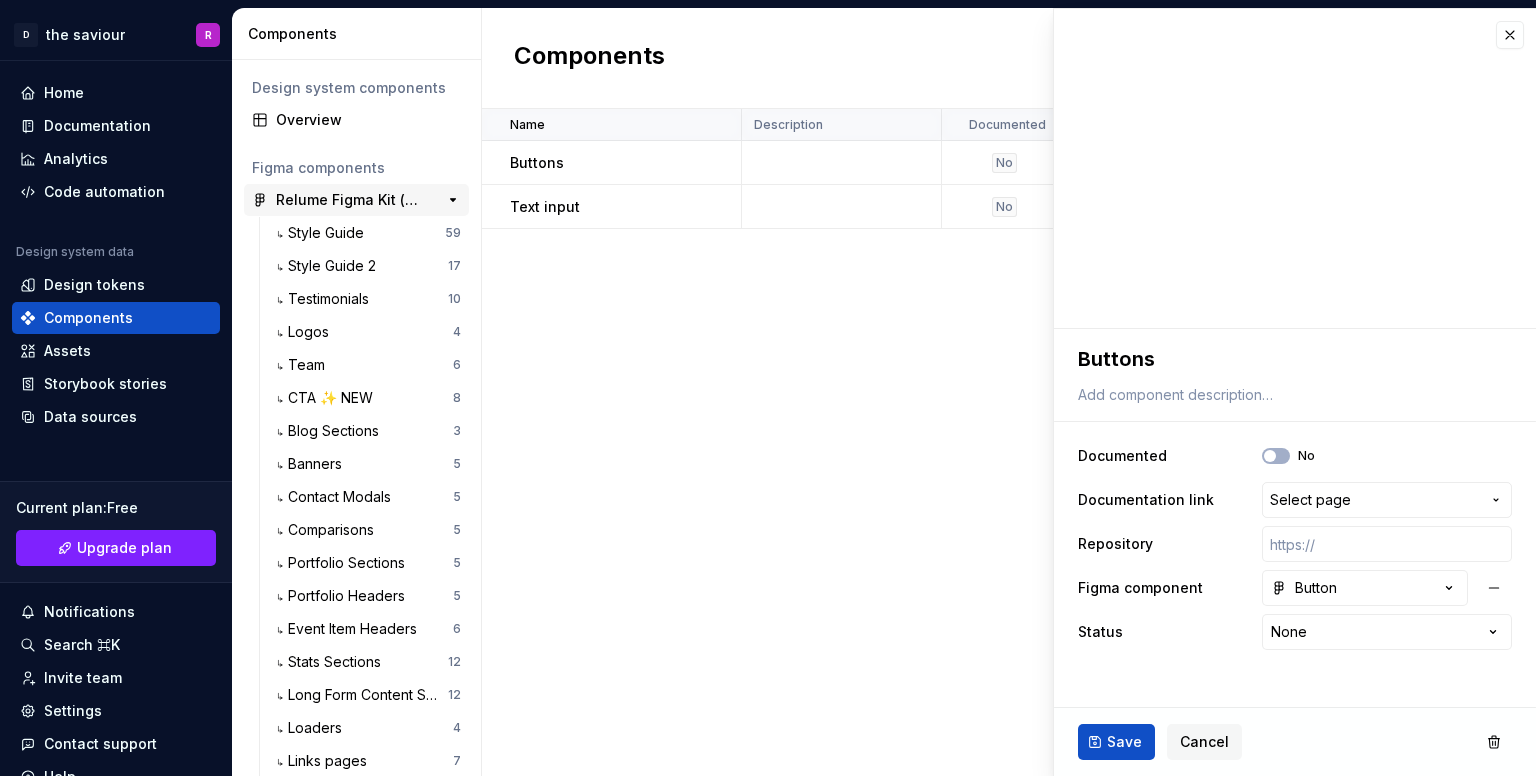 click on "↳  Style Guide" at bounding box center [324, 233] 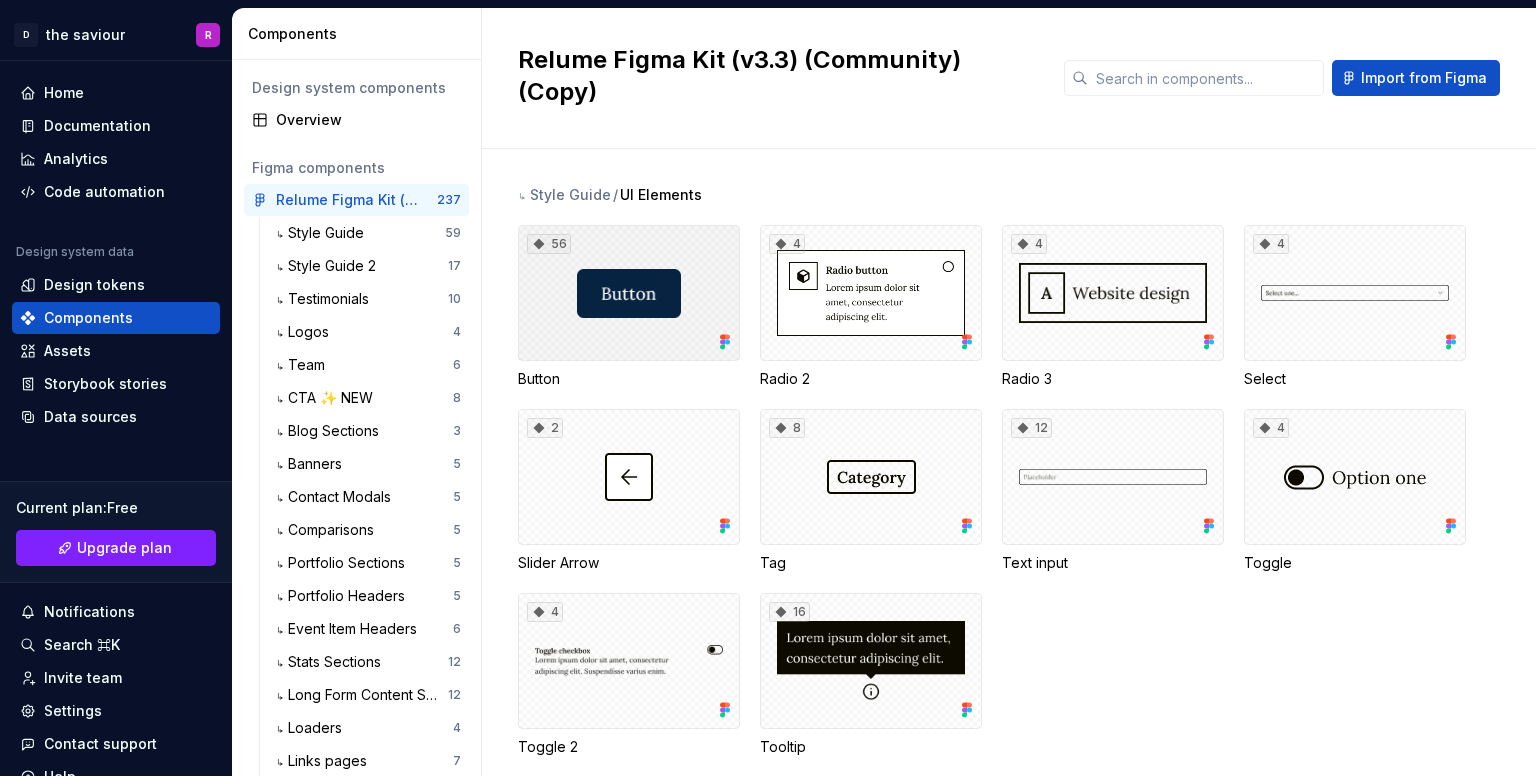 click on "56" at bounding box center (629, 293) 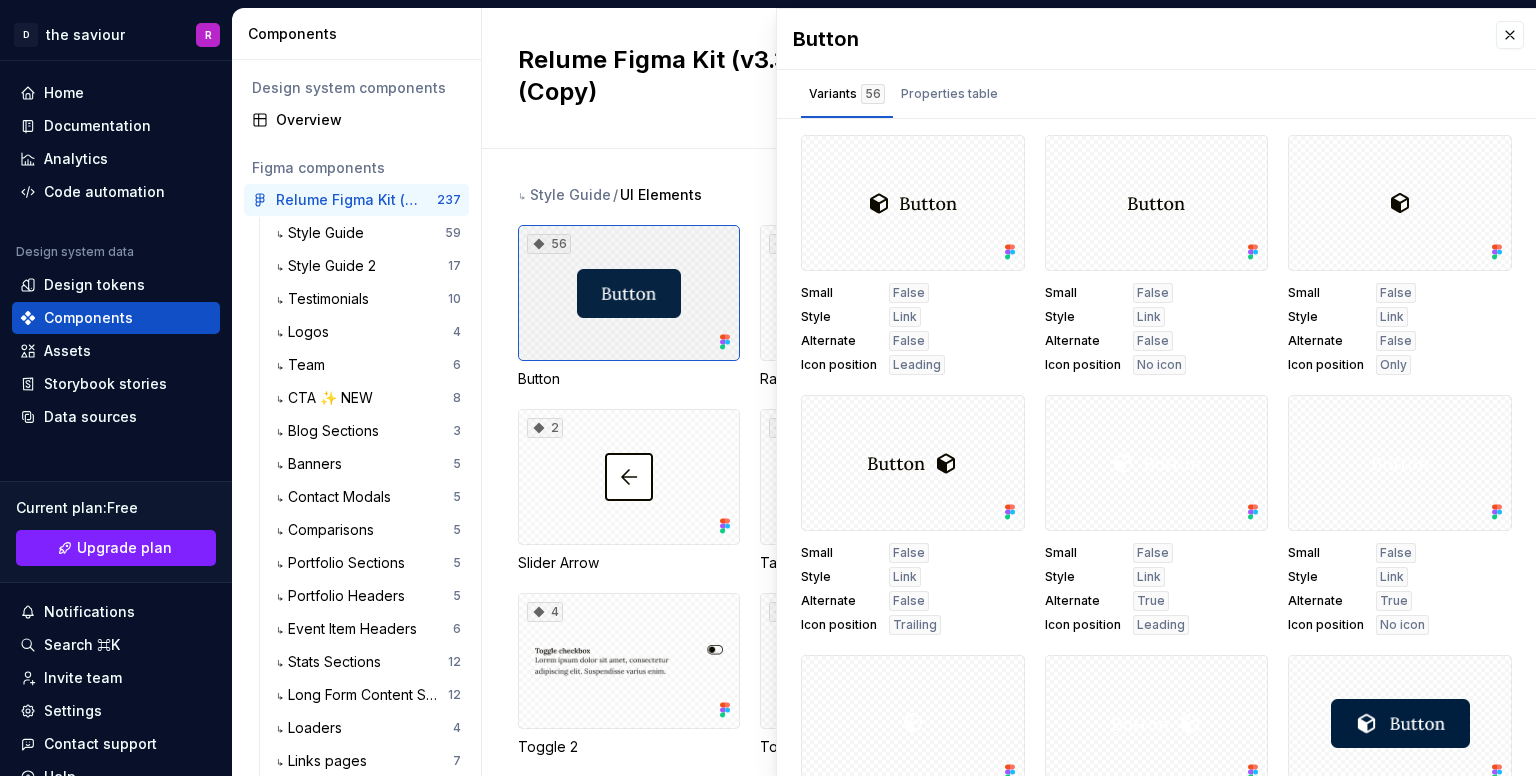 click on "56" at bounding box center (629, 293) 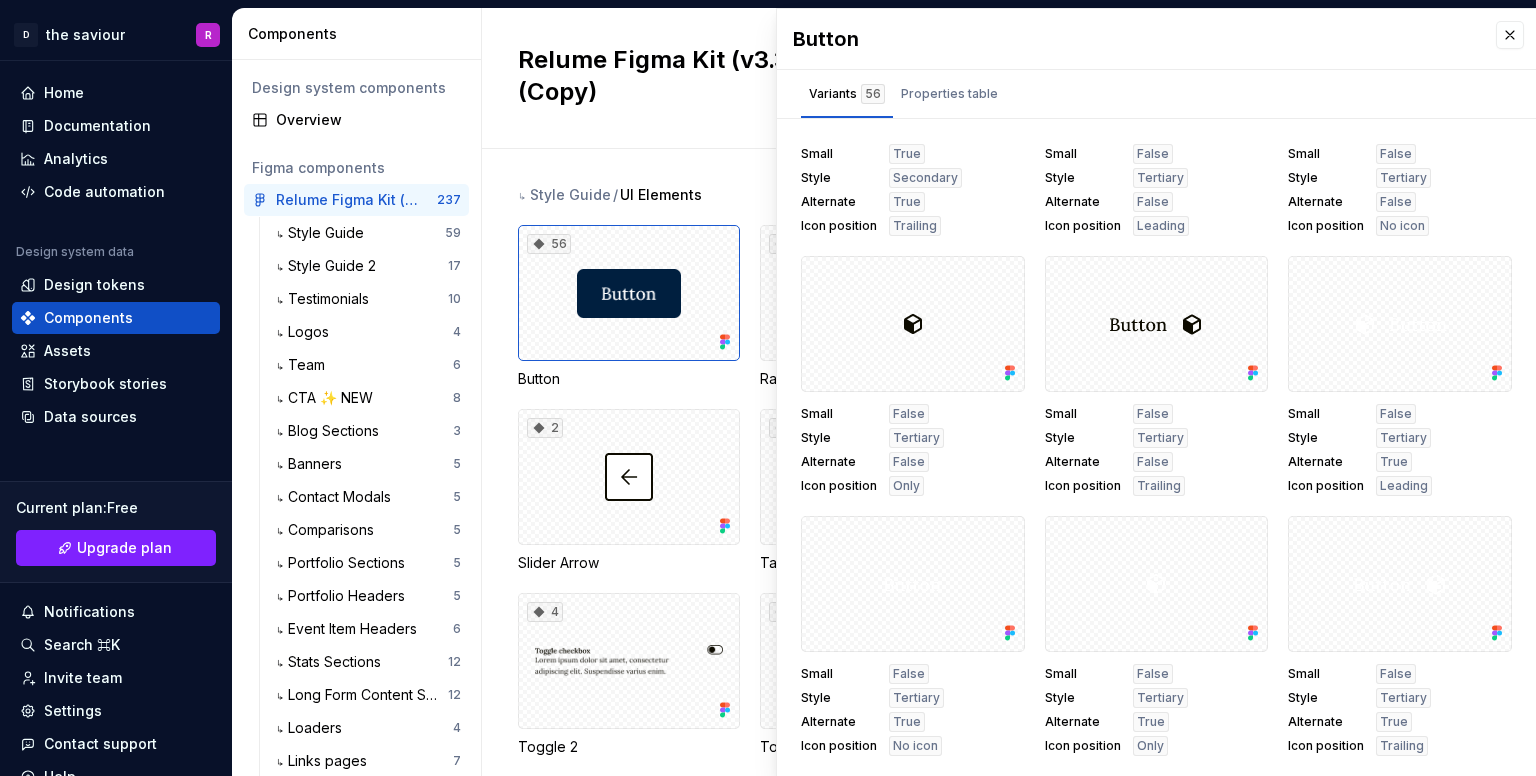 scroll, scrollTop: 4285, scrollLeft: 0, axis: vertical 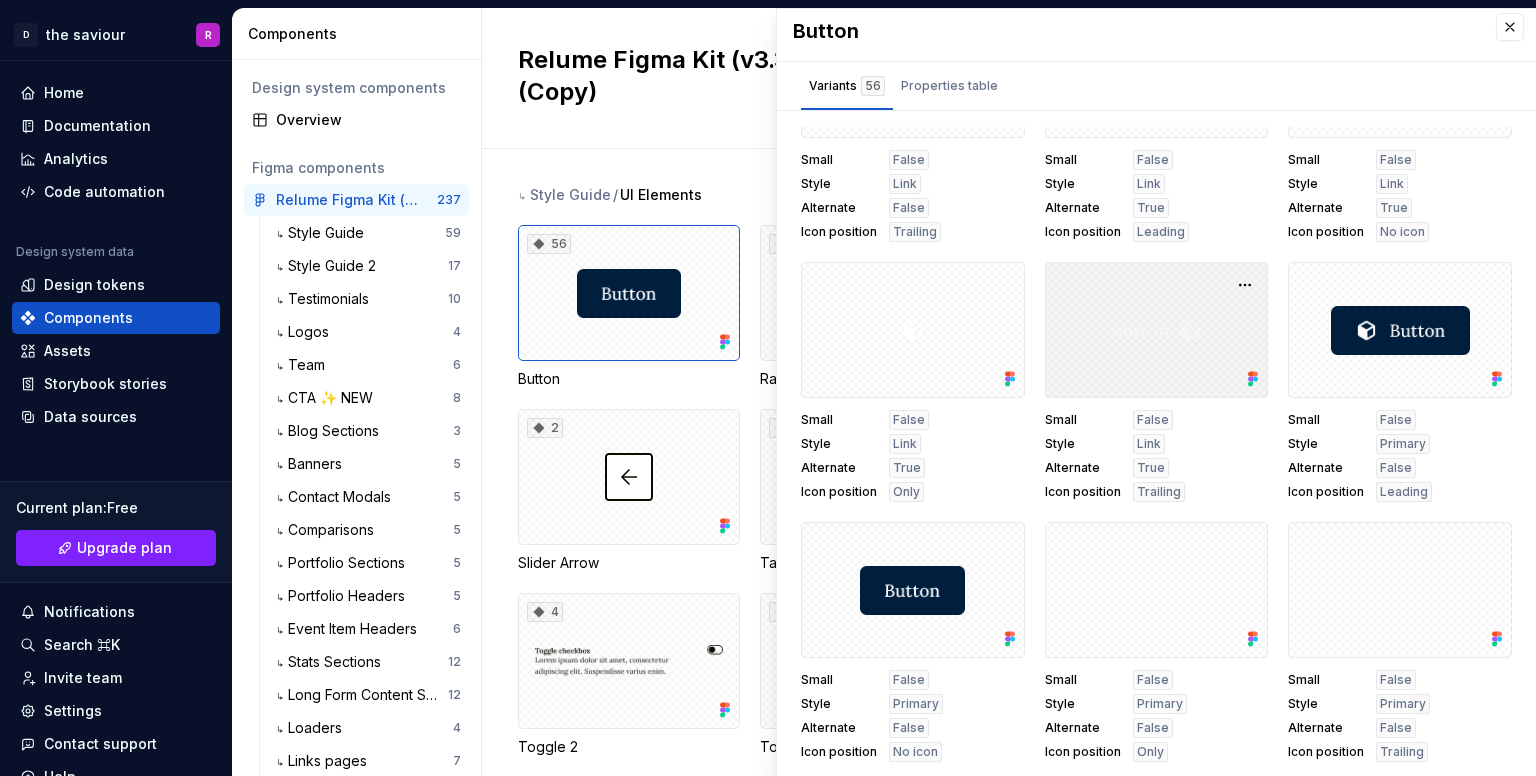 click at bounding box center (1157, 330) 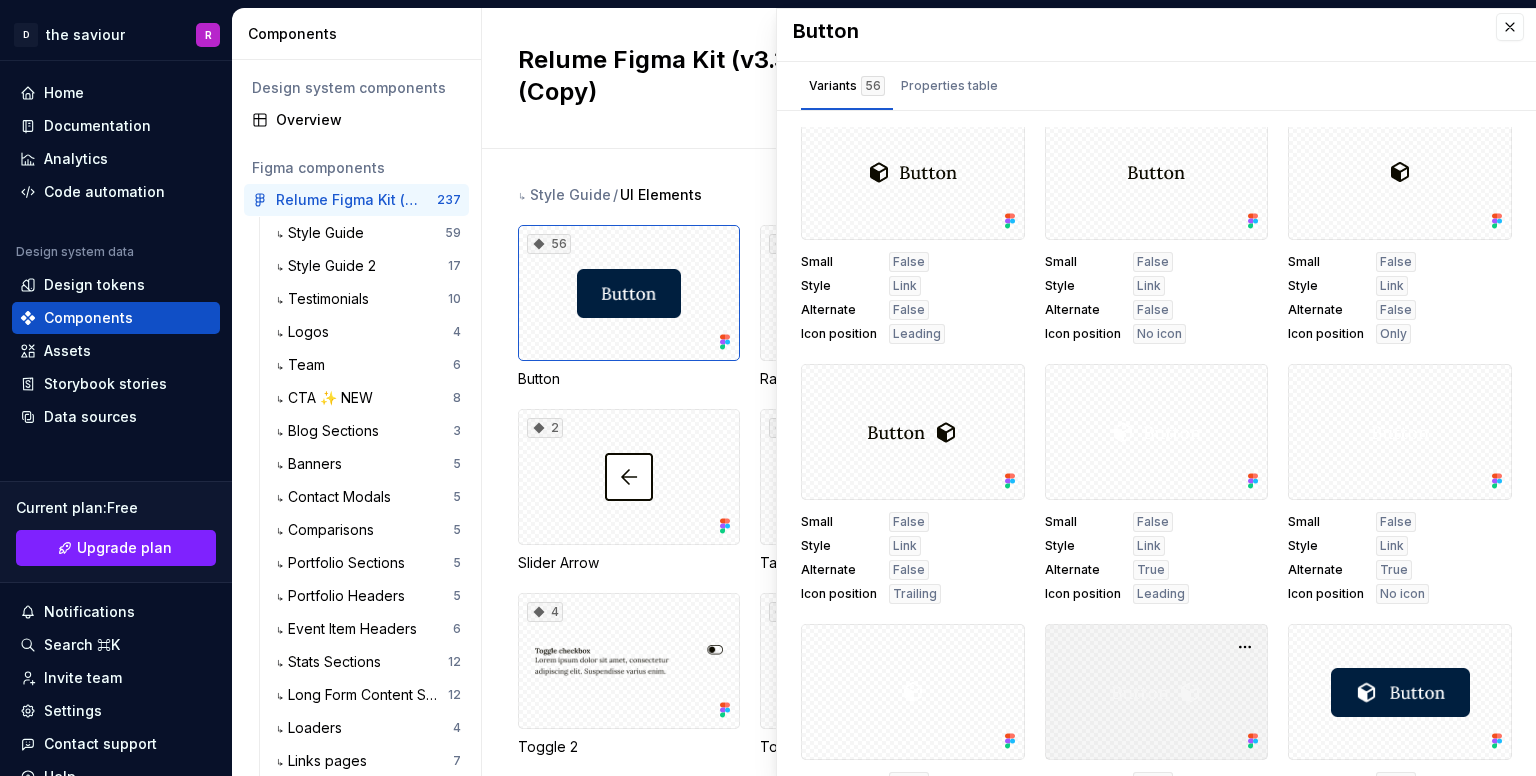 scroll, scrollTop: 0, scrollLeft: 0, axis: both 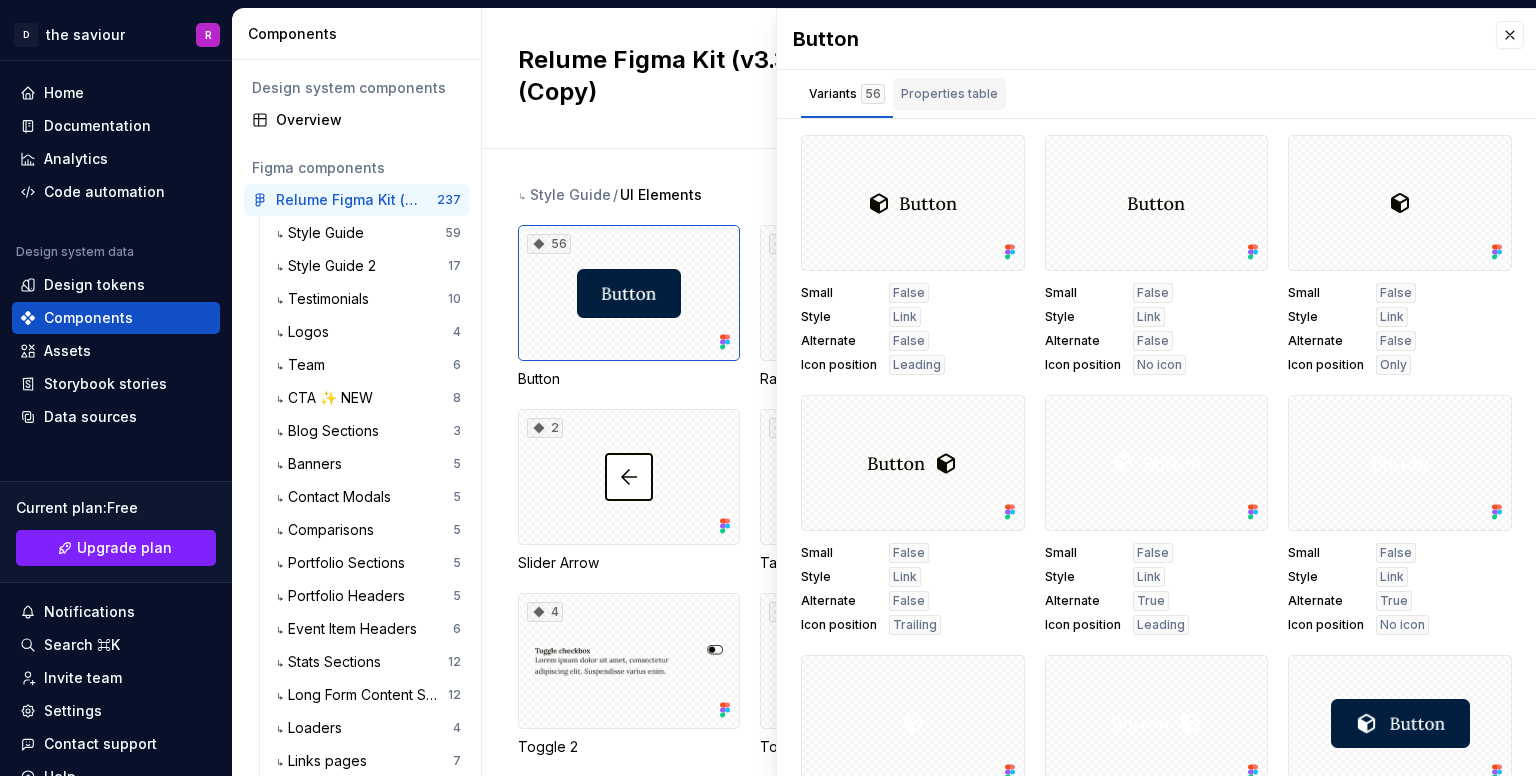 click on "Properties table" at bounding box center (949, 94) 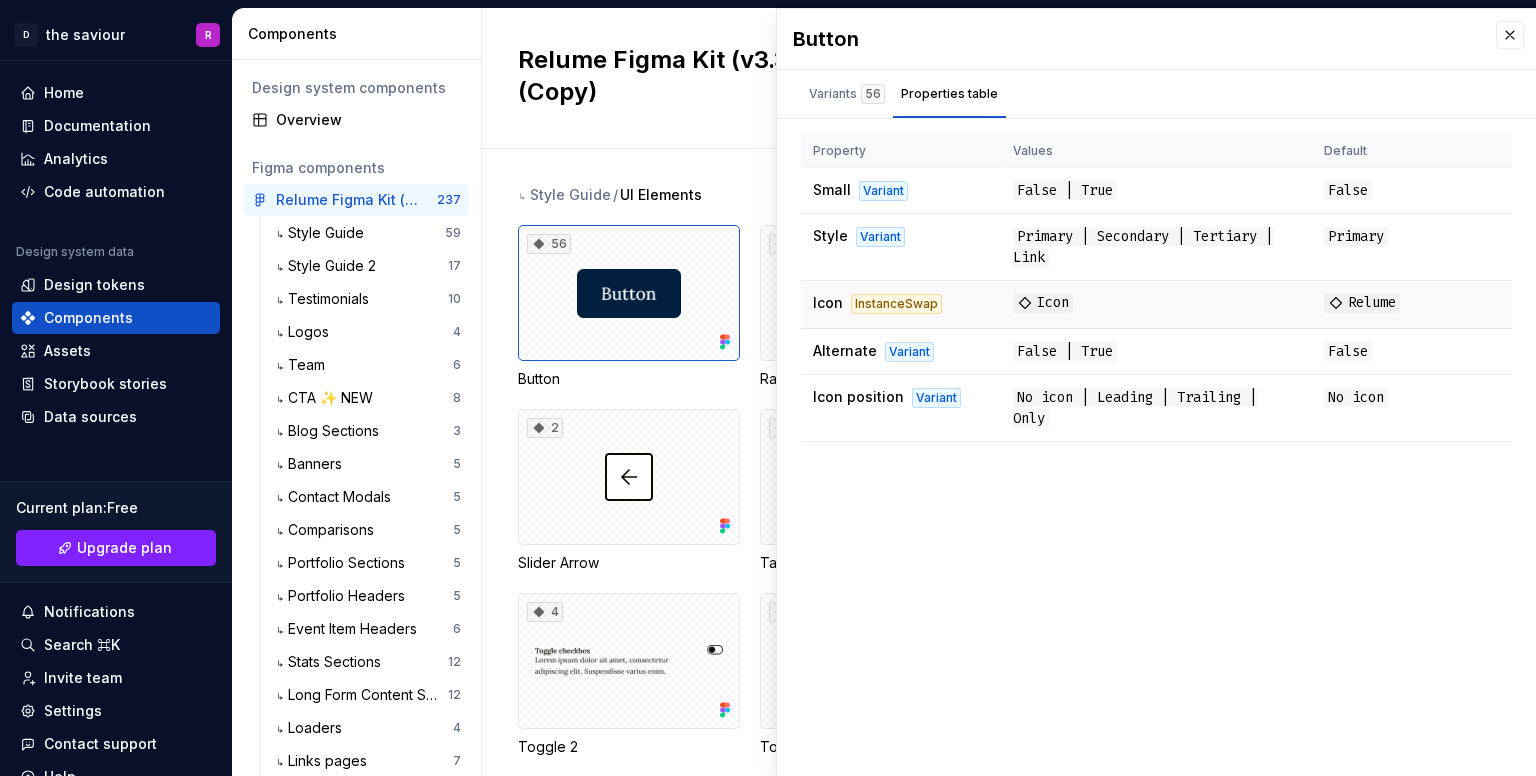 click 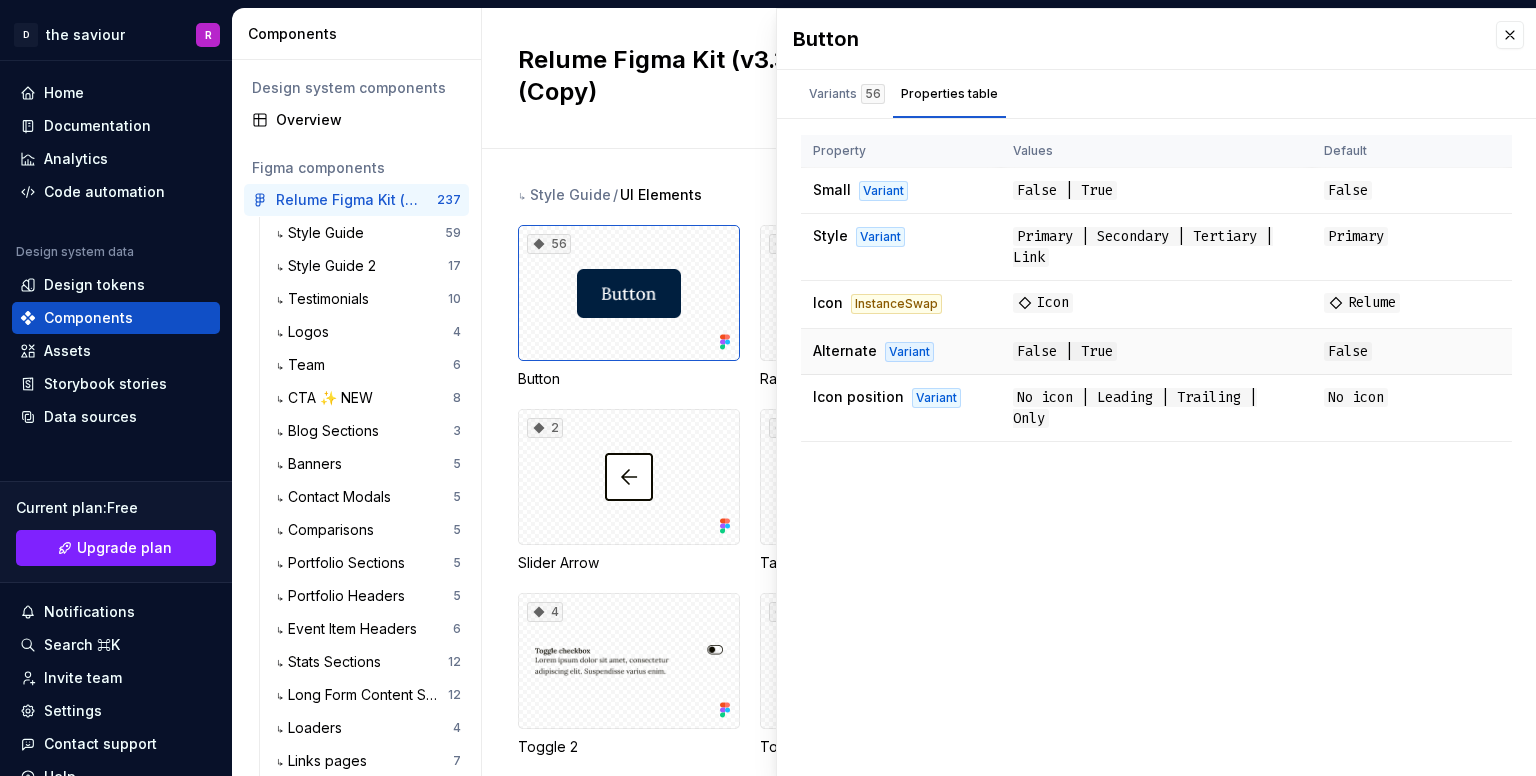 drag, startPoint x: 1048, startPoint y: 345, endPoint x: 1074, endPoint y: 361, distance: 30.528675 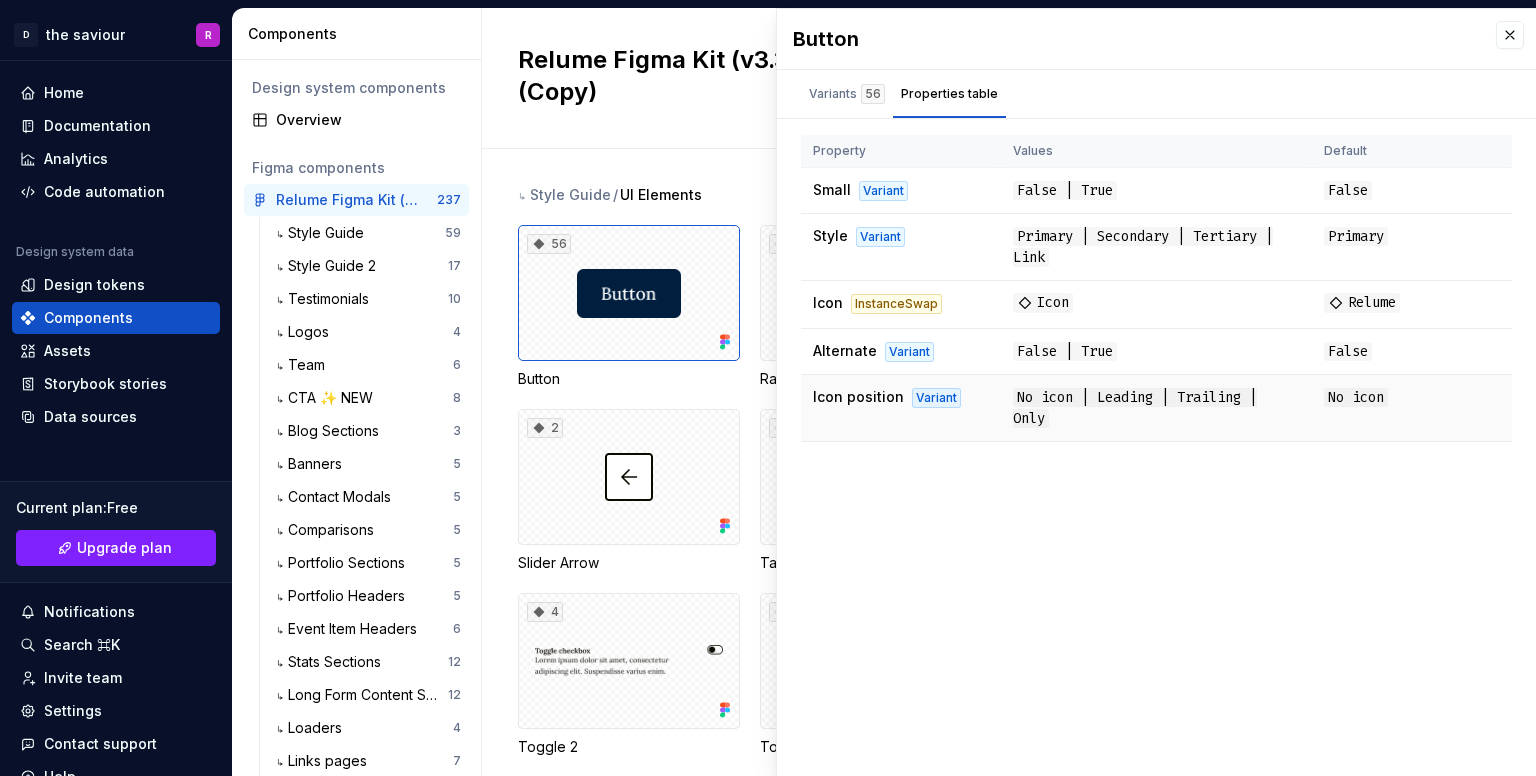 drag, startPoint x: 1040, startPoint y: 381, endPoint x: 1070, endPoint y: 382, distance: 30.016663 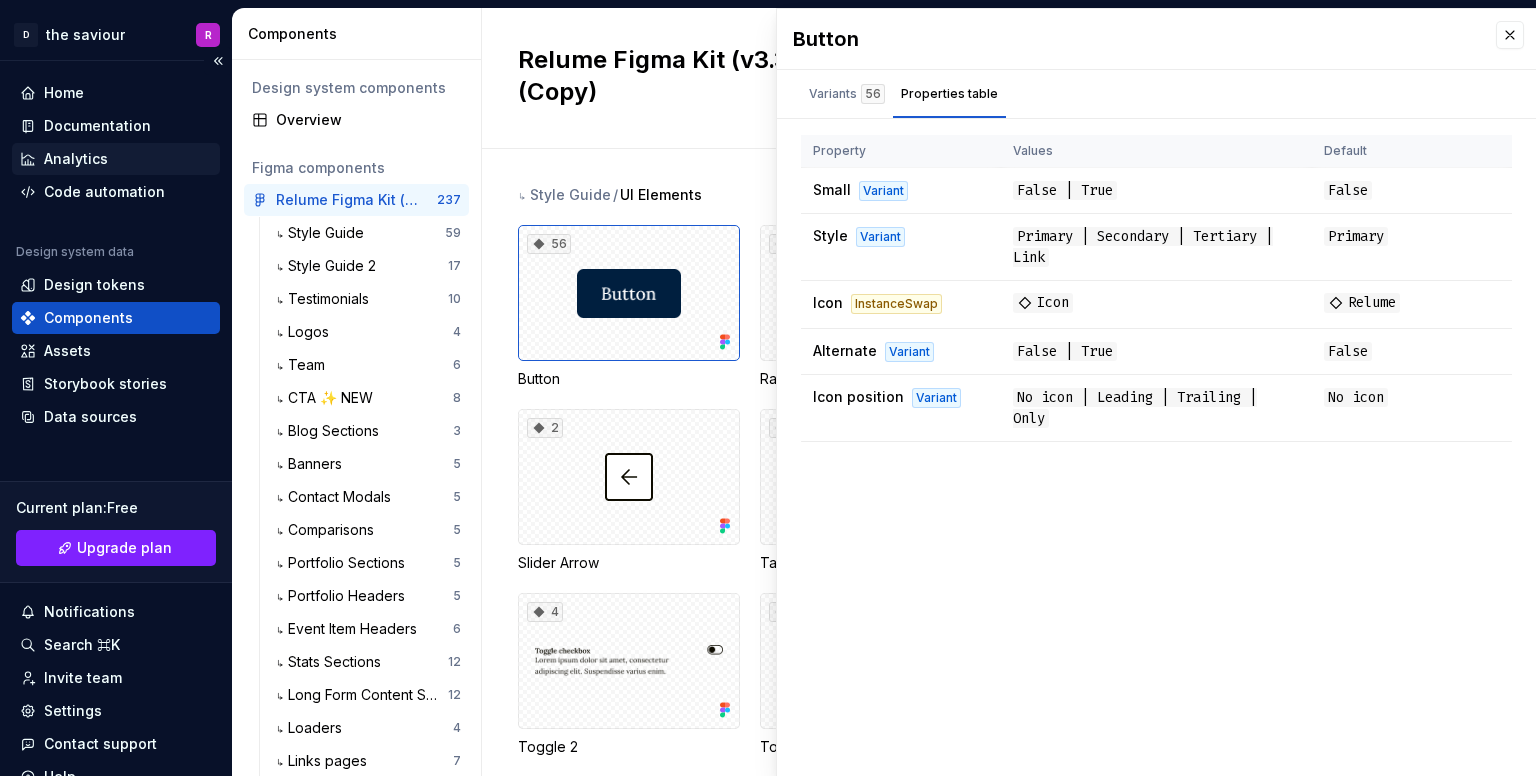 click on "Analytics" at bounding box center [116, 159] 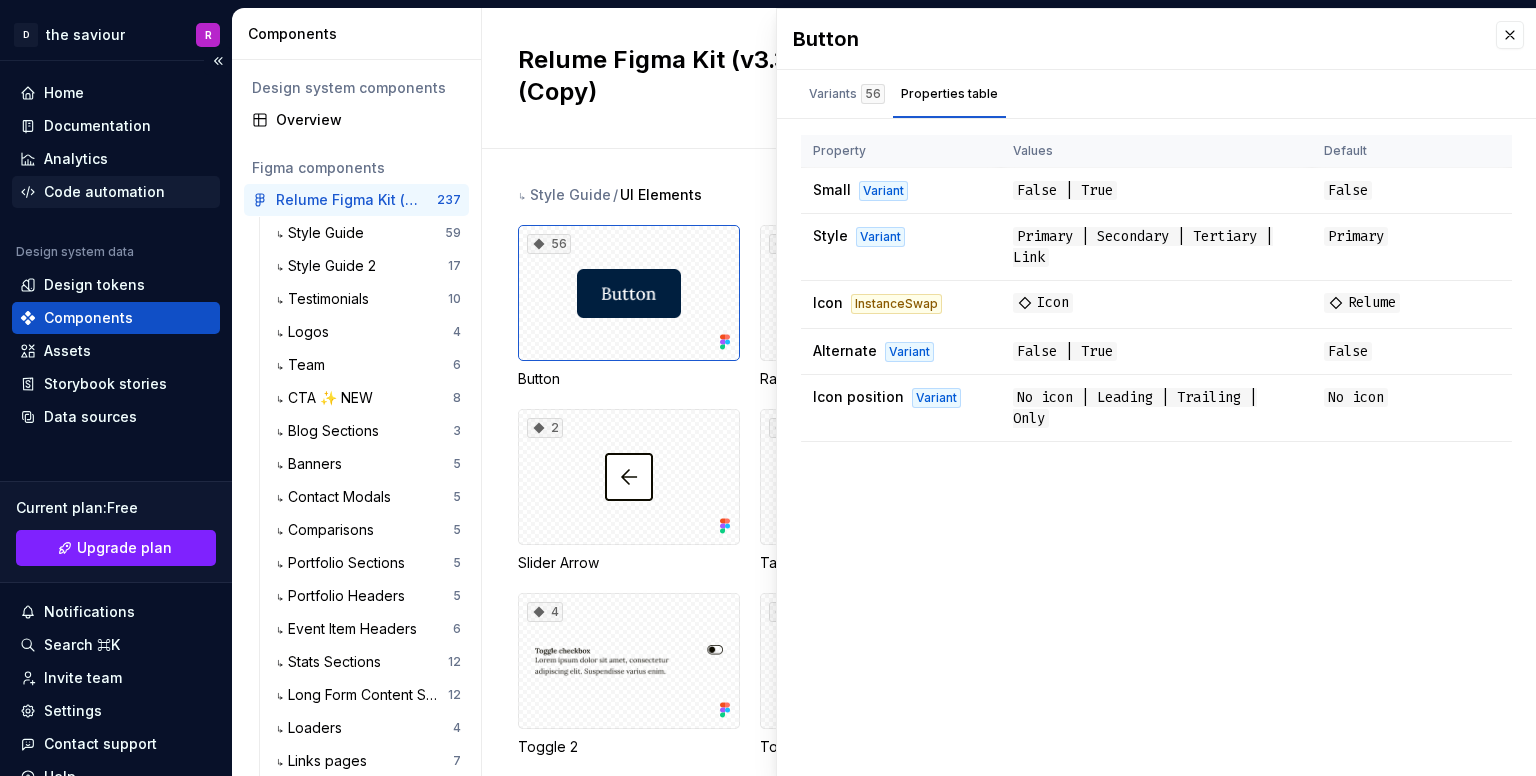 click on "Code automation" at bounding box center (104, 192) 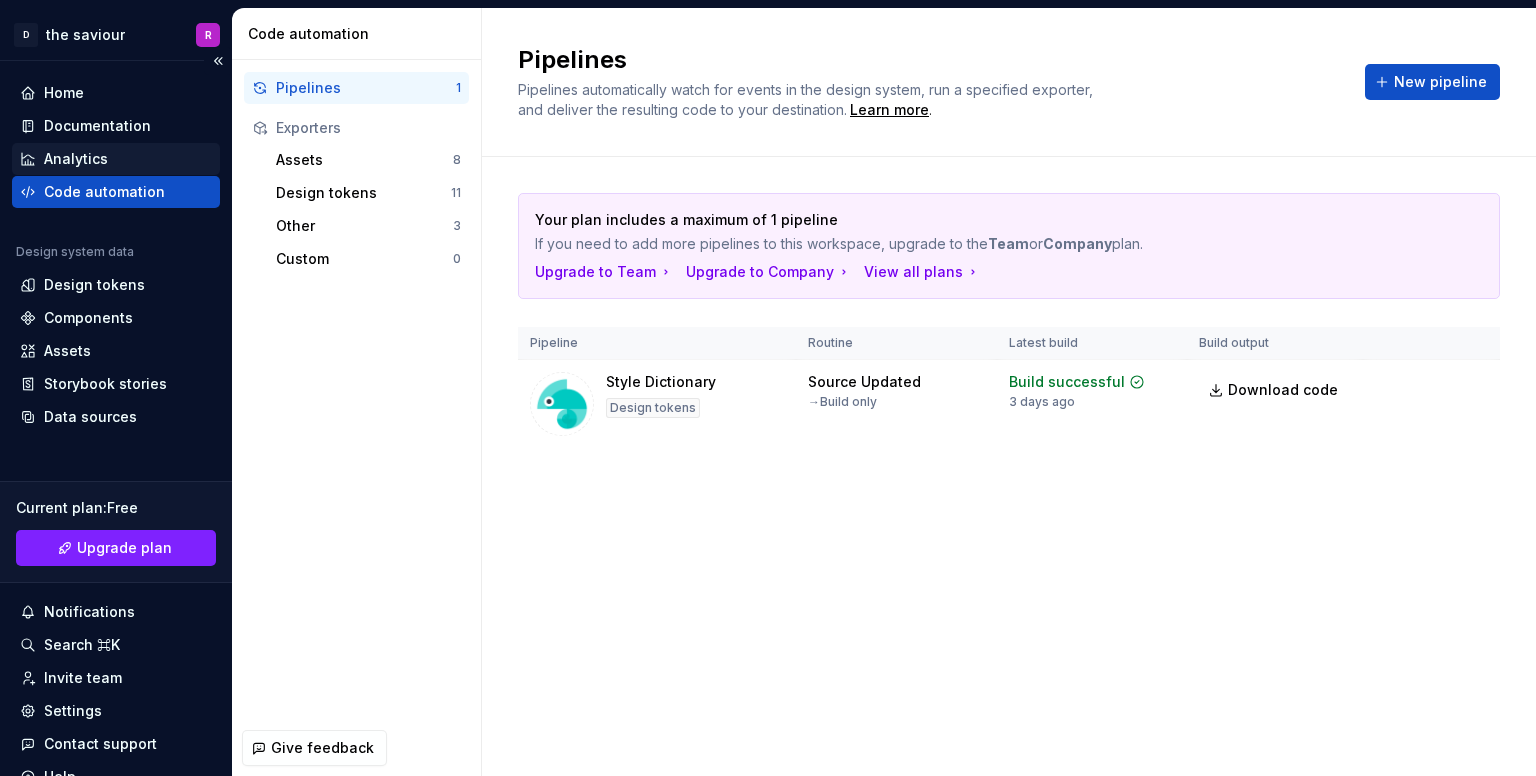 click on "Analytics" at bounding box center (116, 159) 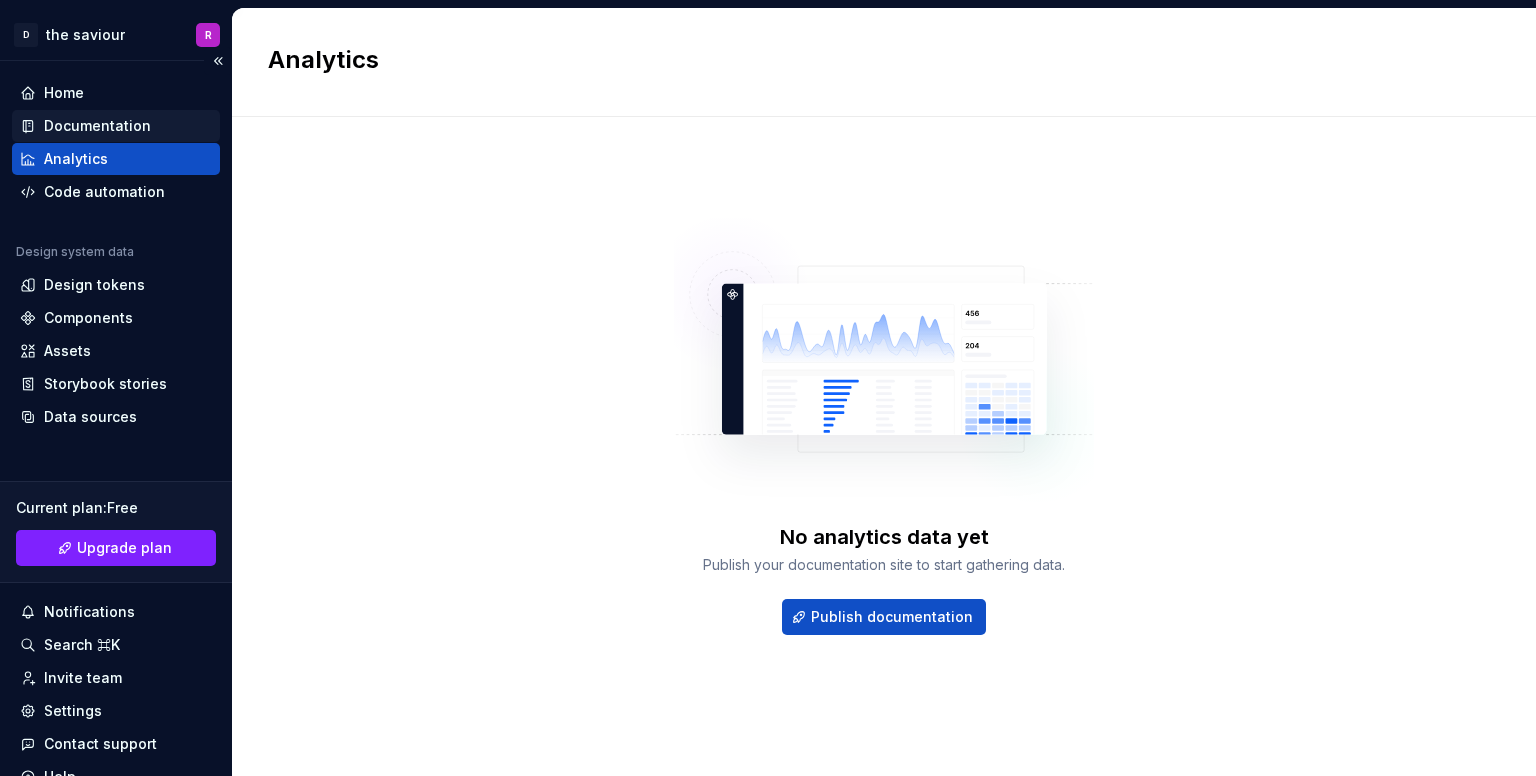 click on "Documentation" at bounding box center [116, 126] 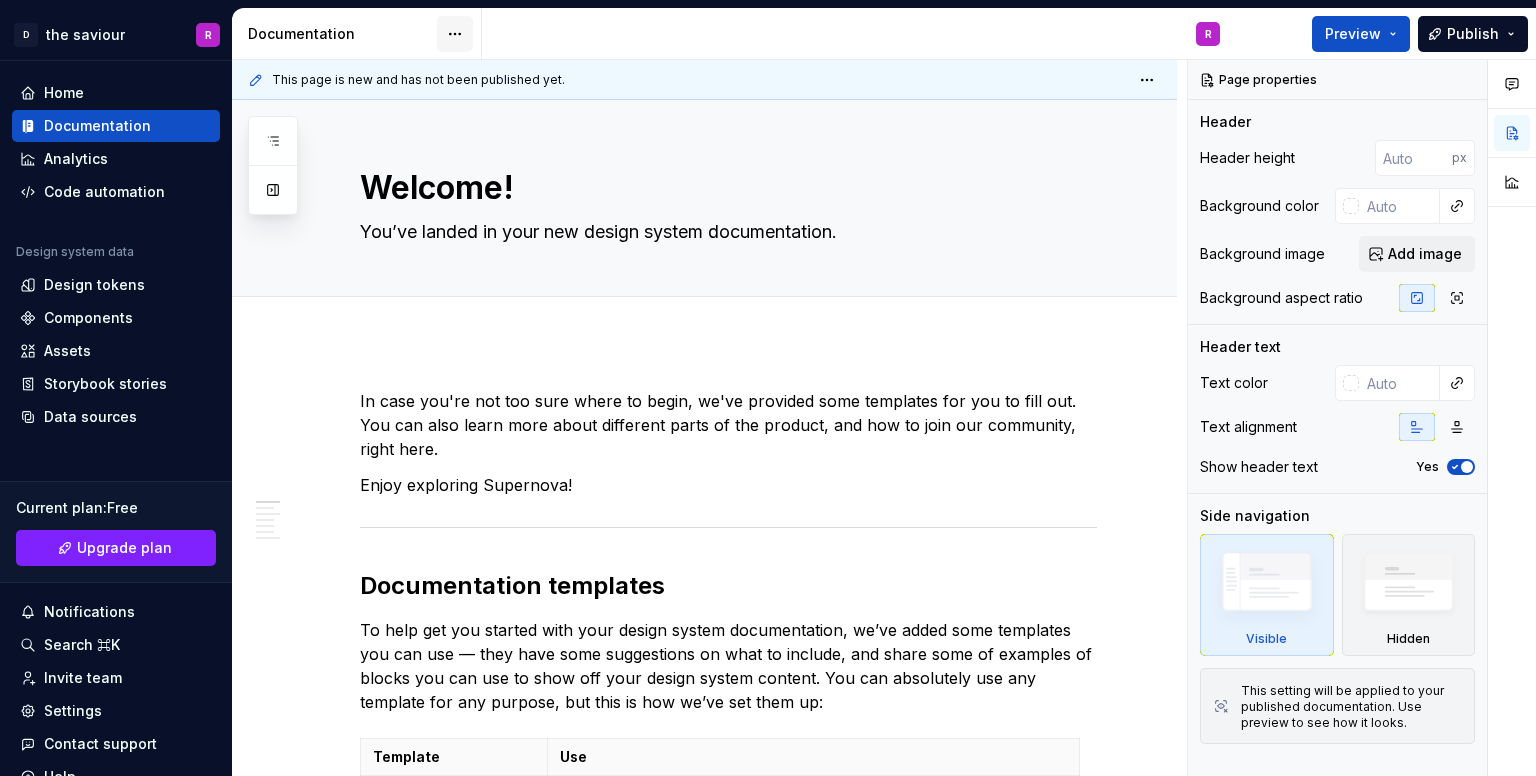 click on "D the saviour R Home Documentation Analytics Code automation Design system data Design tokens Components Assets Storybook stories Data sources Current plan : Free Upgrade plan Notifications Search ⌘K Invite team Settings Contact support Help Documentation R Preview Publish Pages Add
Accessibility guide for tree Page tree.
Navigate the tree with the arrow keys. Common tree hotkeys apply. Further keybindings are available:
enter to execute primary action on focused item
f2 to start renaming the focused item
escape to abort renaming an item
control+d to start dragging selected items
Welcome! R Foundations Design tokens Typography Components Component overview Component detail Changes Welcome! Foundations  /  Design tokens Foundations  /  Typography Components  /  Component overview Components  /  Component detail Upgrade to Enterprise to turn on approval workflow View edited pages by status when selecting which pages to publish. ." at bounding box center [768, 388] 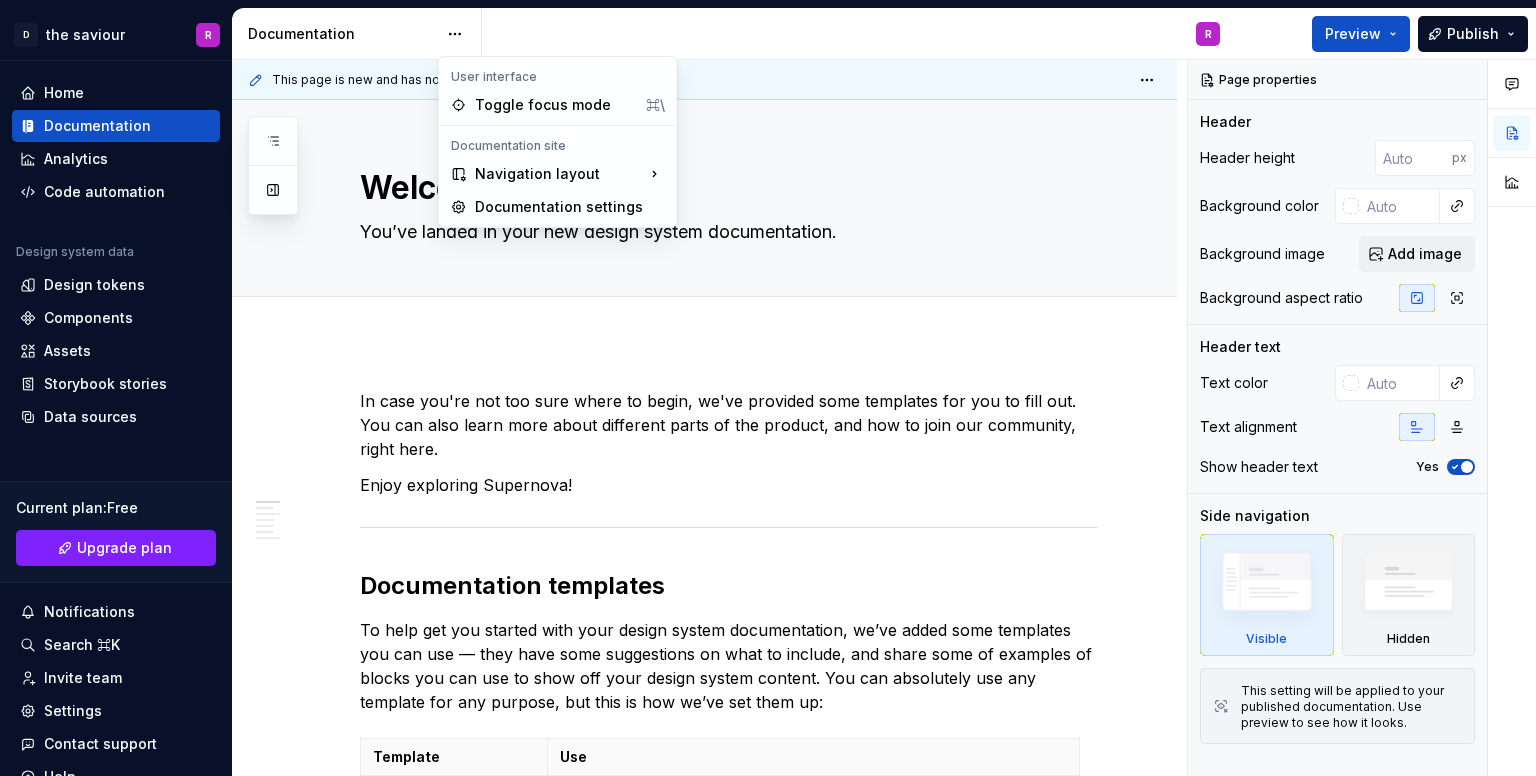 click on "D the saviour R Home Documentation Analytics Code automation Design system data Design tokens Components Assets Storybook stories Data sources Current plan : Free Upgrade plan Notifications Search ⌘K Invite team Settings Contact support Help Documentation R Preview Publish Pages Add
Accessibility guide for tree Page tree.
Navigate the tree with the arrow keys. Common tree hotkeys apply. Further keybindings are available:
enter to execute primary action on focused item
f2 to start renaming the focused item
escape to abort renaming an item
control+d to start dragging selected items
Welcome! R Foundations Design tokens Typography Components Component overview Component detail Changes Welcome! Foundations  /  Design tokens Foundations  /  Typography Components  /  Component overview Components  /  Component detail Upgrade to Enterprise to turn on approval workflow View edited pages by status when selecting which pages to publish. ." at bounding box center [768, 388] 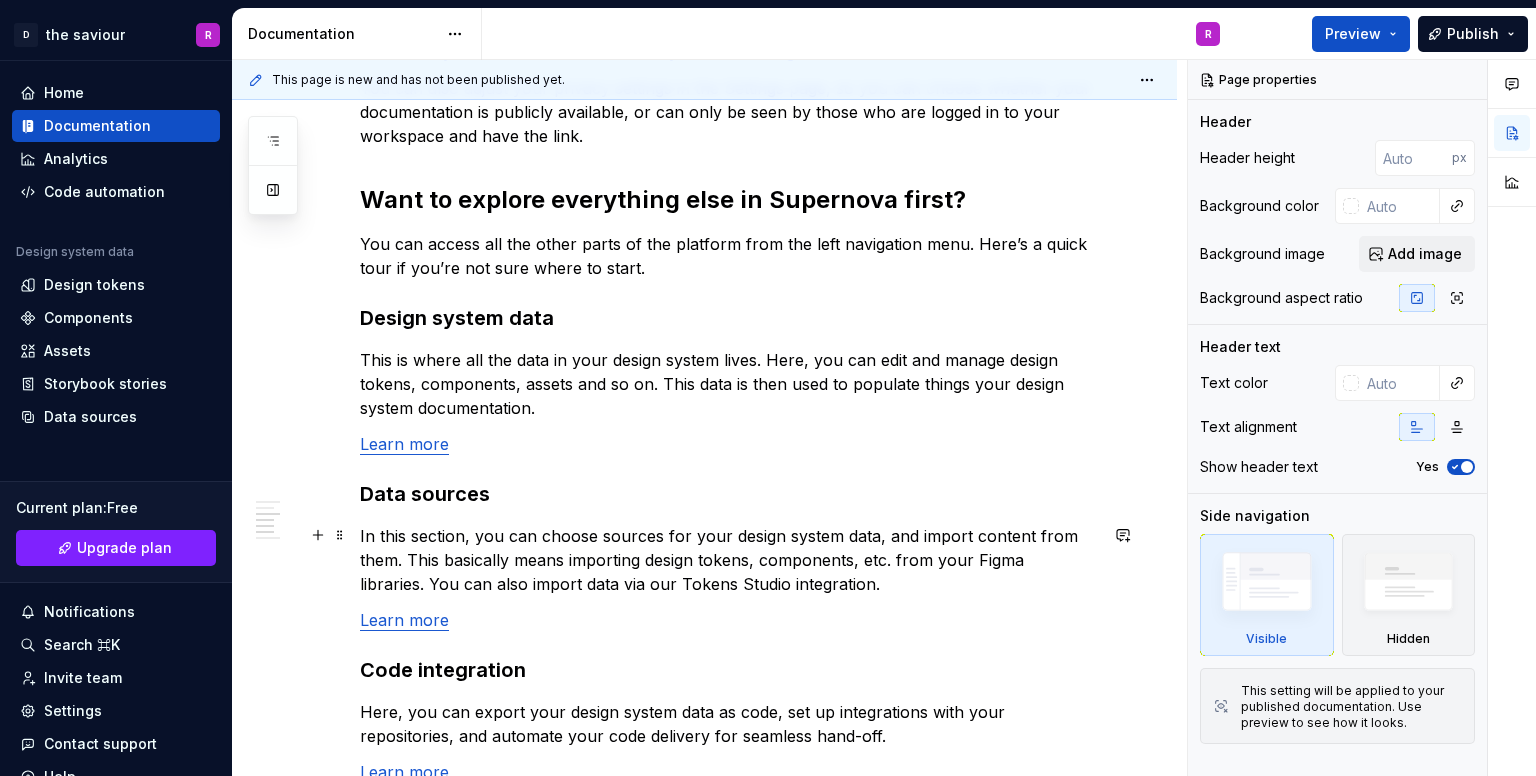 scroll, scrollTop: 1200, scrollLeft: 0, axis: vertical 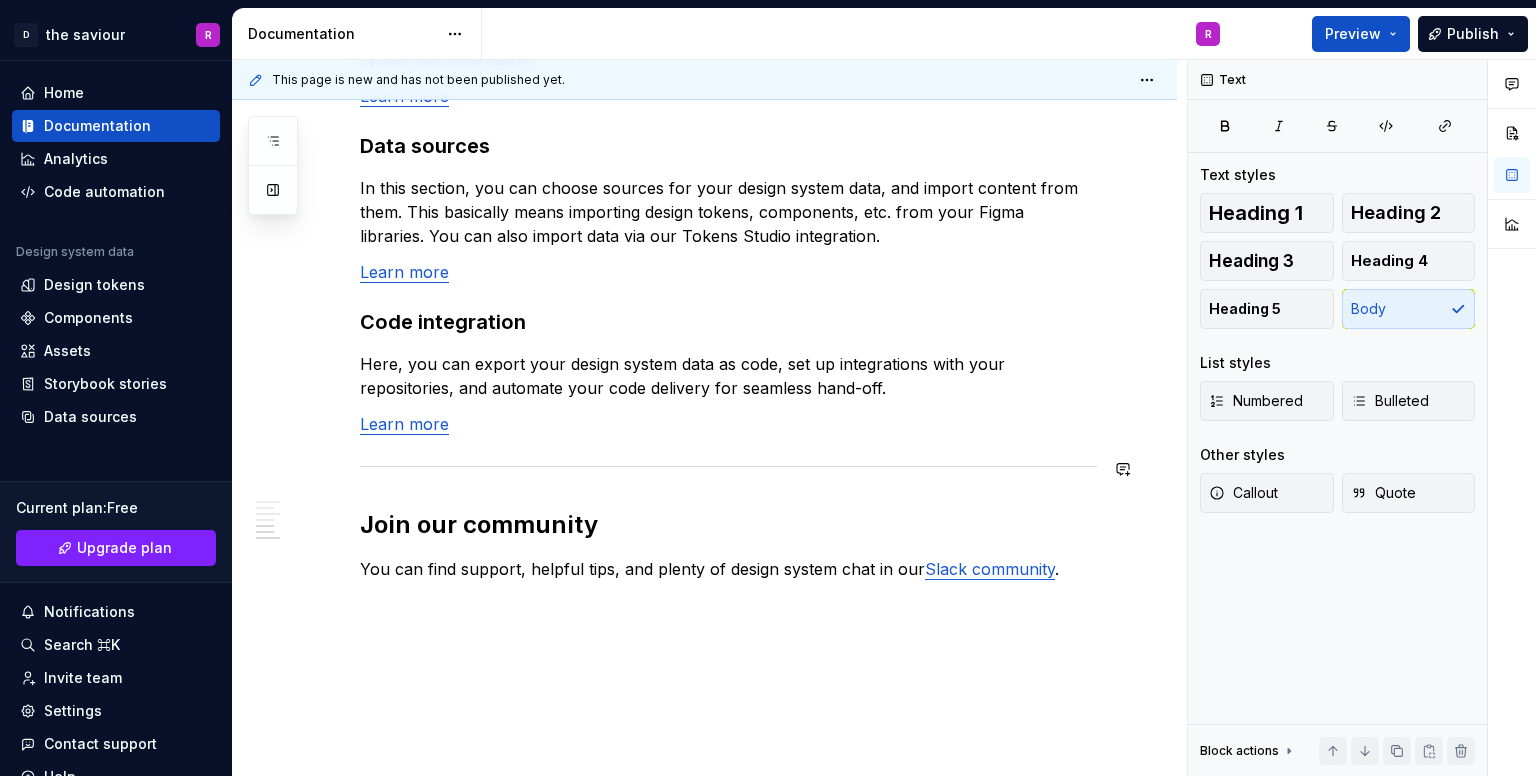 click on "In case you're not too sure where to begin, we've provided some templates for you to fill out. You can also learn more about different parts of the product, and how to join our community, right here. Enjoy exploring Supernova!  Documentation templates To help get you started with your design system documentation, we’ve added some templates you can use — they have some suggestions on what to include, and share some of examples of blocks you can use to show off your design system content. You can absolutely use any template for any purpose, but this is how we’ve set them up: Template Use Design tokens Documenting specific design attributes — colors, shadows, radii, and so on. Typography Documenting the type stack you’re using. Component overview Displaying an overview of all the components in your design system, with links to either Figma, or pages in your documentation, or both. Component detail Documenting a component (or set of components) — buttons, input fields, modals, popovers, and so on. ." at bounding box center (728, -279) 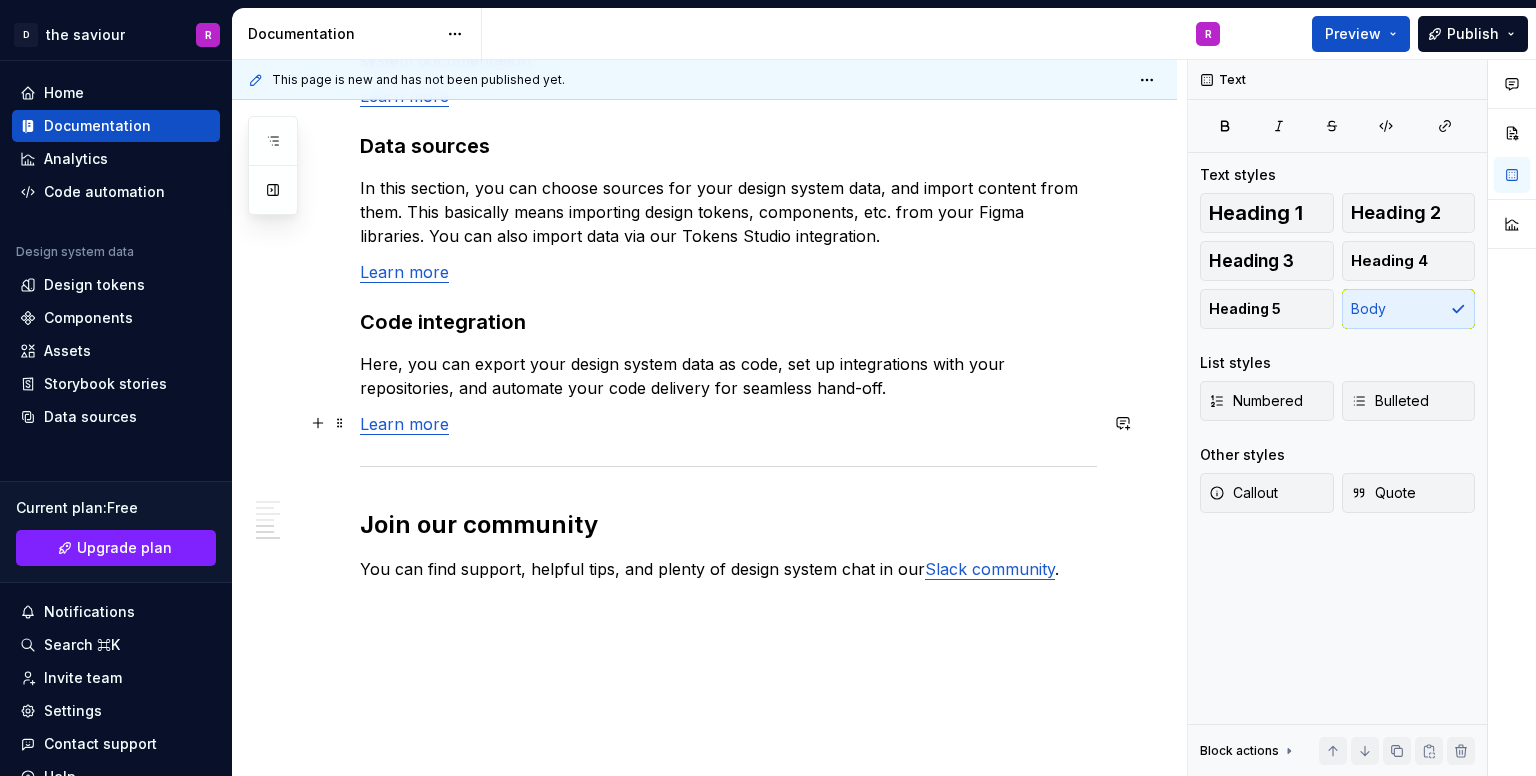 click on "Learn more" at bounding box center (404, 424) 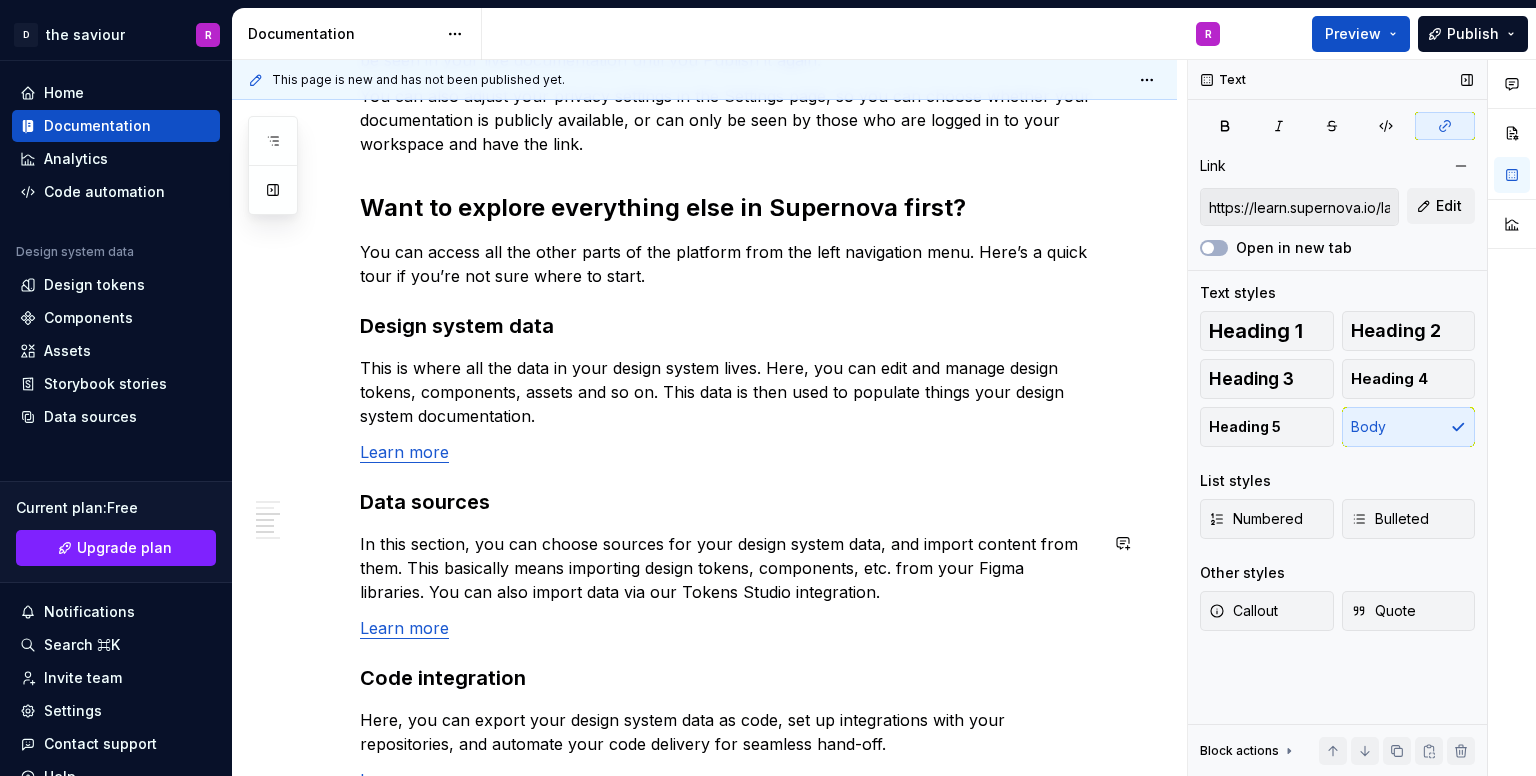 scroll, scrollTop: 1232, scrollLeft: 0, axis: vertical 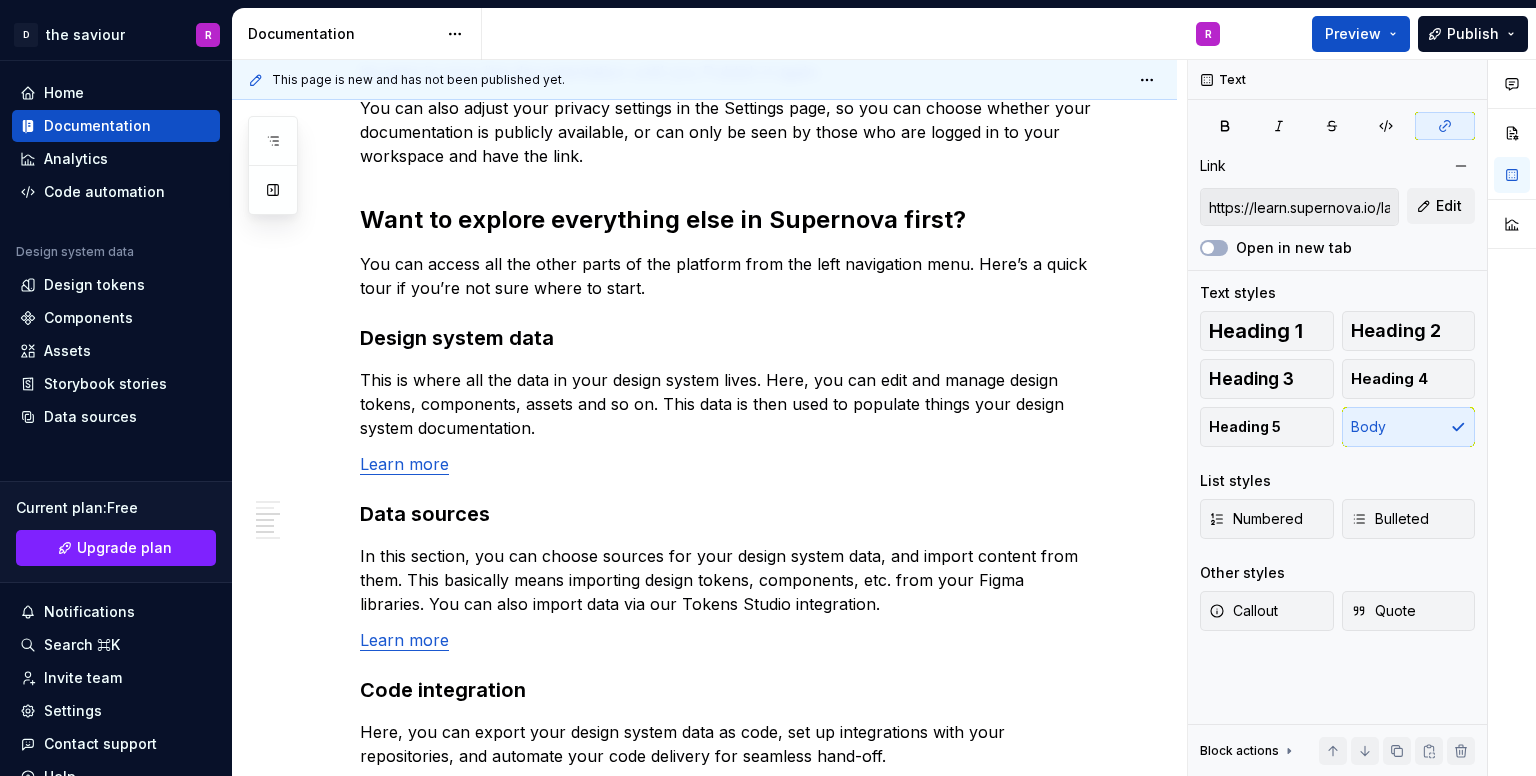 click on "This page is new and has not been published yet." at bounding box center (418, 80) 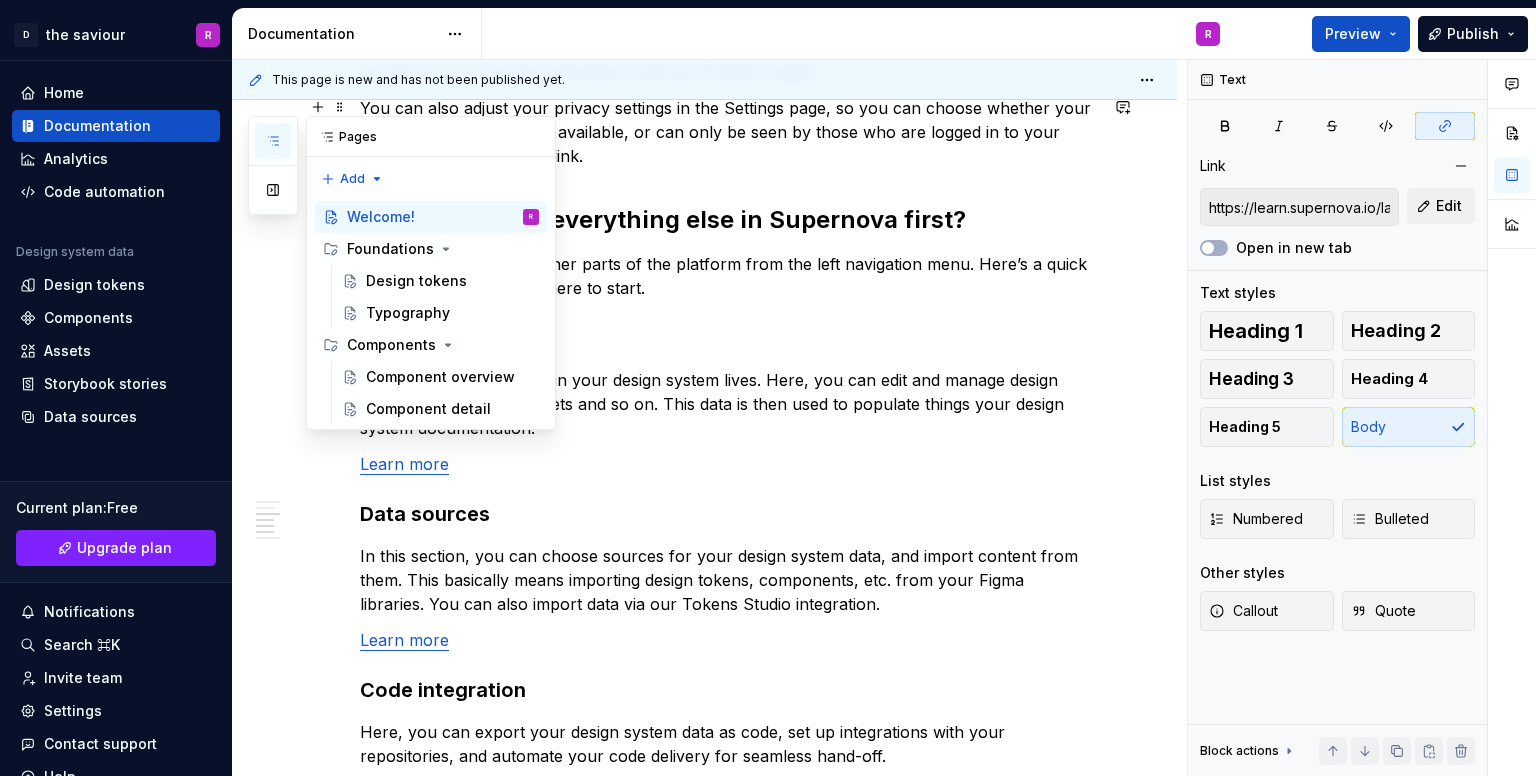 click 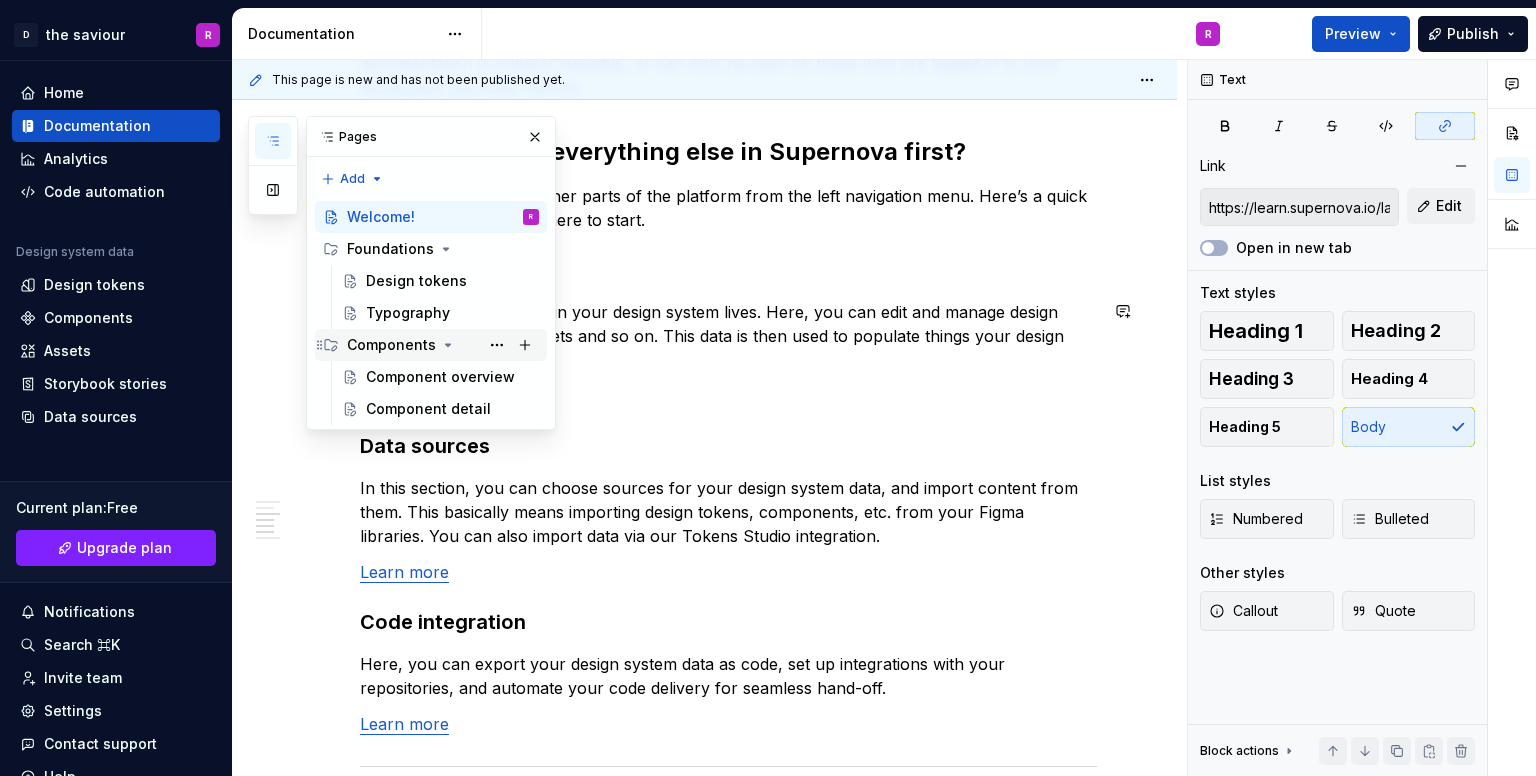 scroll, scrollTop: 1332, scrollLeft: 0, axis: vertical 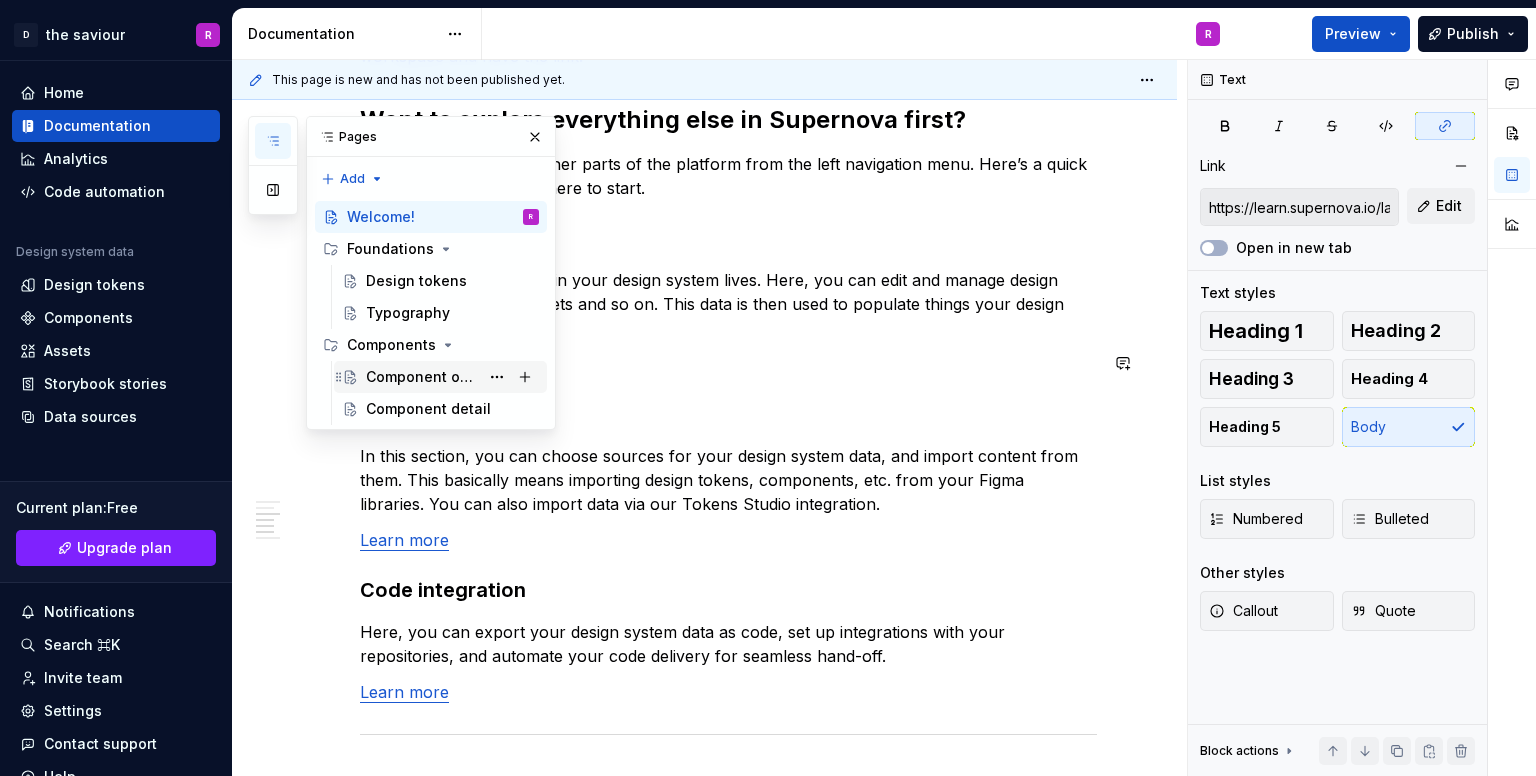 click on "Component overview" at bounding box center (422, 377) 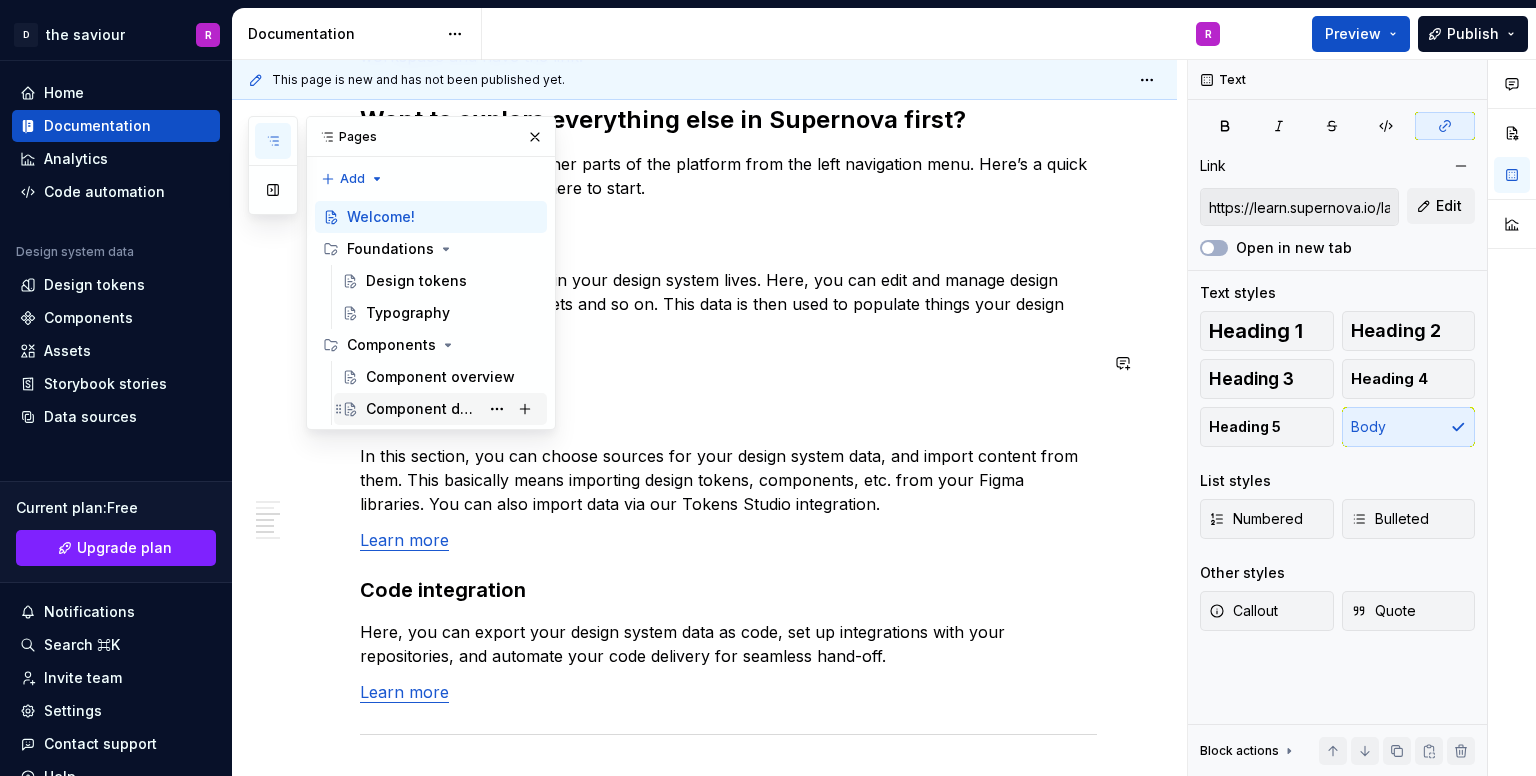 click on "Component detail" at bounding box center [422, 409] 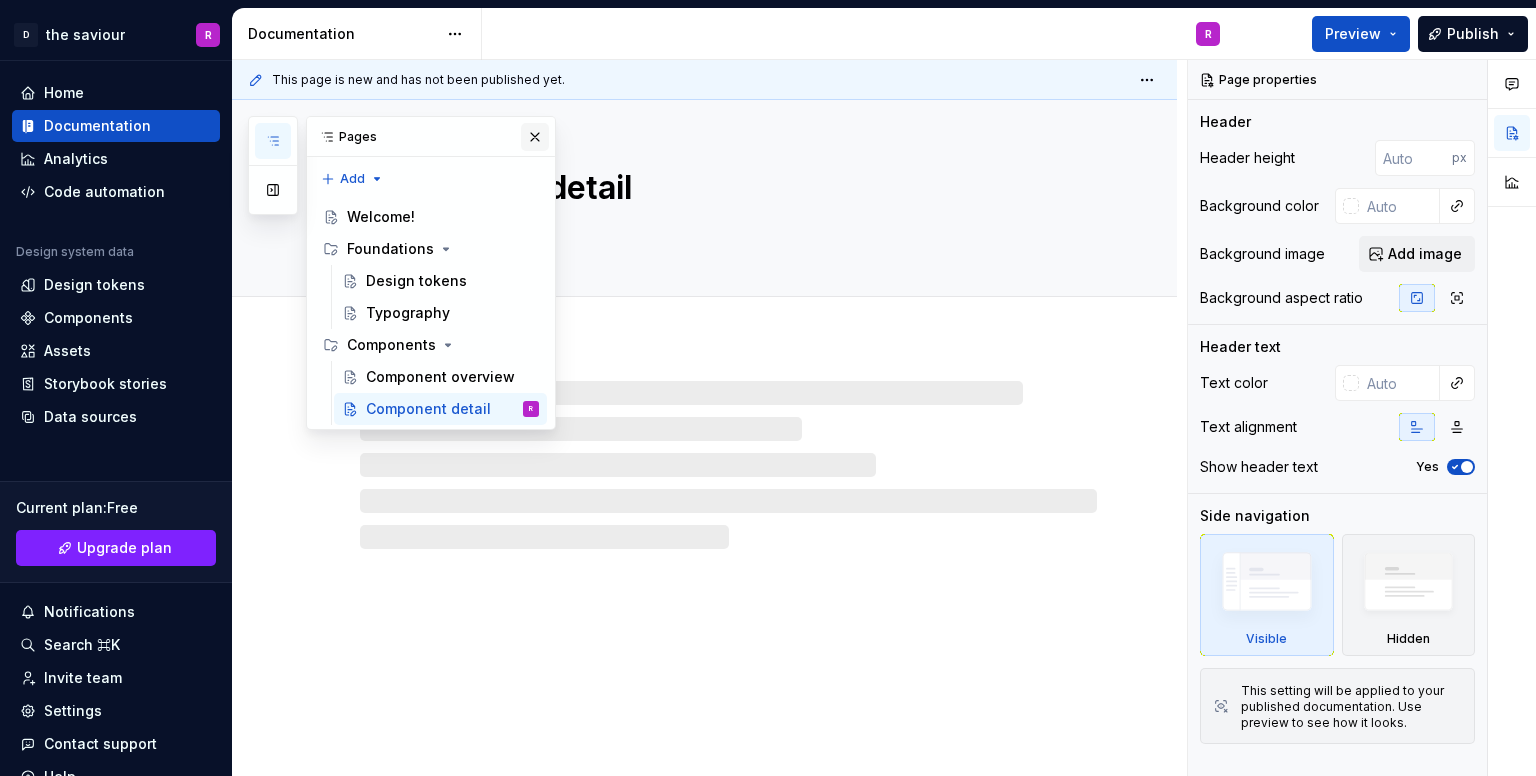 click at bounding box center [535, 137] 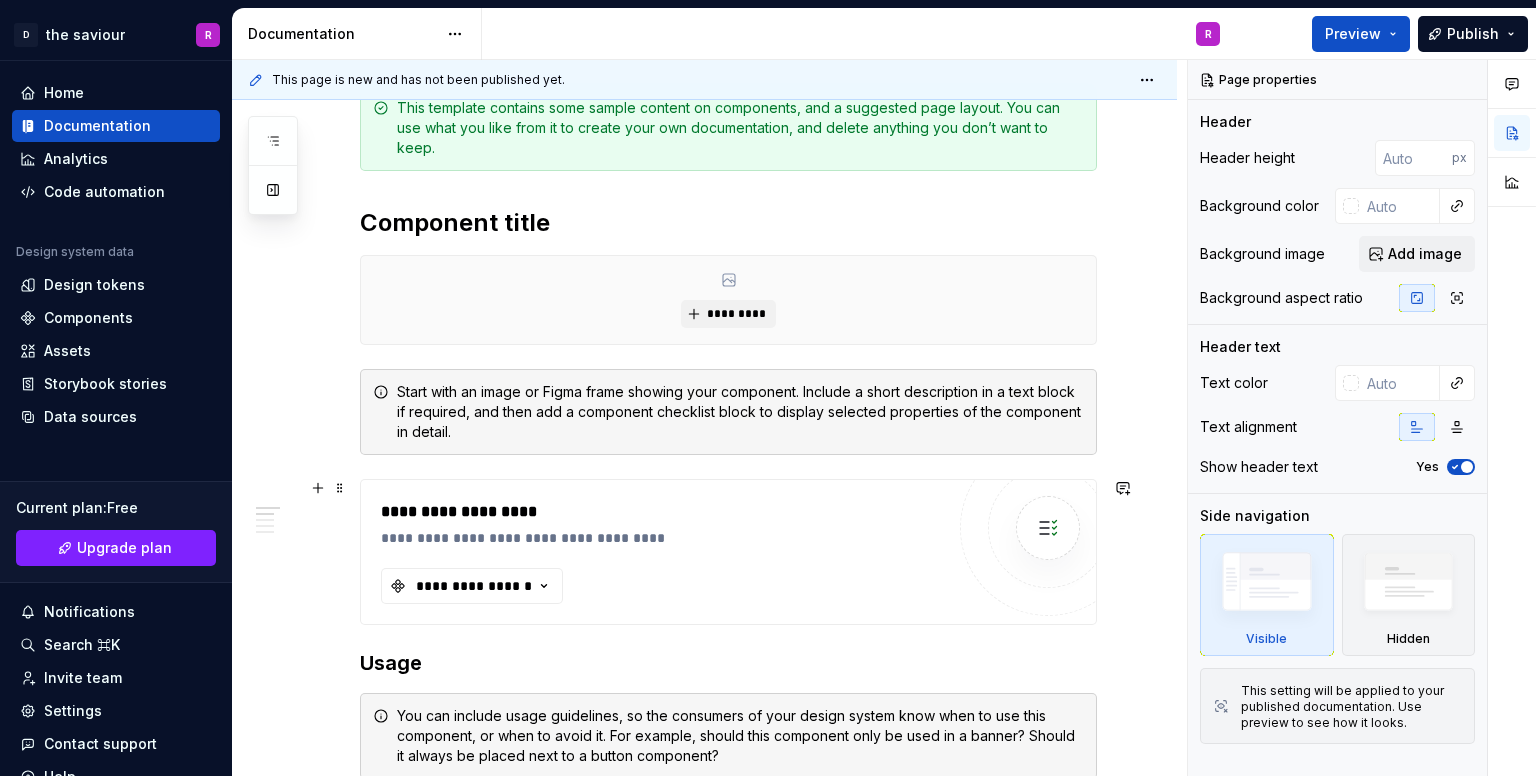 scroll, scrollTop: 300, scrollLeft: 0, axis: vertical 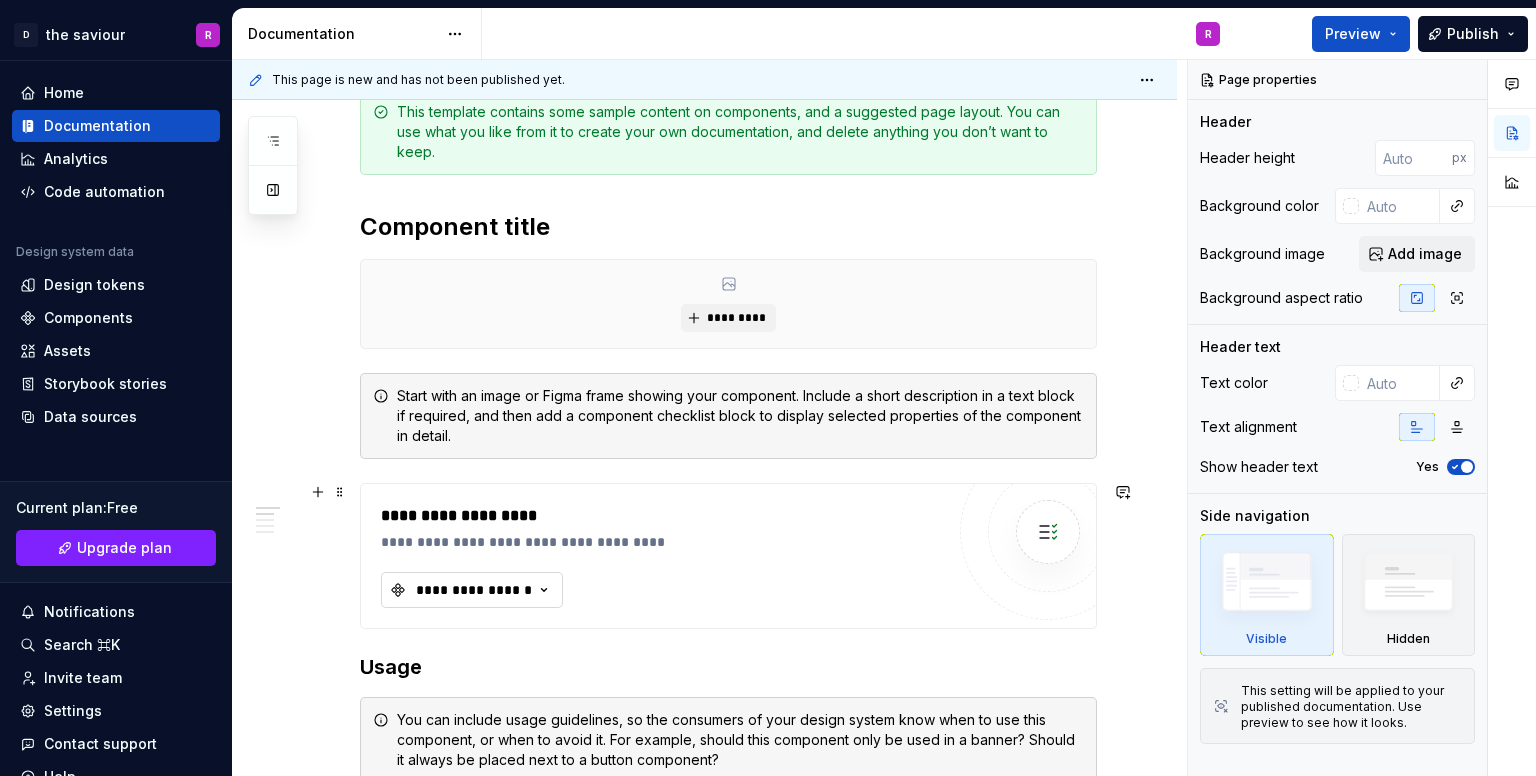 click on "**********" at bounding box center (474, 590) 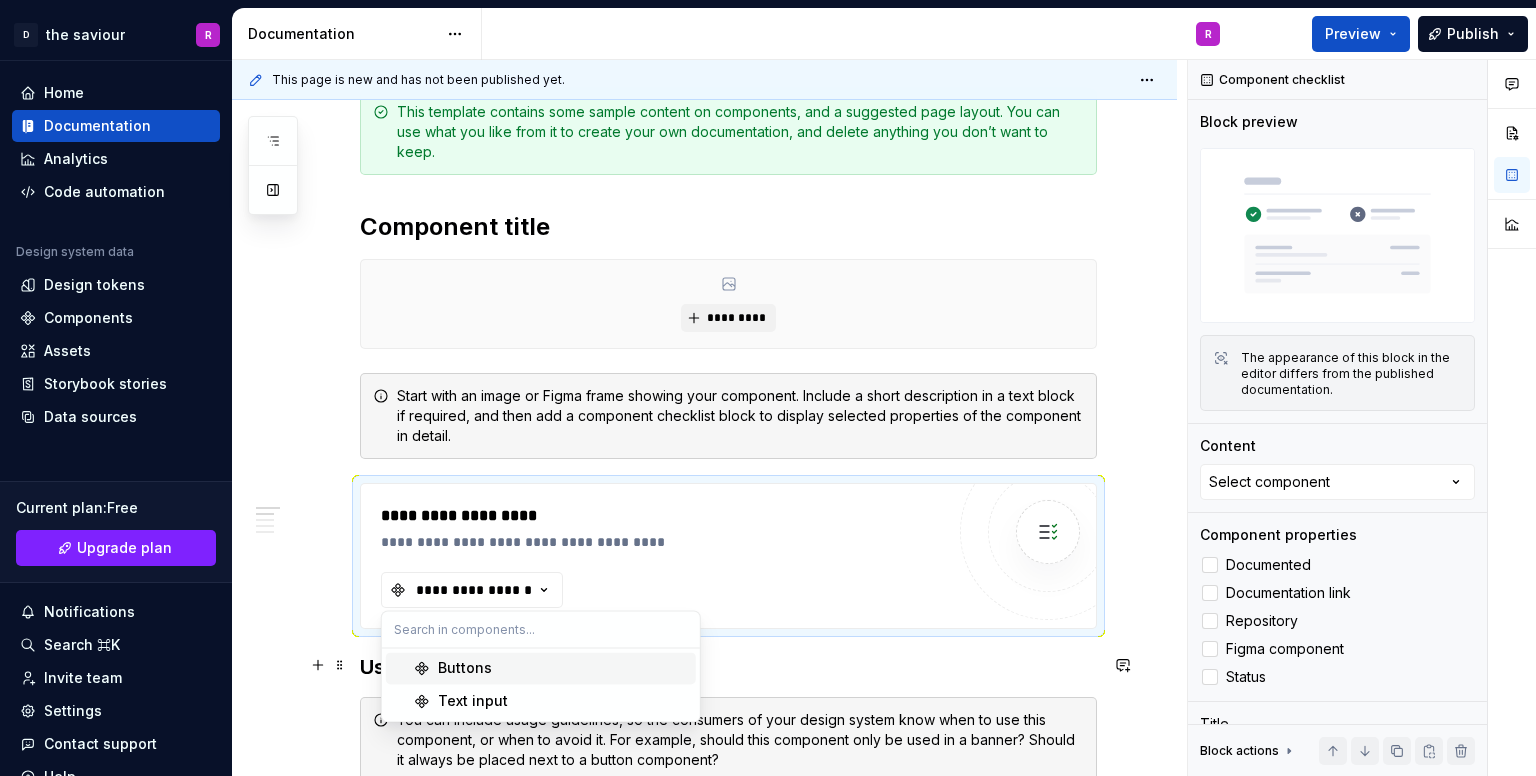 click on "Buttons" at bounding box center (563, 668) 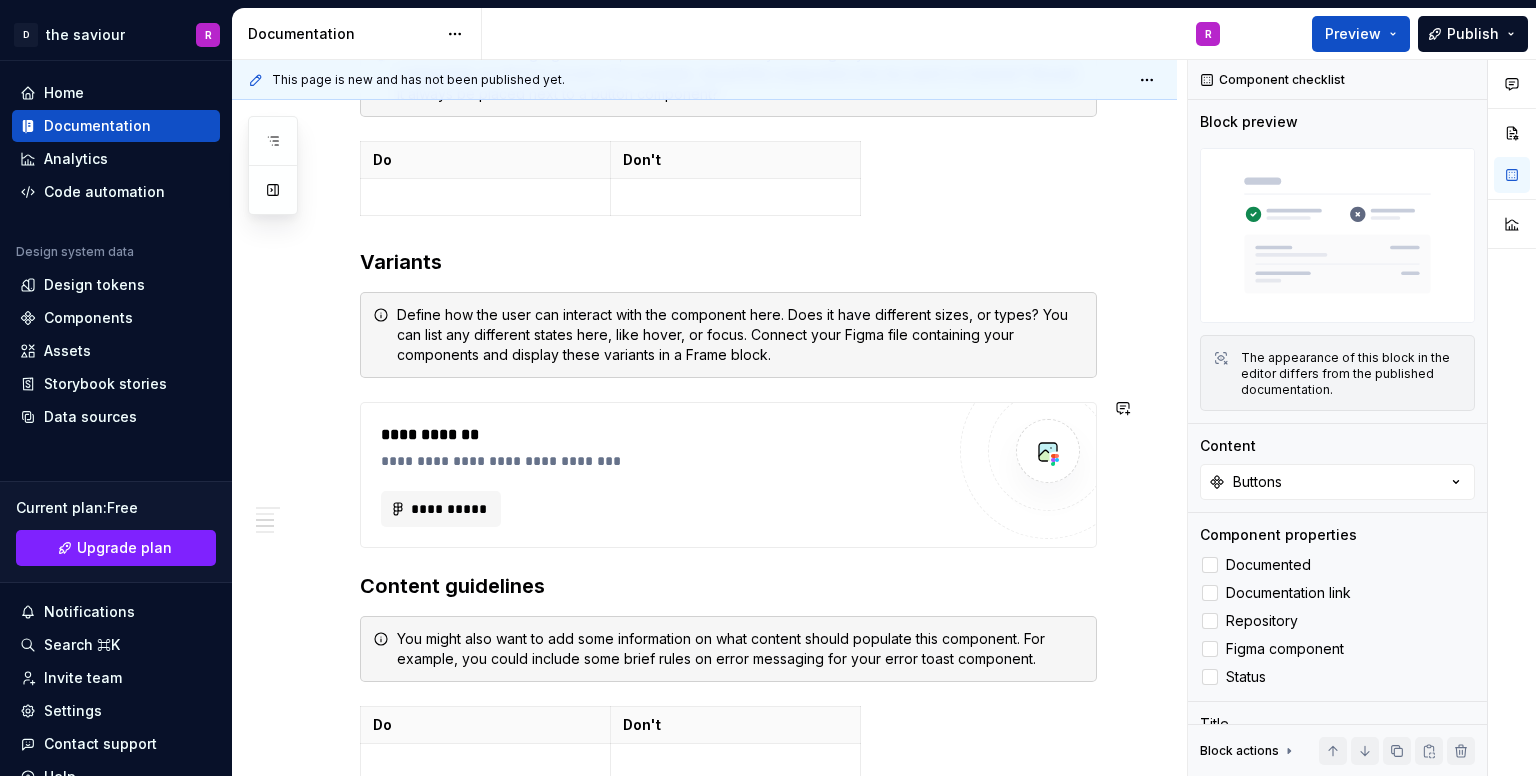 scroll, scrollTop: 1200, scrollLeft: 0, axis: vertical 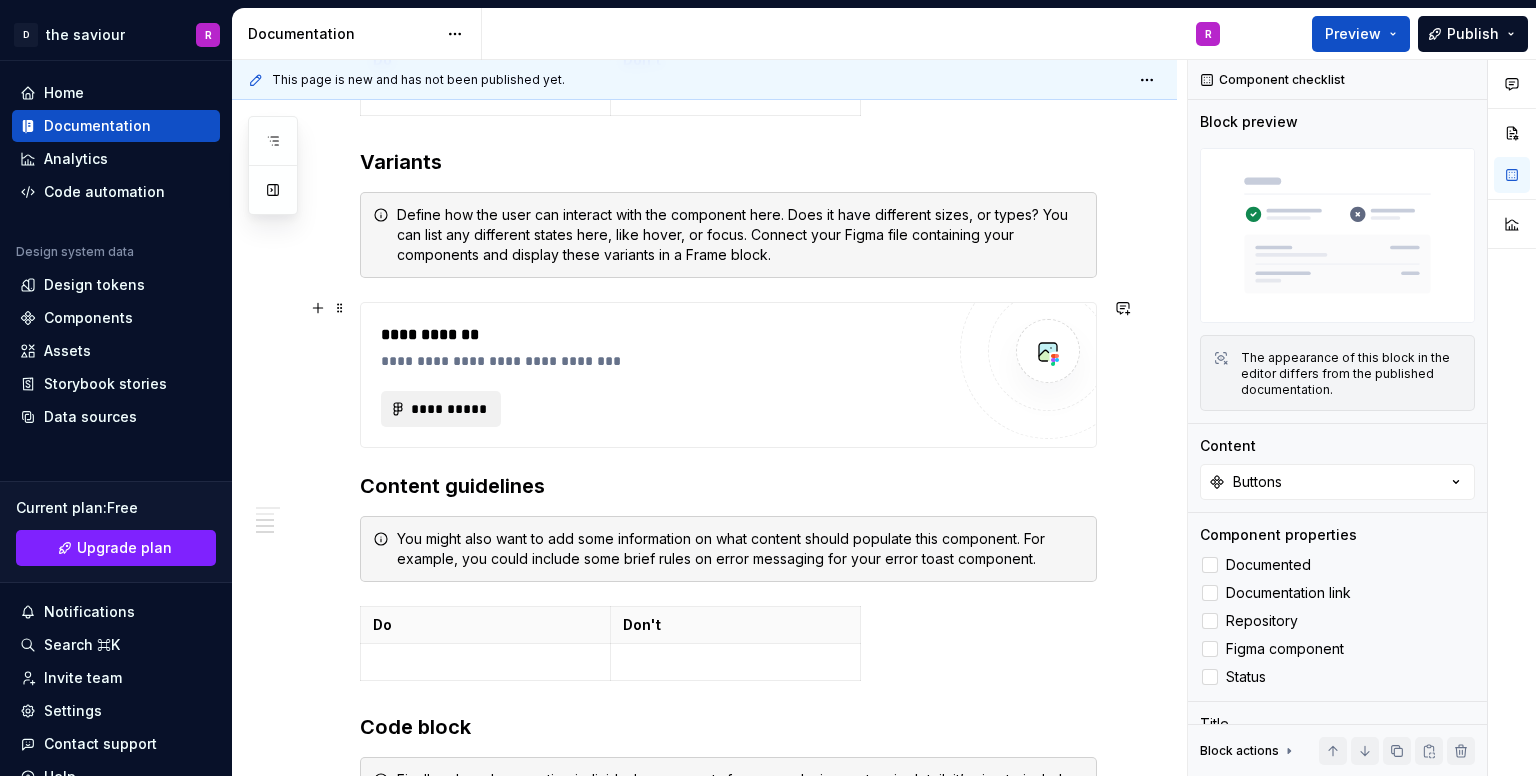 click on "**********" at bounding box center [449, 409] 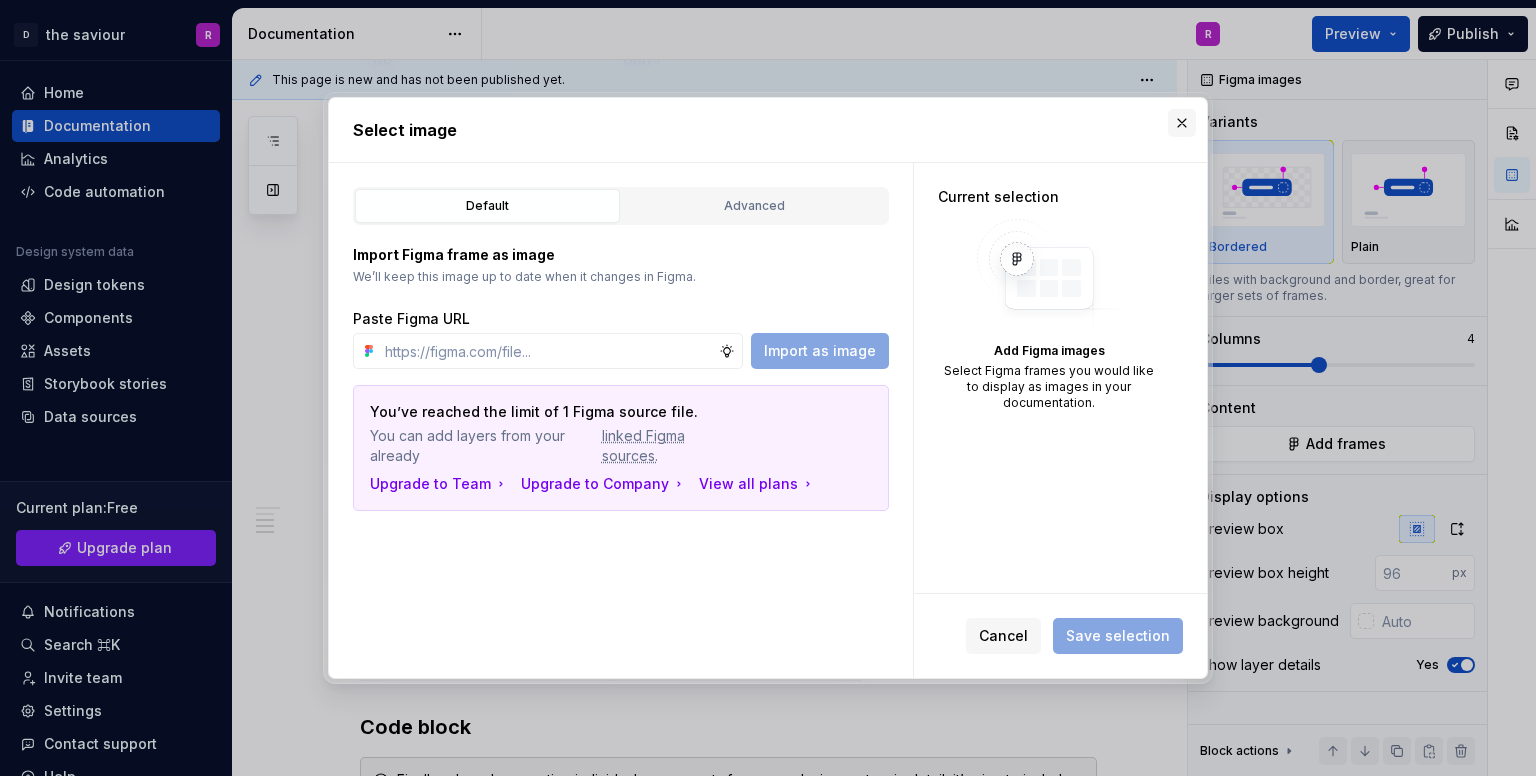 click at bounding box center [1182, 123] 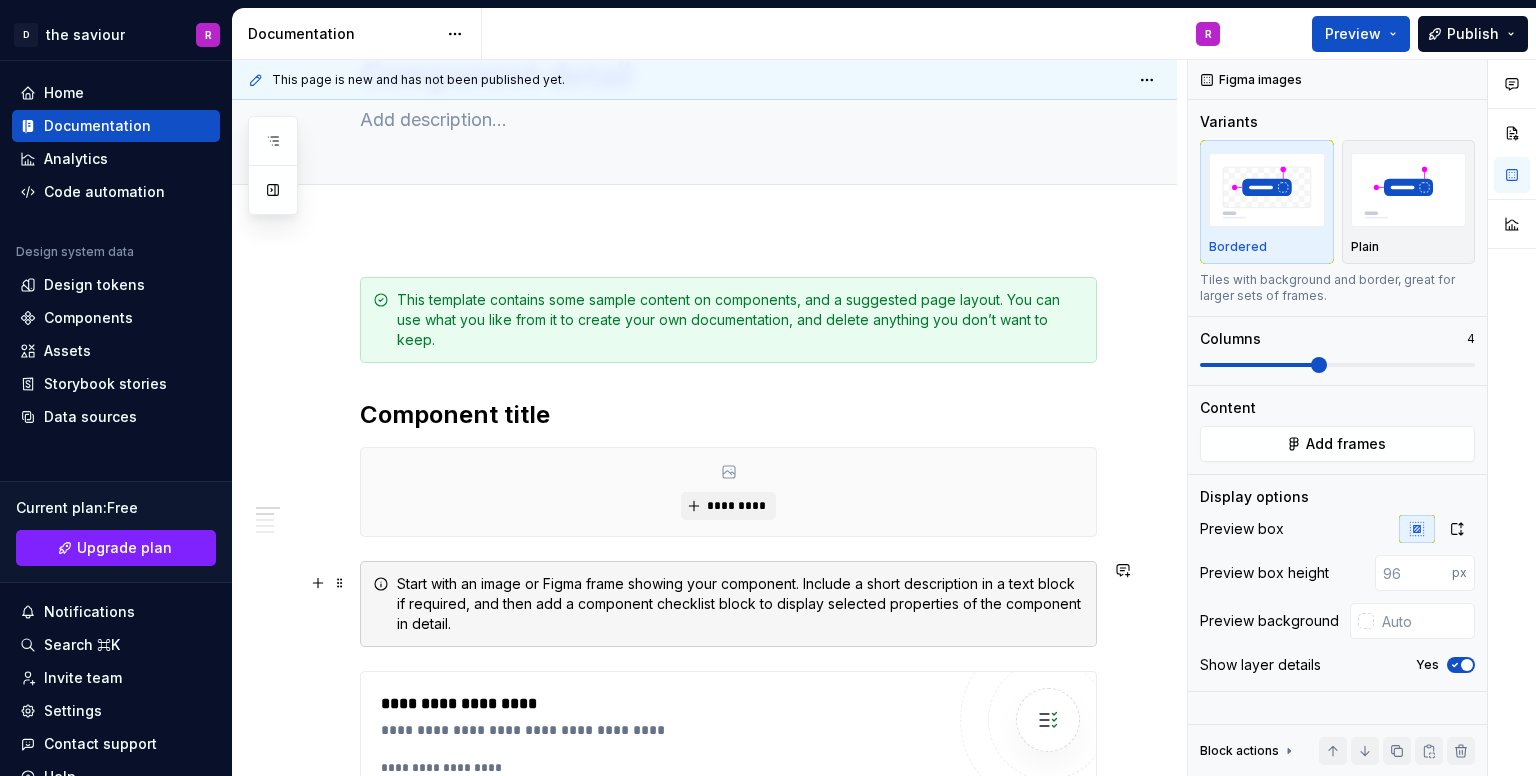 scroll, scrollTop: 0, scrollLeft: 0, axis: both 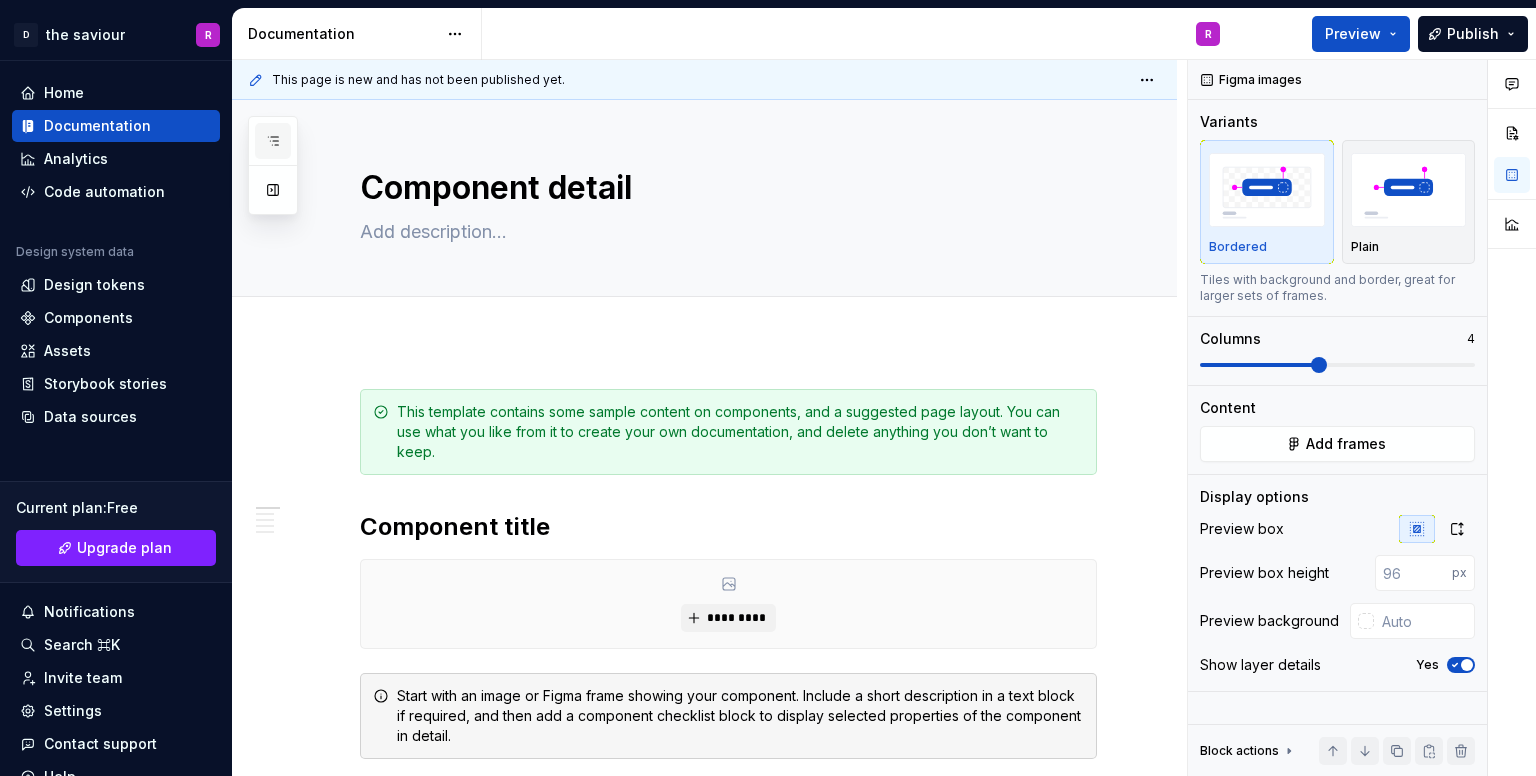 click at bounding box center (273, 141) 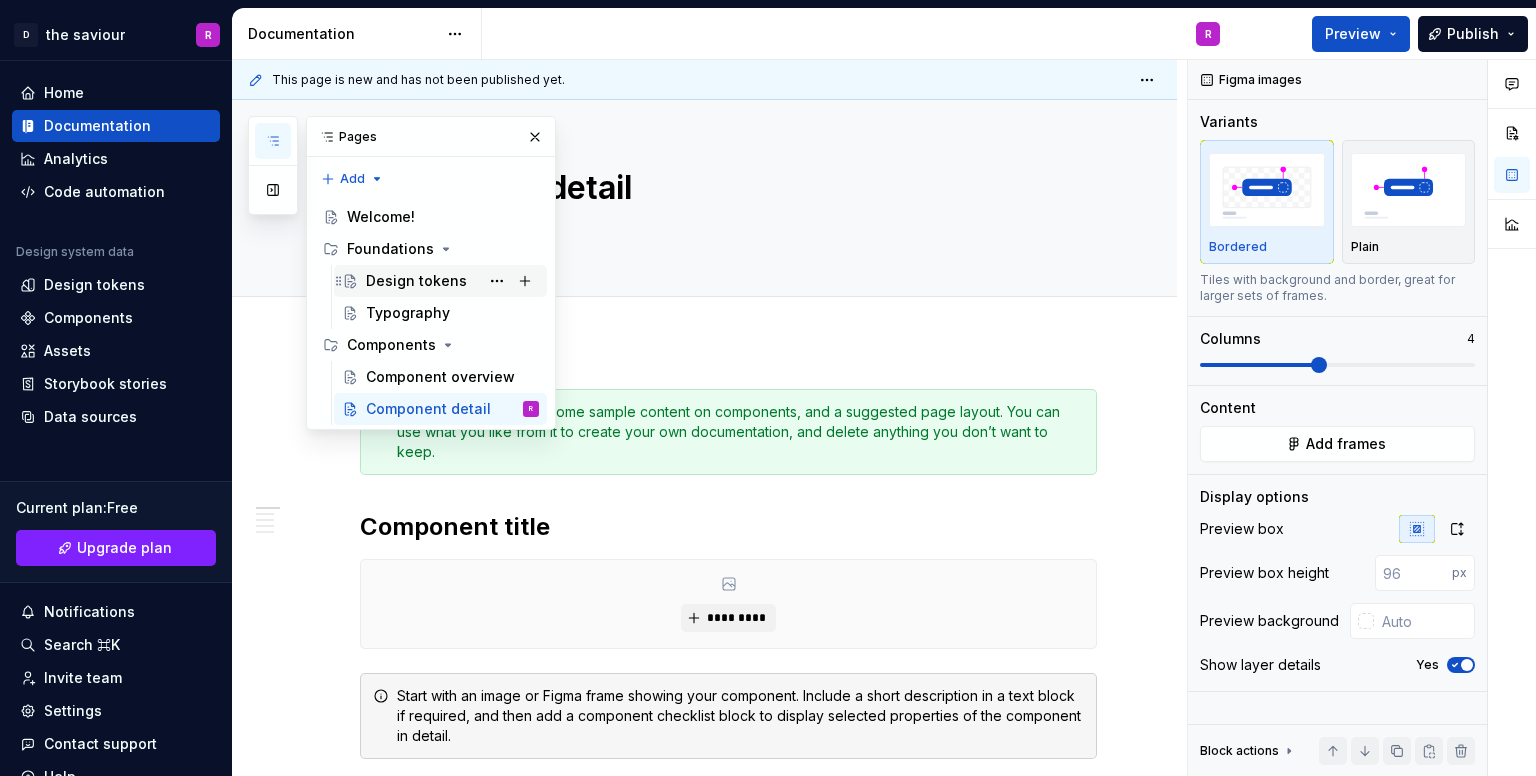 click on "Design tokens" at bounding box center (416, 281) 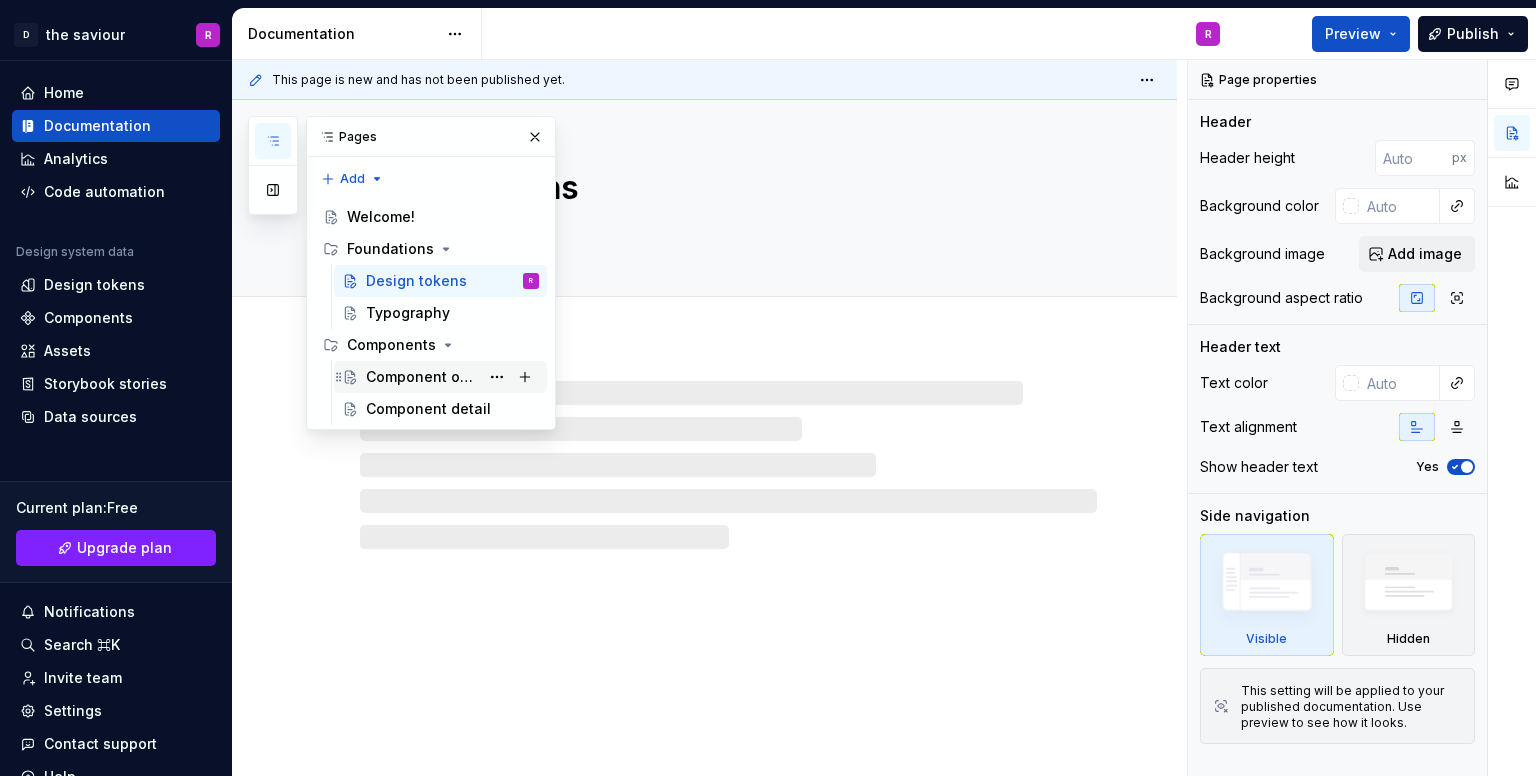 click on "Component overview" at bounding box center [452, 377] 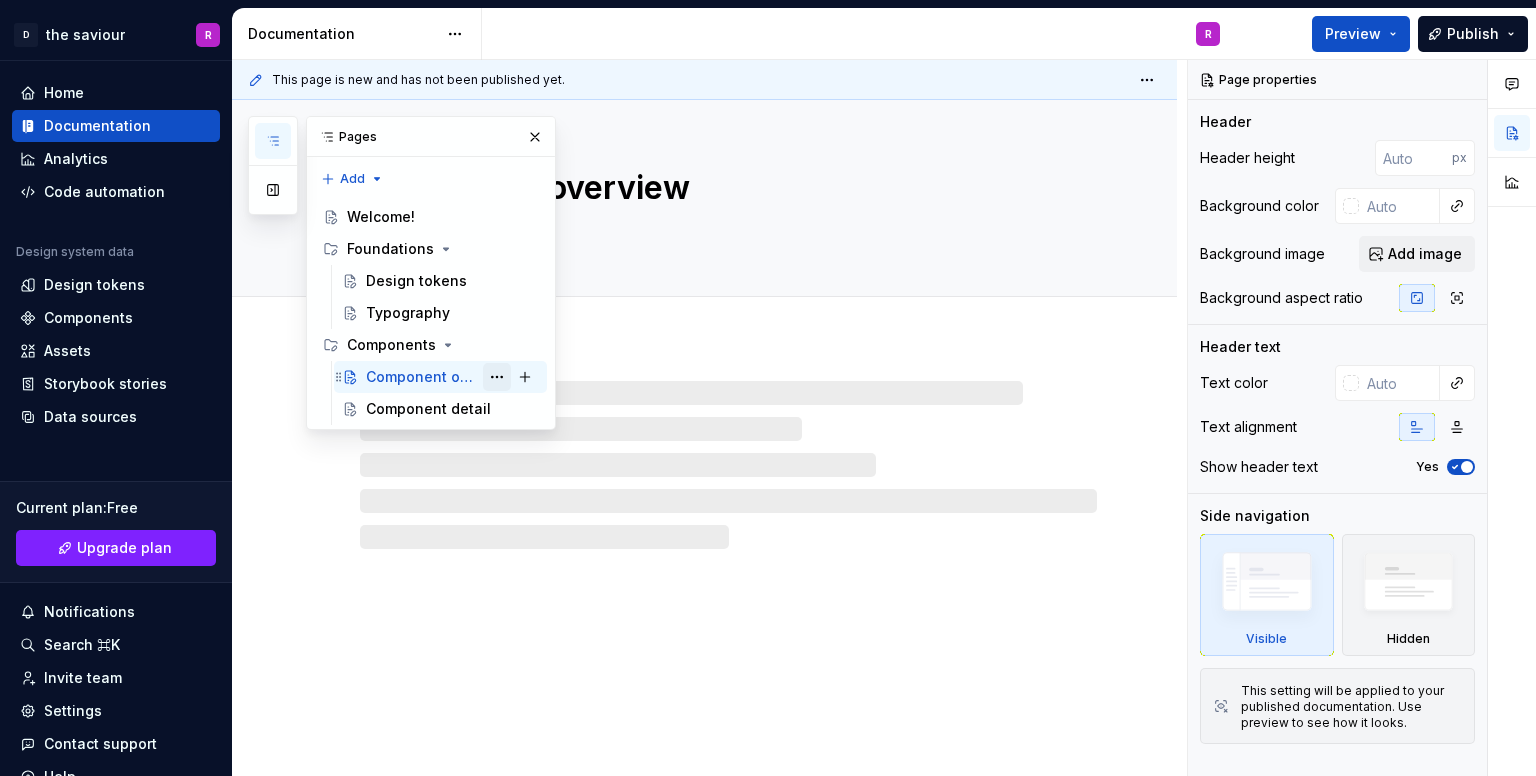 click at bounding box center (497, 377) 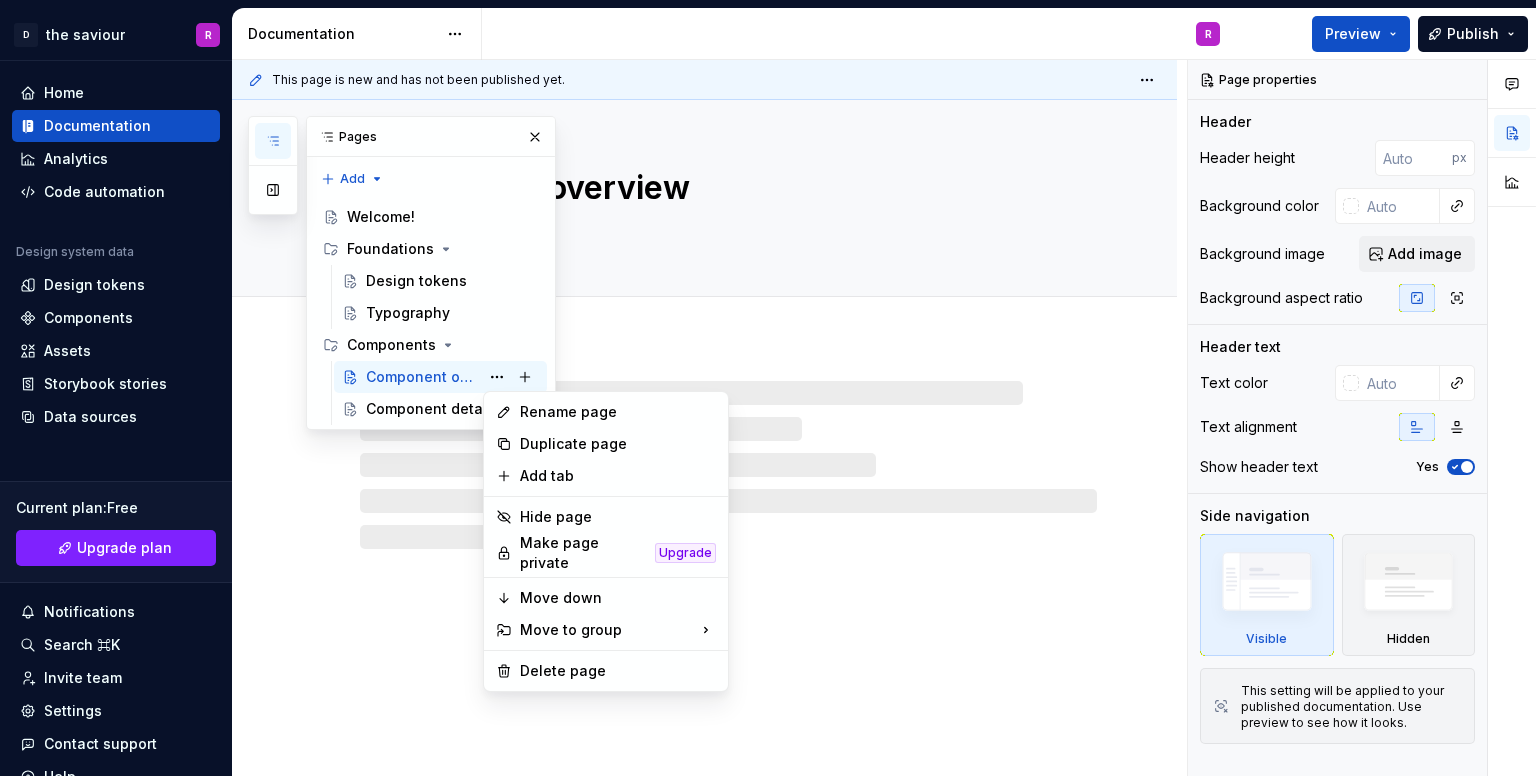 click on "Pages Add
Accessibility guide for tree Page tree.
Navigate the tree with the arrow keys. Common tree hotkeys apply. Further keybindings are available:
enter to execute primary action on focused item
f2 to start renaming the focused item
escape to abort renaming an item
control+d to start dragging selected items
Welcome! Foundations Design tokens Typography Components Component overview R Component detail Changes Welcome! Foundations  /  Design tokens Foundations  /  Typography Components  /  Component overview Components  /  Component detail Upgrade to Enterprise to turn on approval workflow View edited pages by status when selecting which pages to publish. Learn more Contact us" at bounding box center [402, 273] 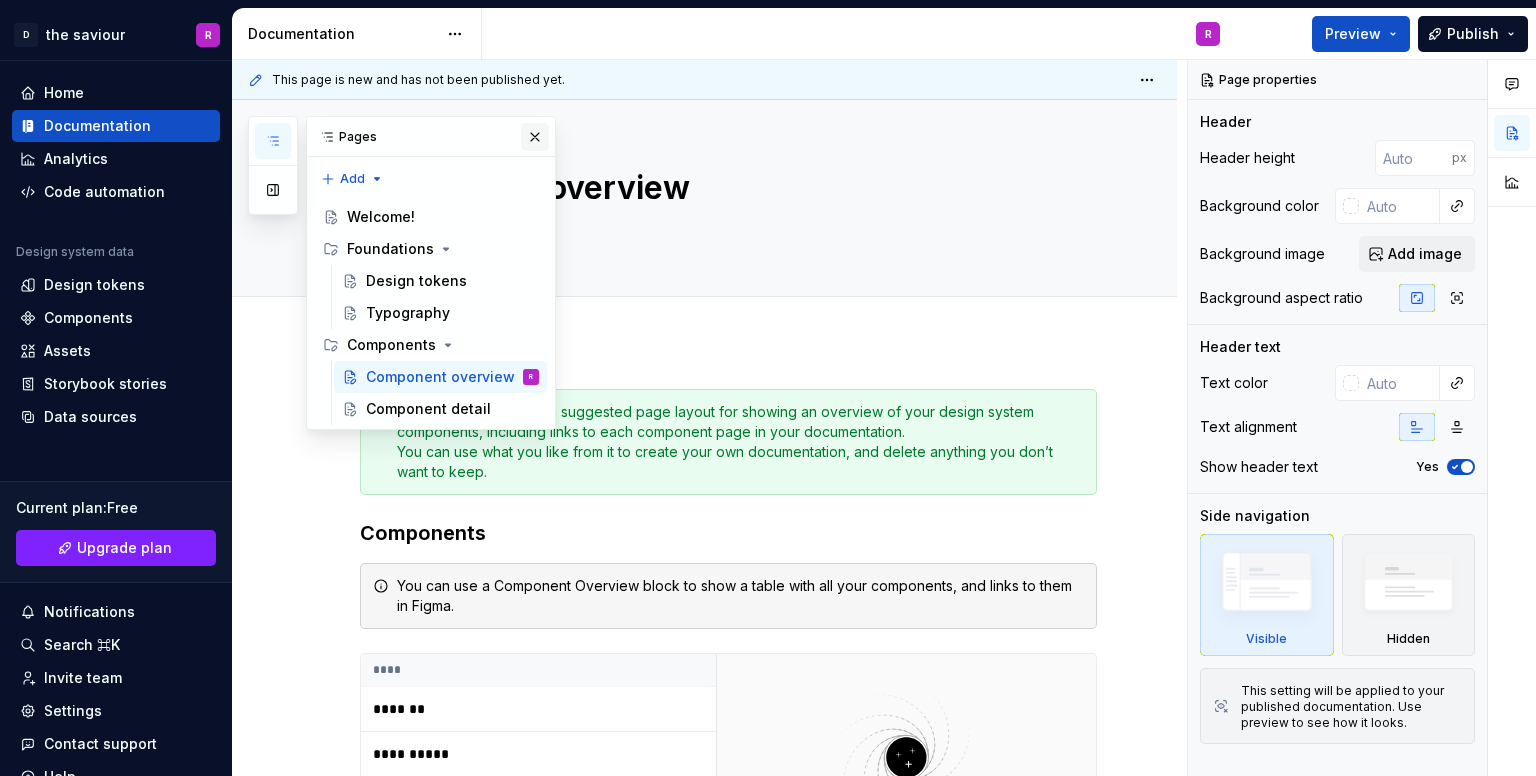 click at bounding box center (535, 137) 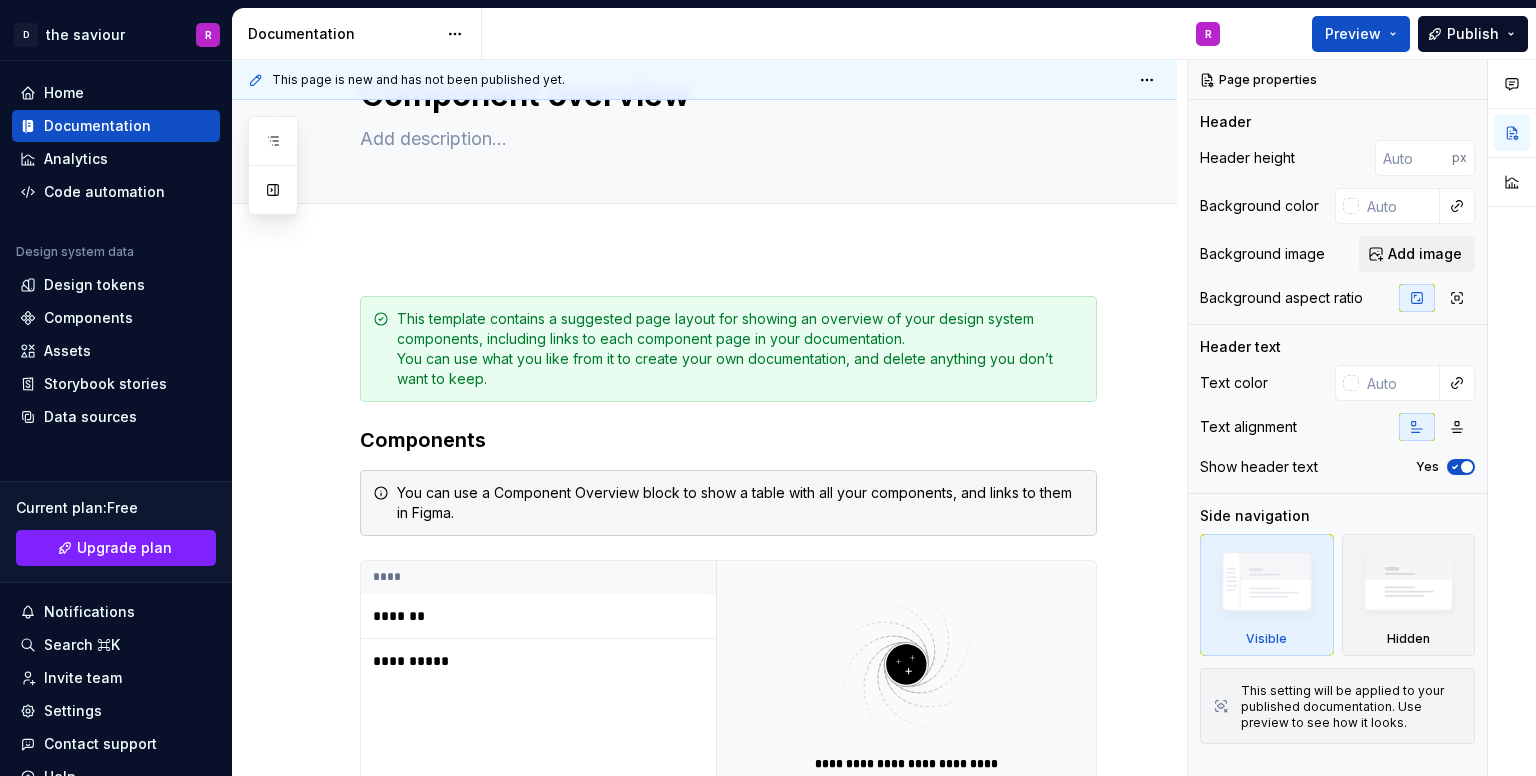 scroll, scrollTop: 300, scrollLeft: 0, axis: vertical 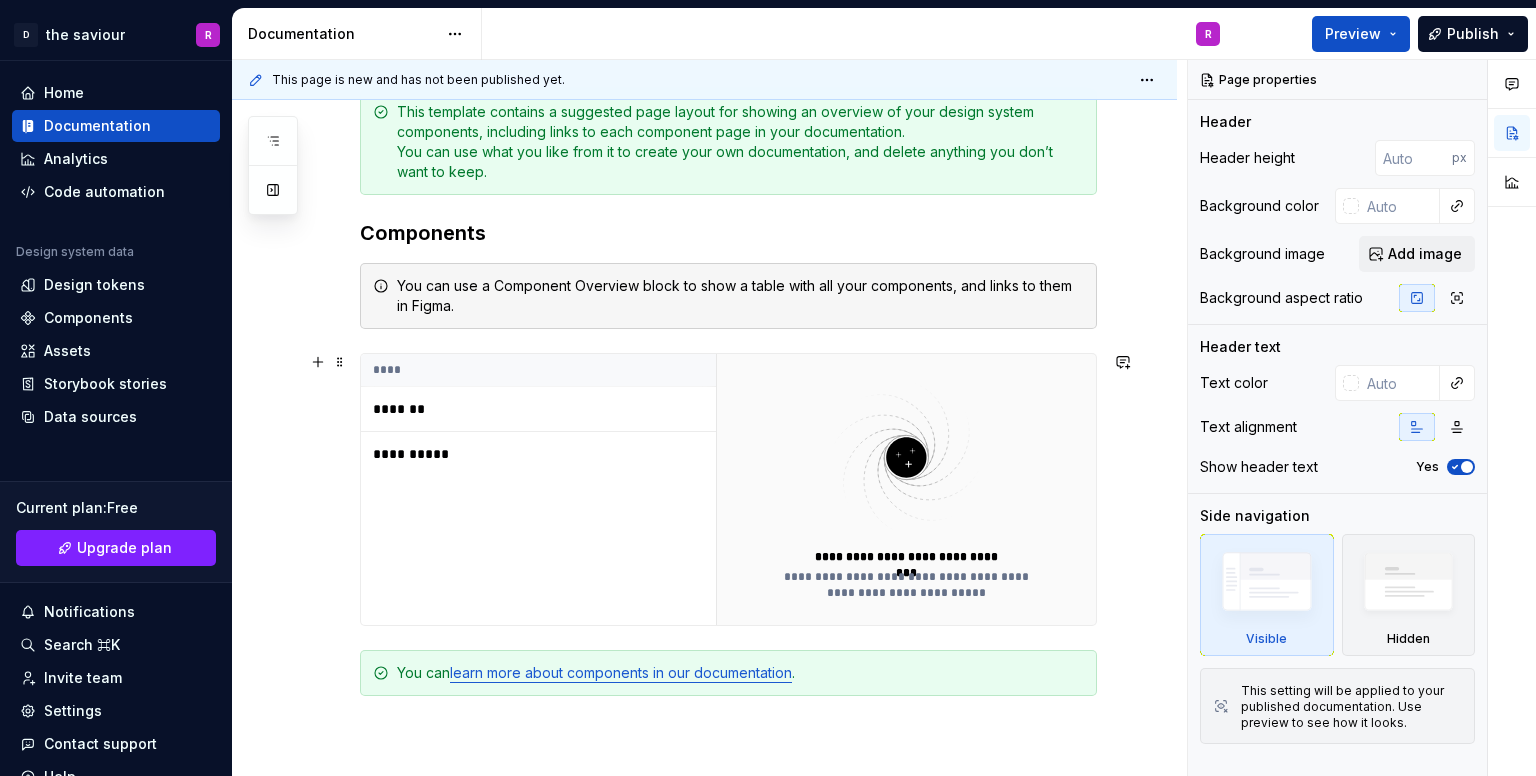 click at bounding box center [906, 457] 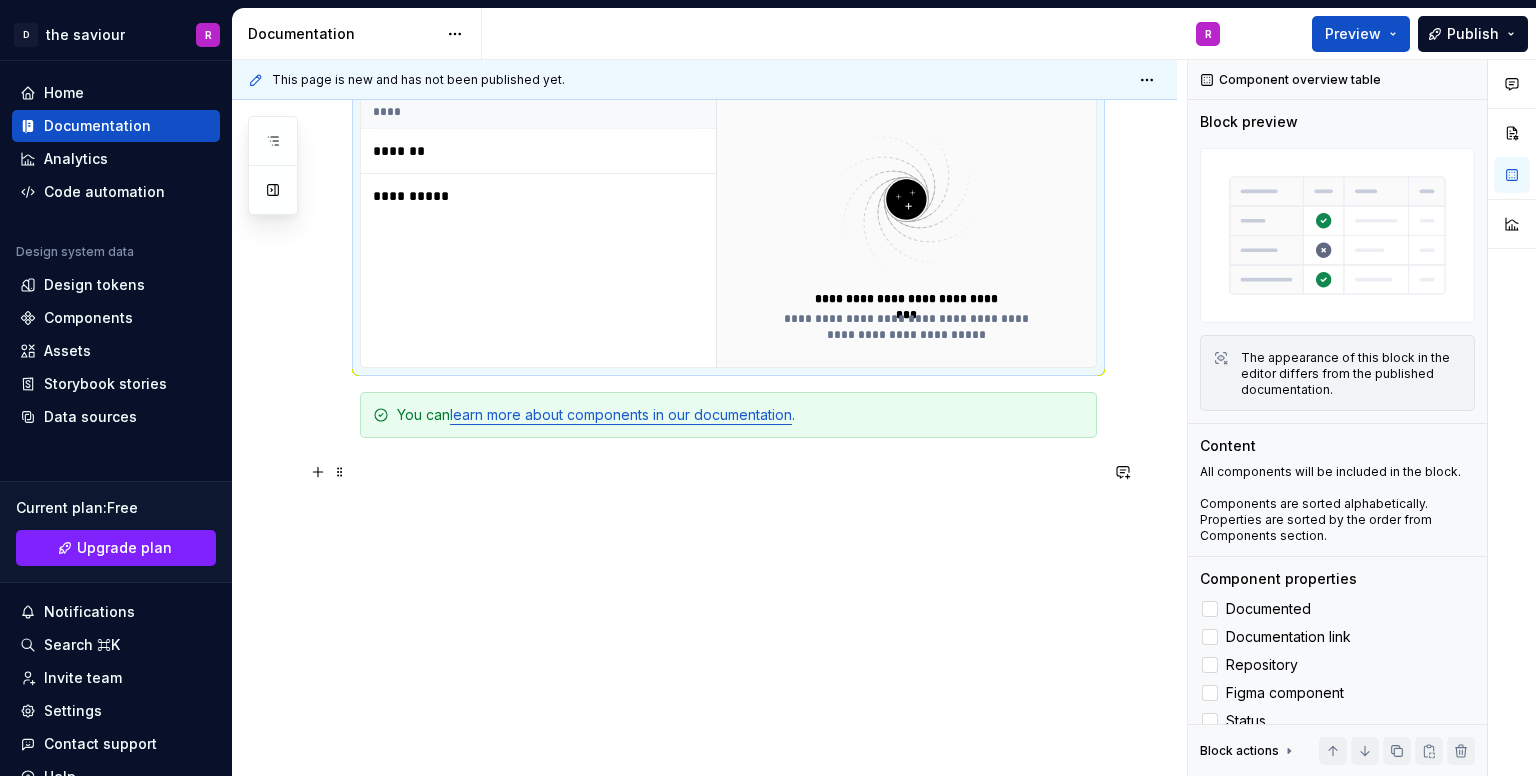 scroll, scrollTop: 559, scrollLeft: 0, axis: vertical 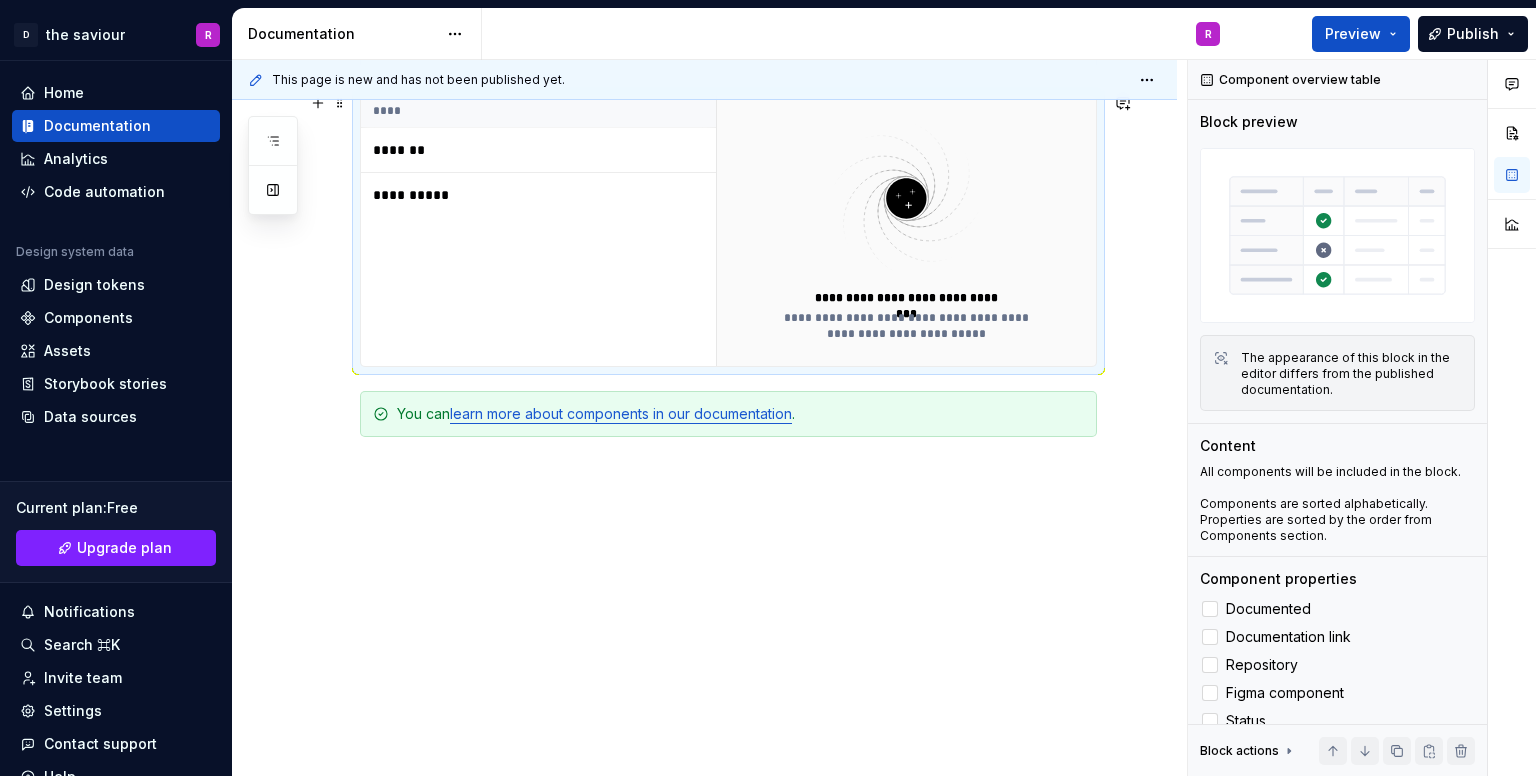 click on "*******" at bounding box center [498, 150] 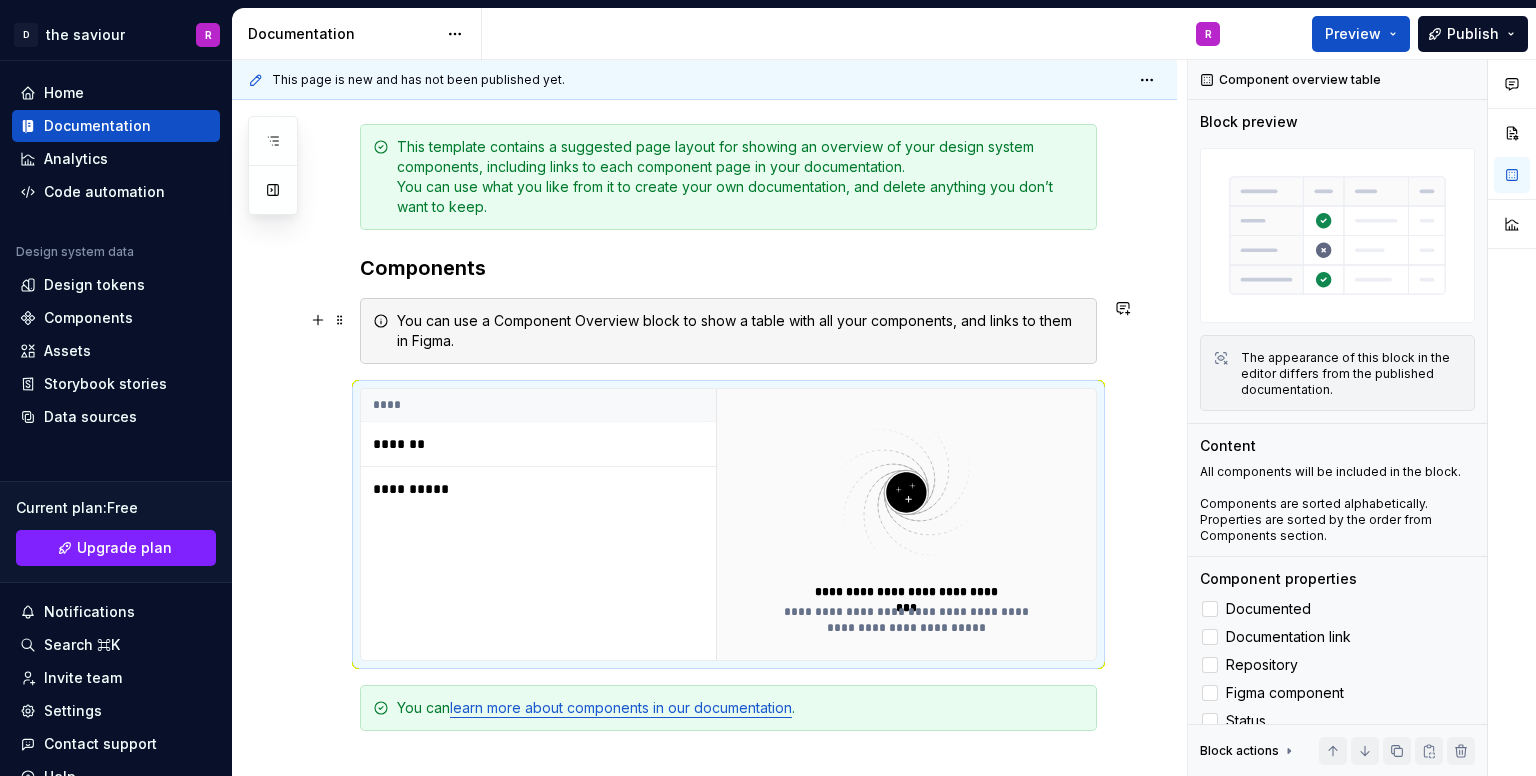 scroll, scrollTop: 259, scrollLeft: 0, axis: vertical 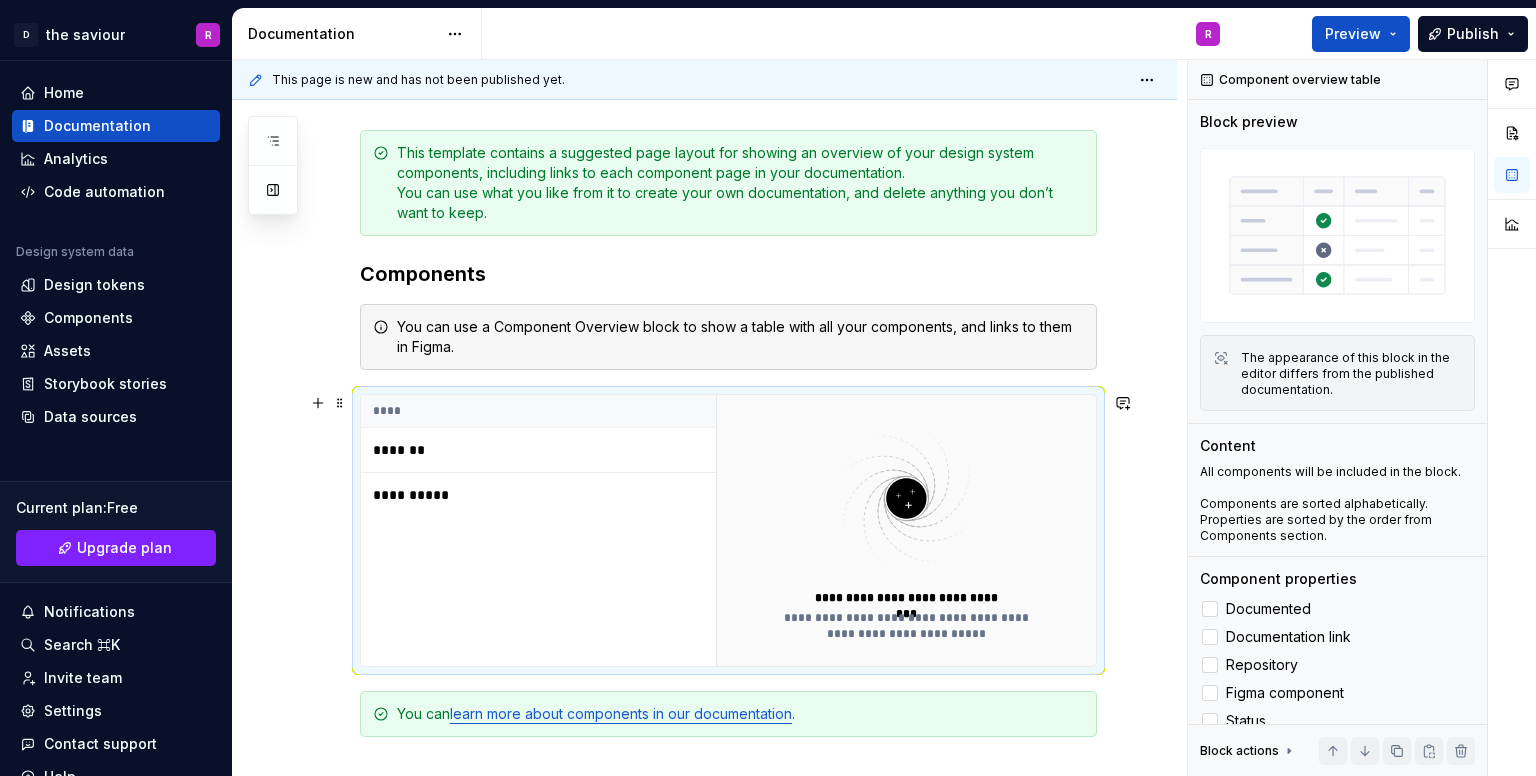 click on "*******" at bounding box center [498, 450] 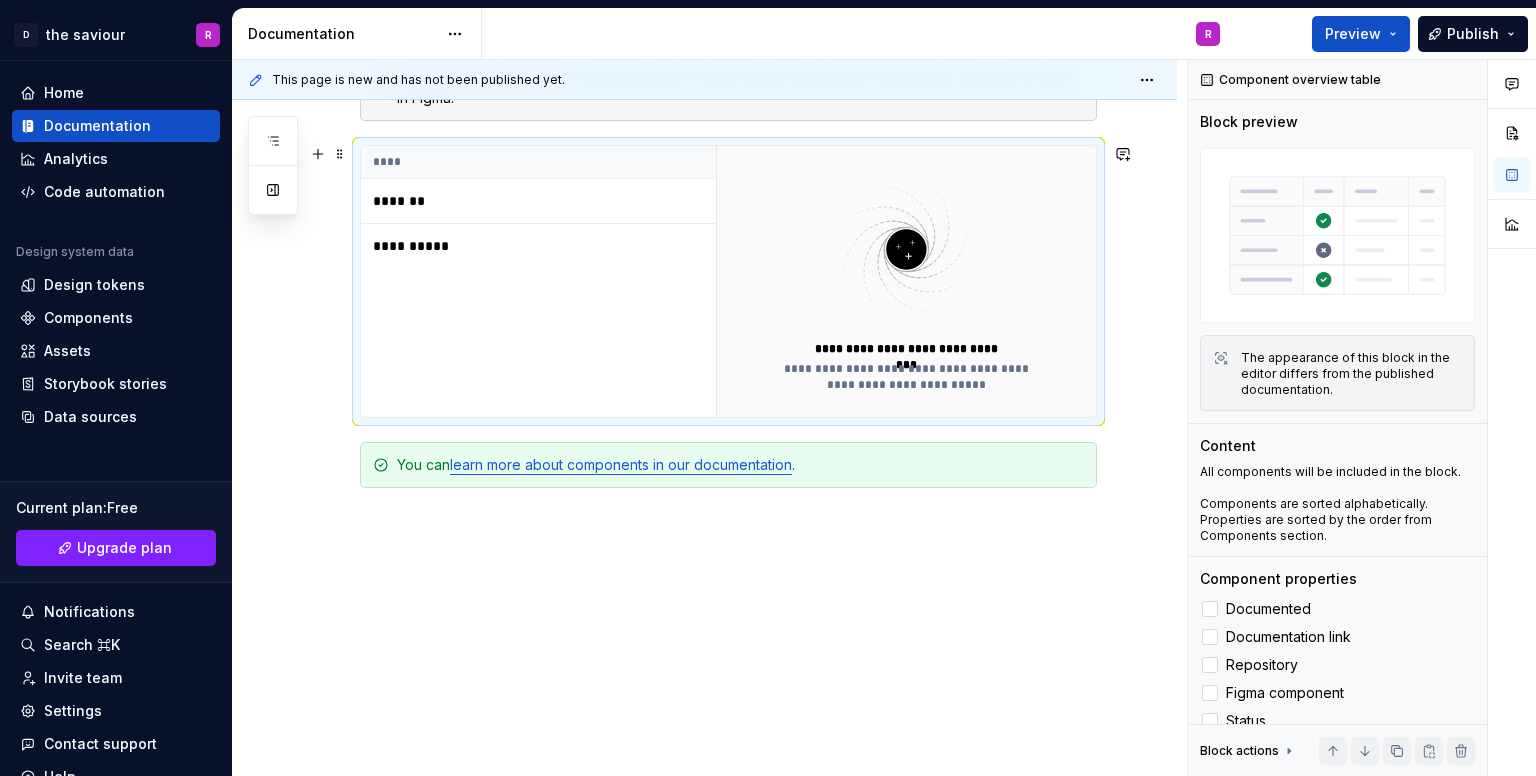 scroll, scrollTop: 559, scrollLeft: 0, axis: vertical 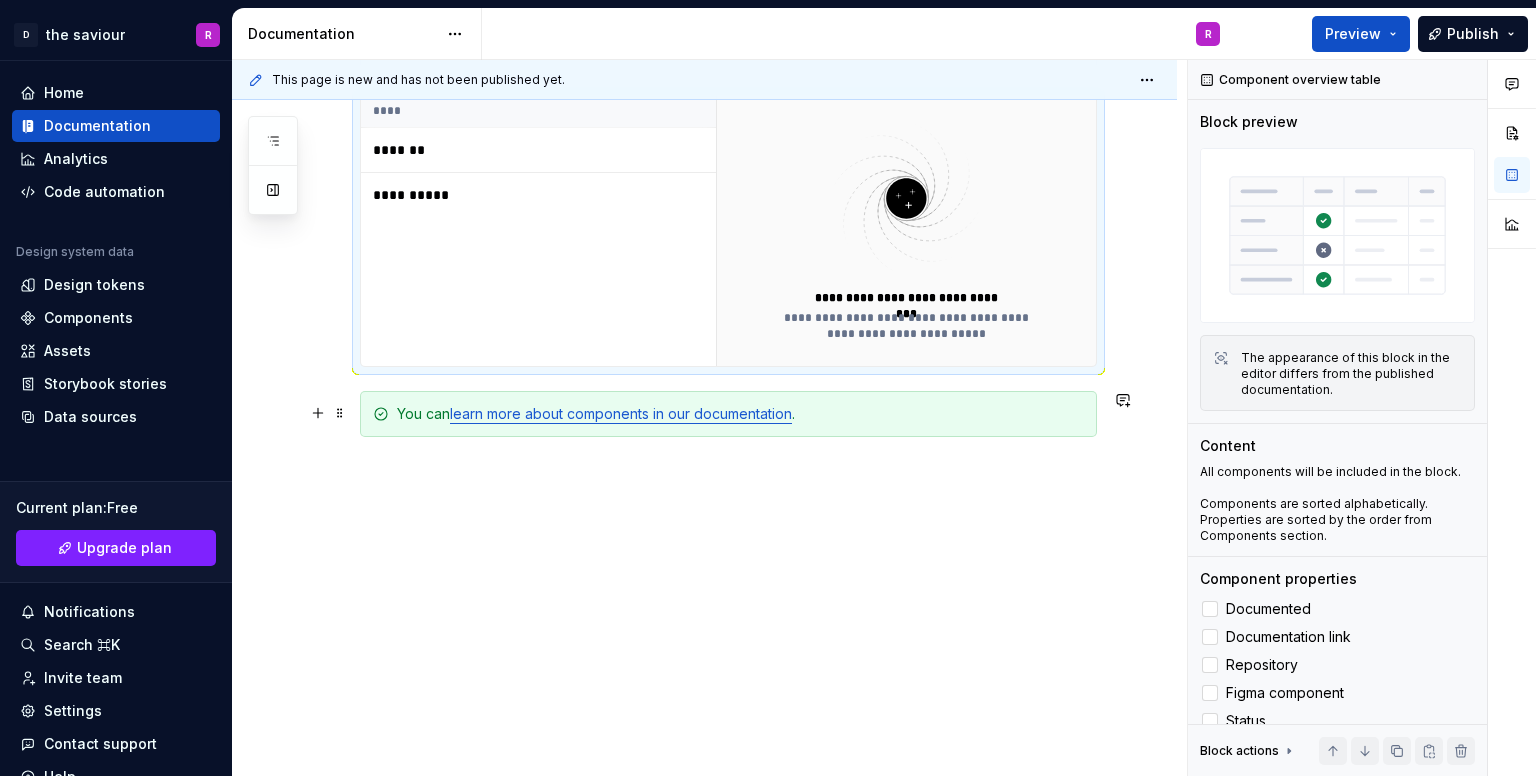 click on "learn more about components in our documentation" at bounding box center [621, 413] 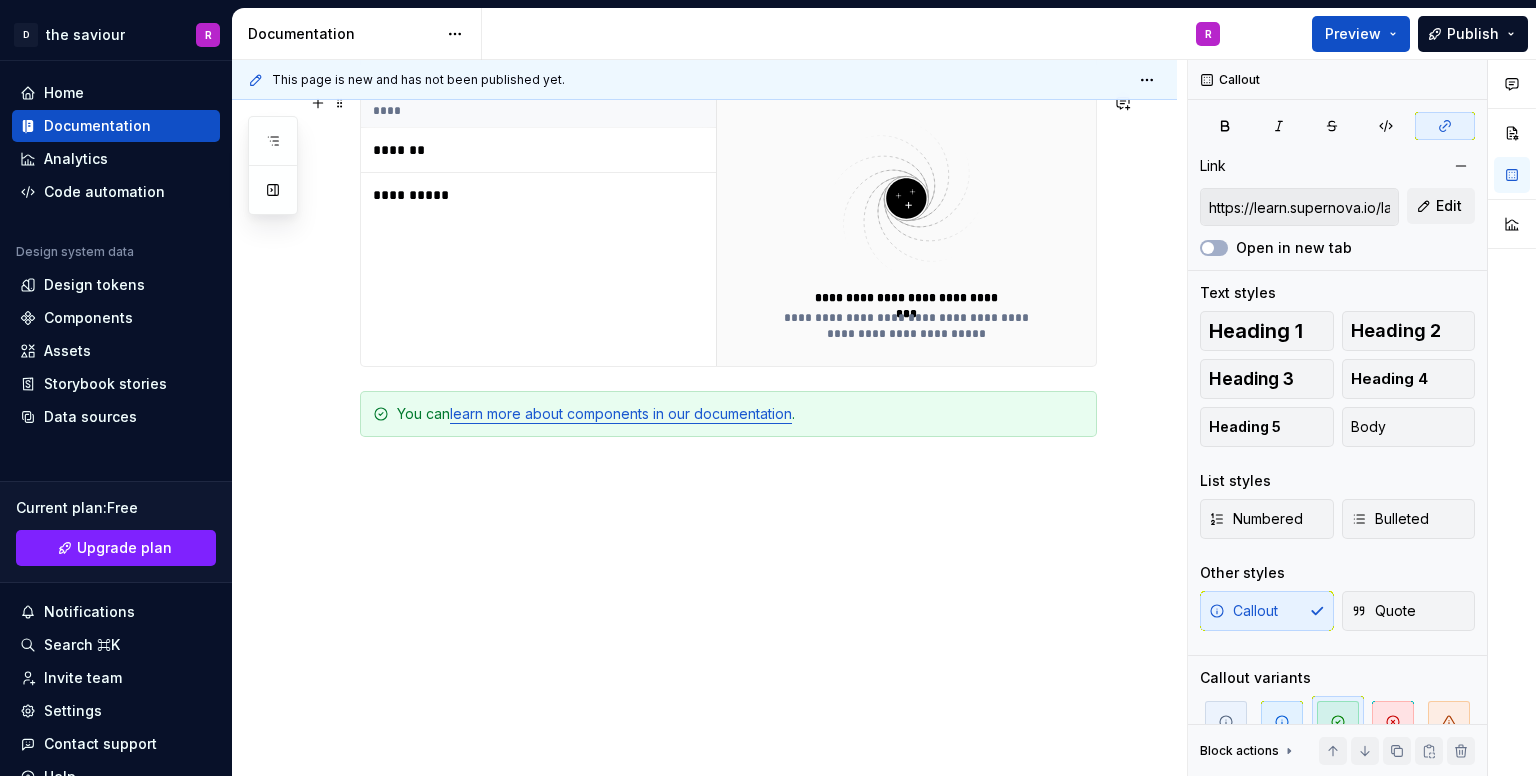 click at bounding box center [906, 198] 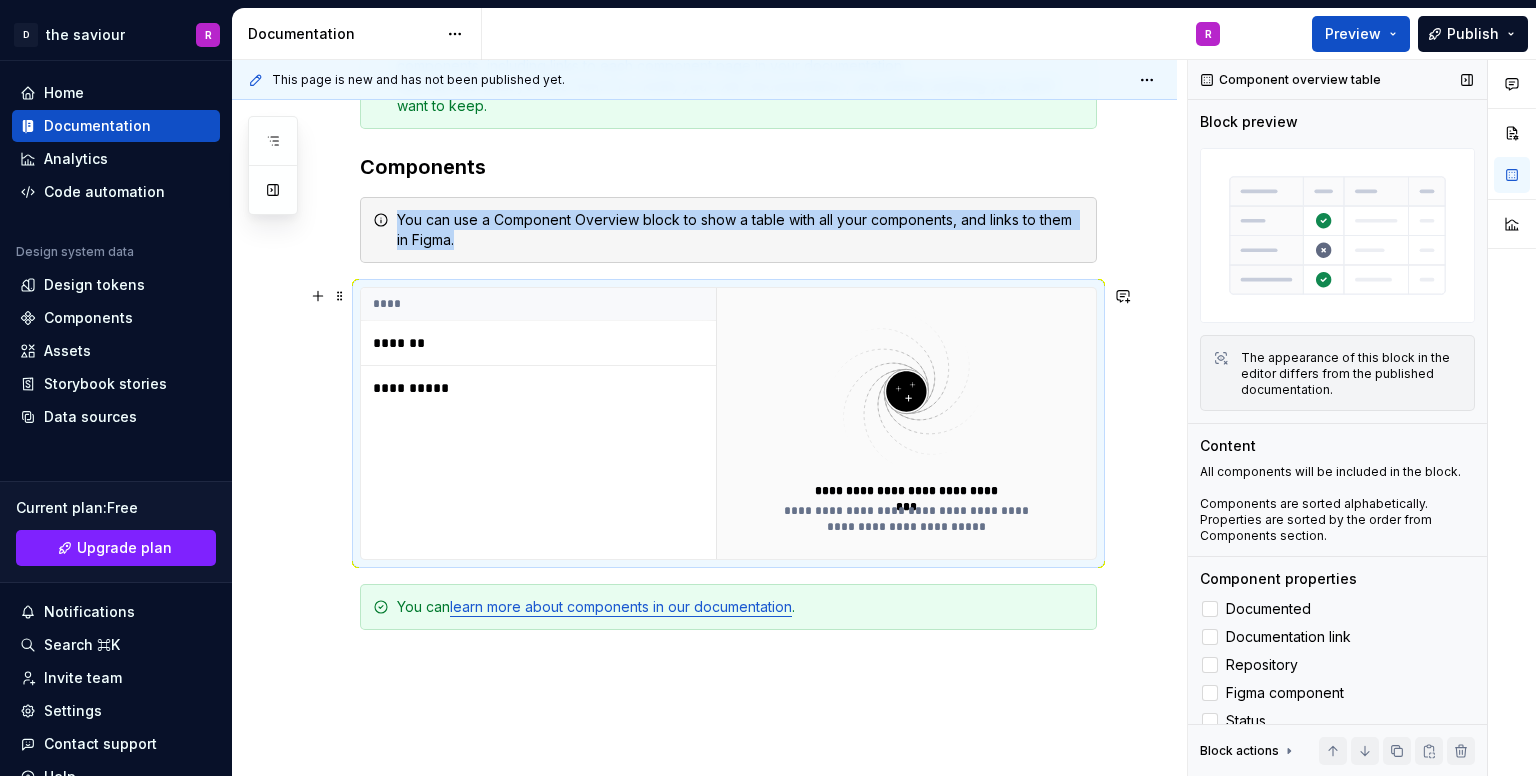 scroll, scrollTop: 359, scrollLeft: 0, axis: vertical 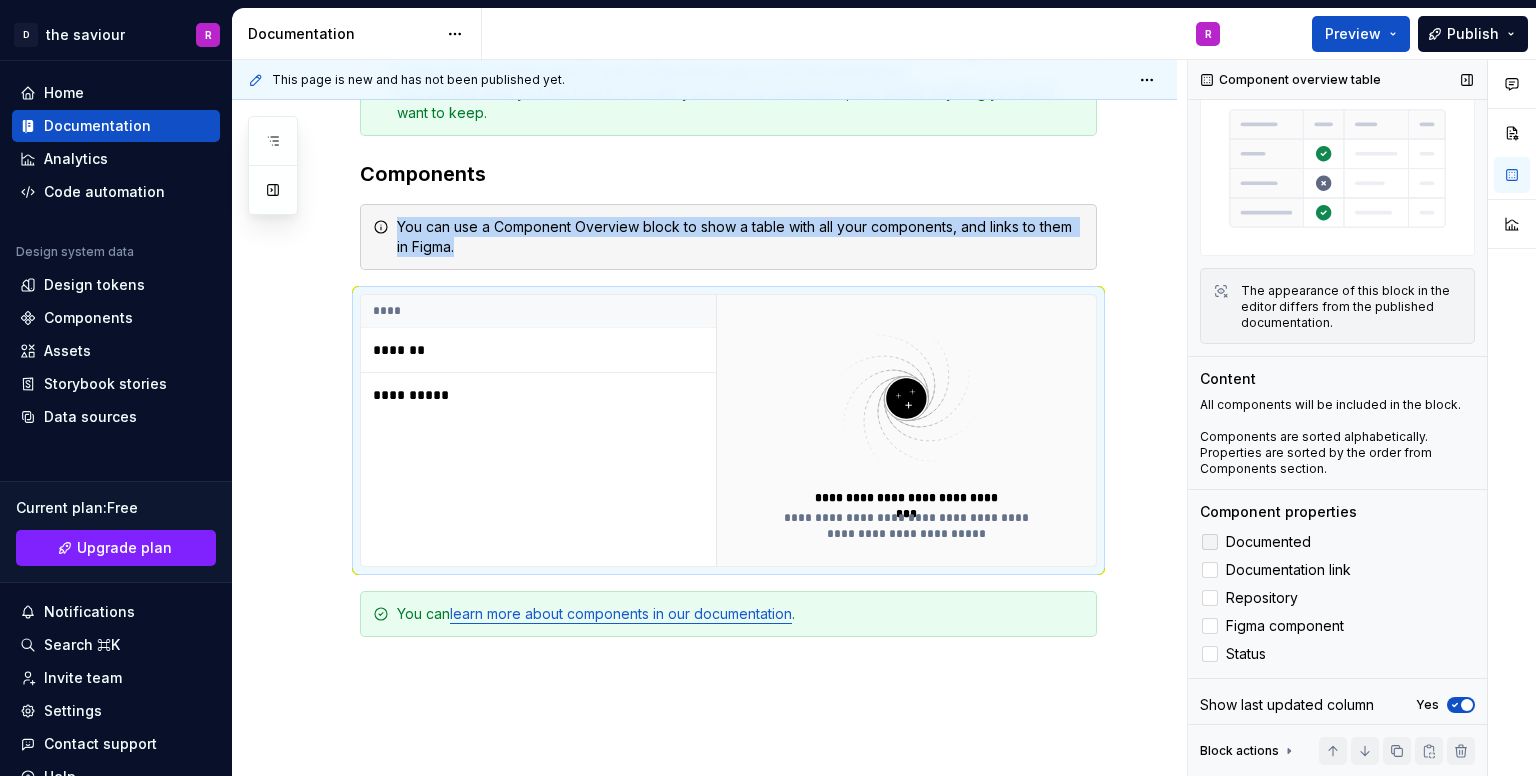 click at bounding box center [1210, 542] 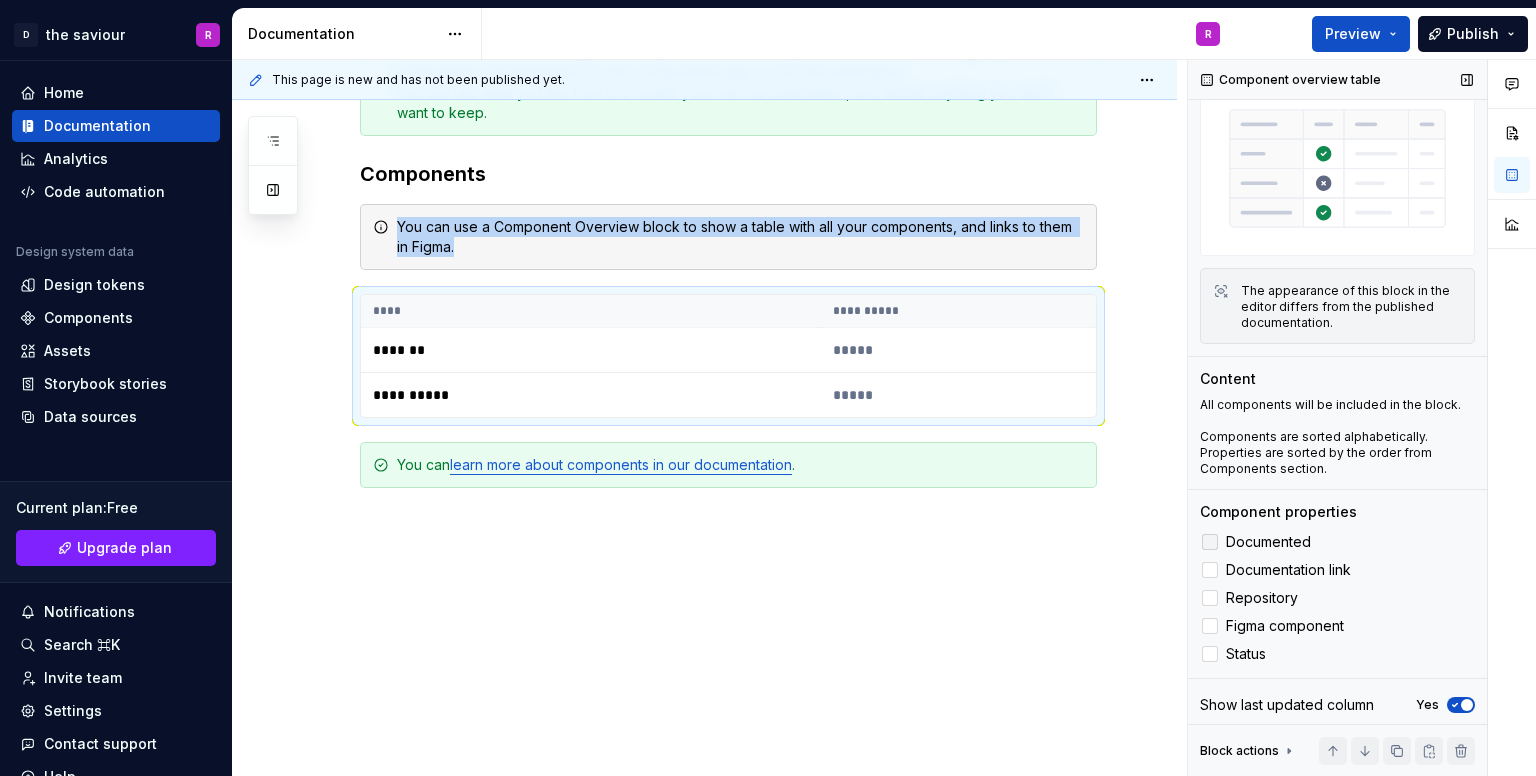 click 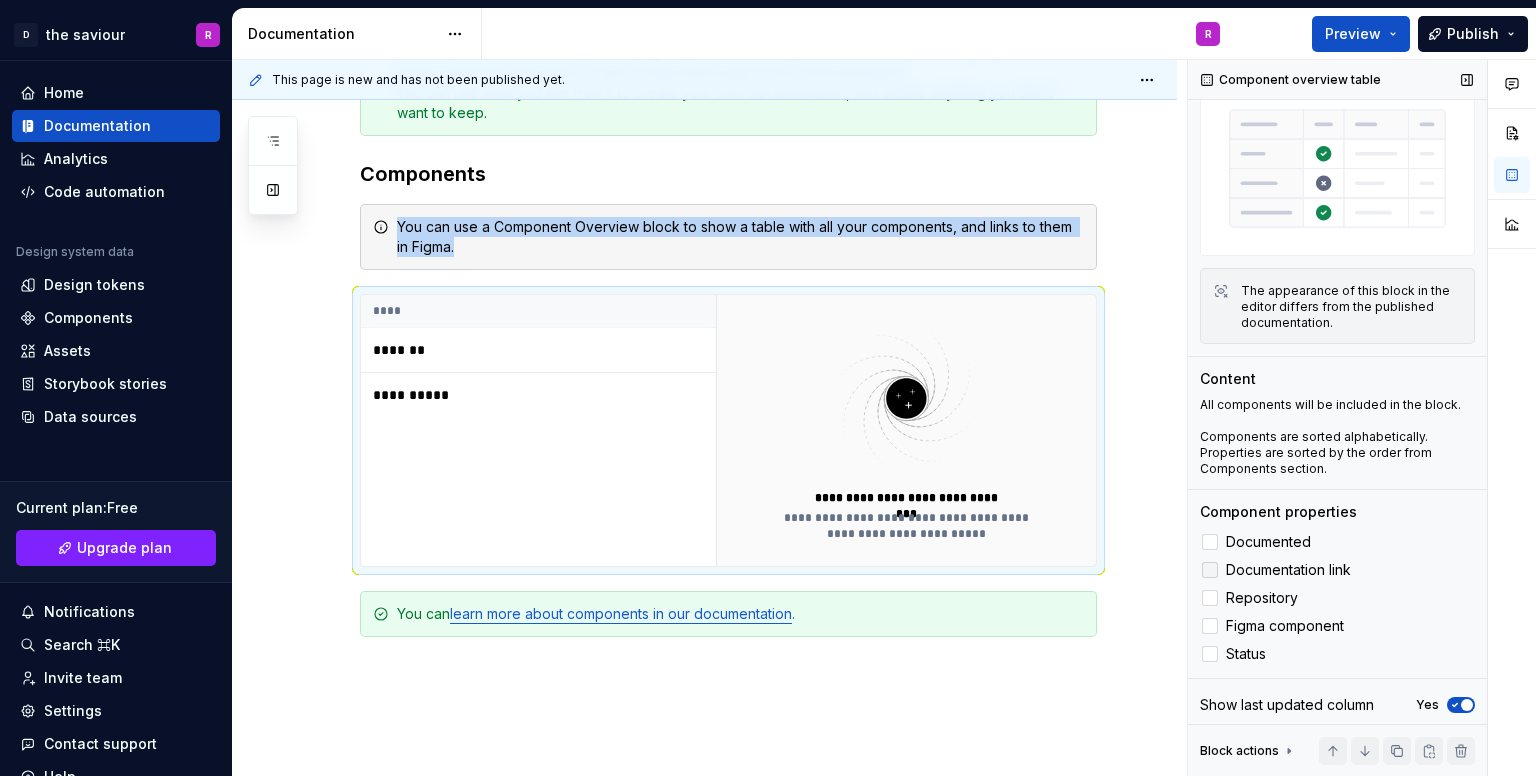 click at bounding box center (1210, 570) 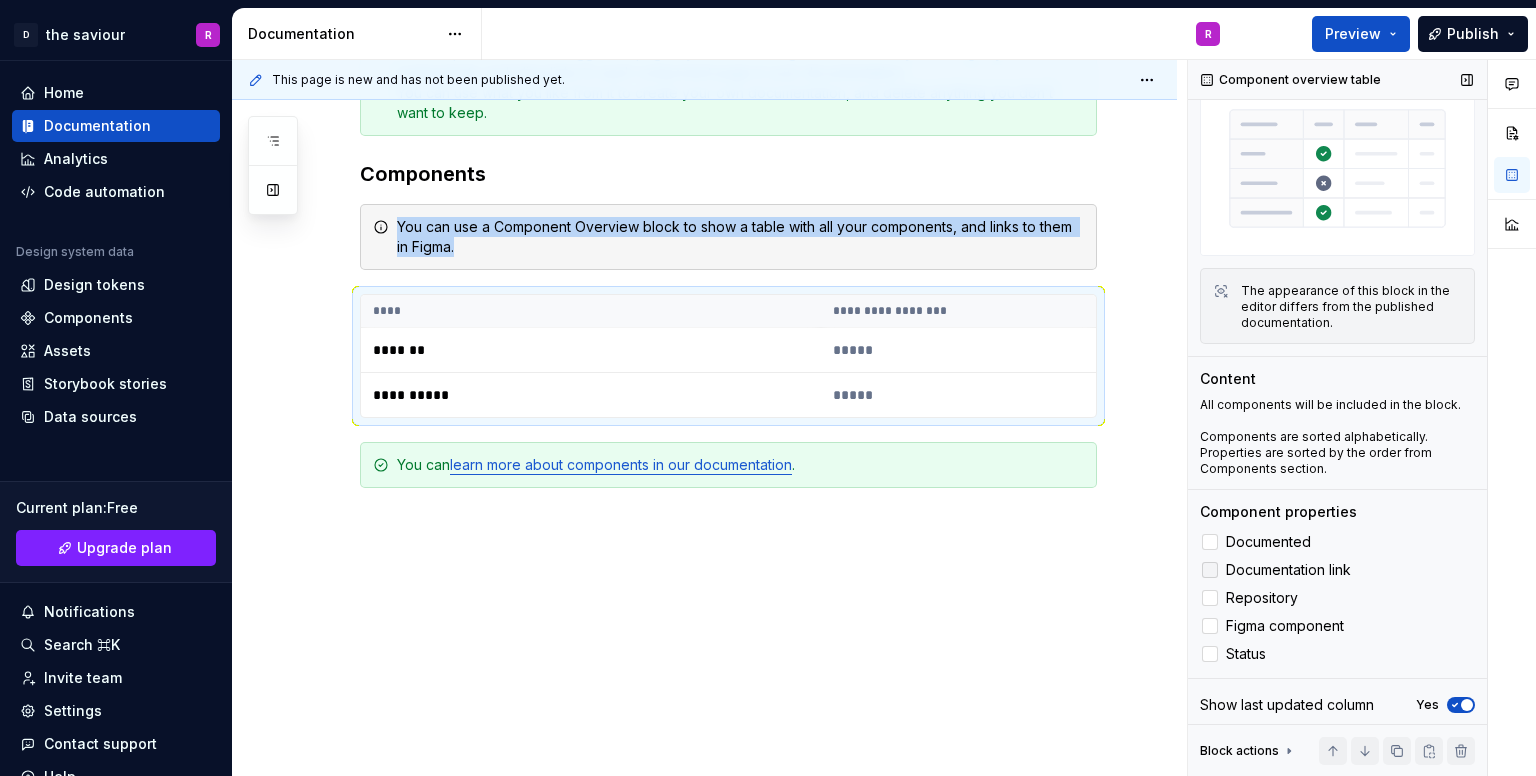 click 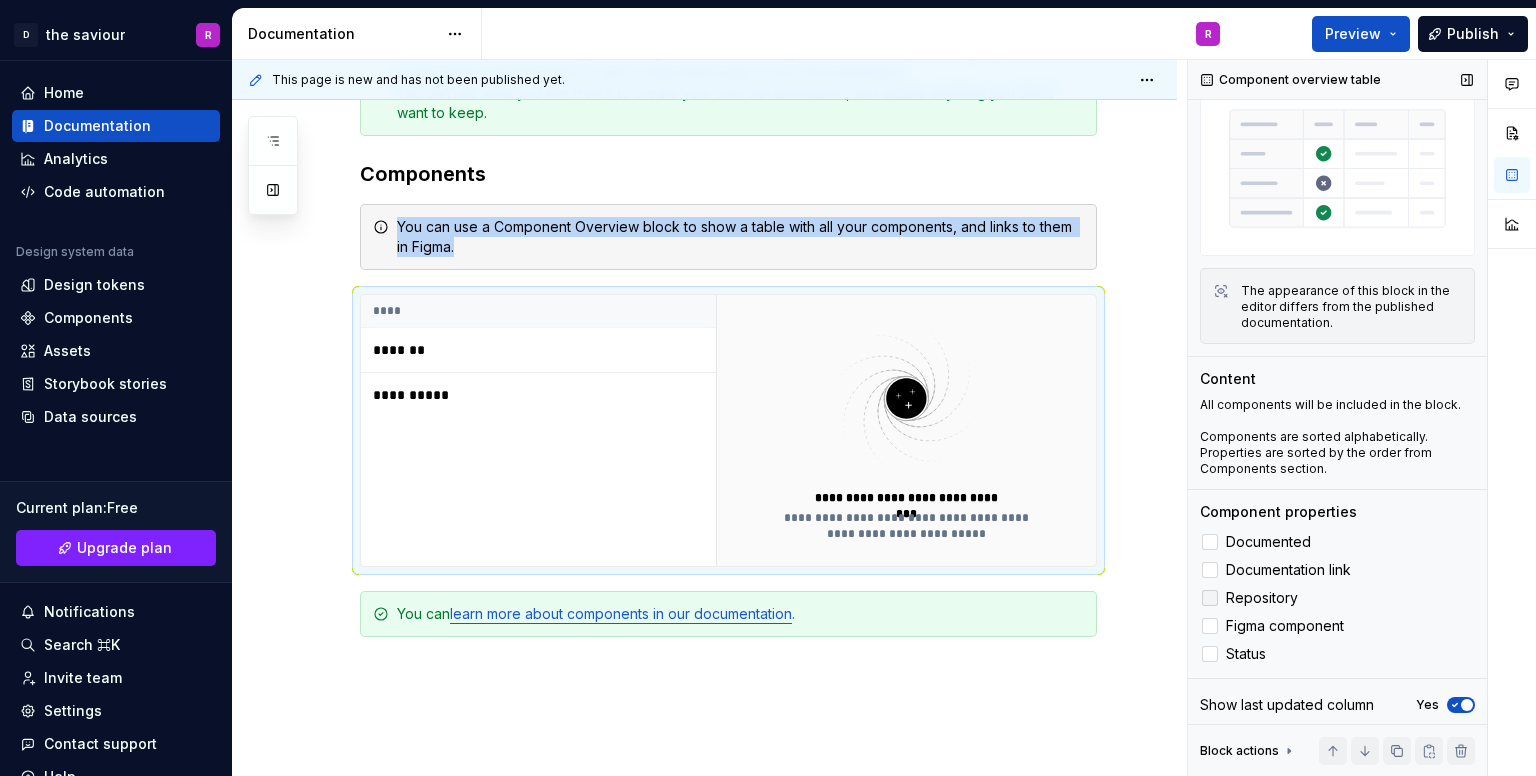 click at bounding box center [1210, 598] 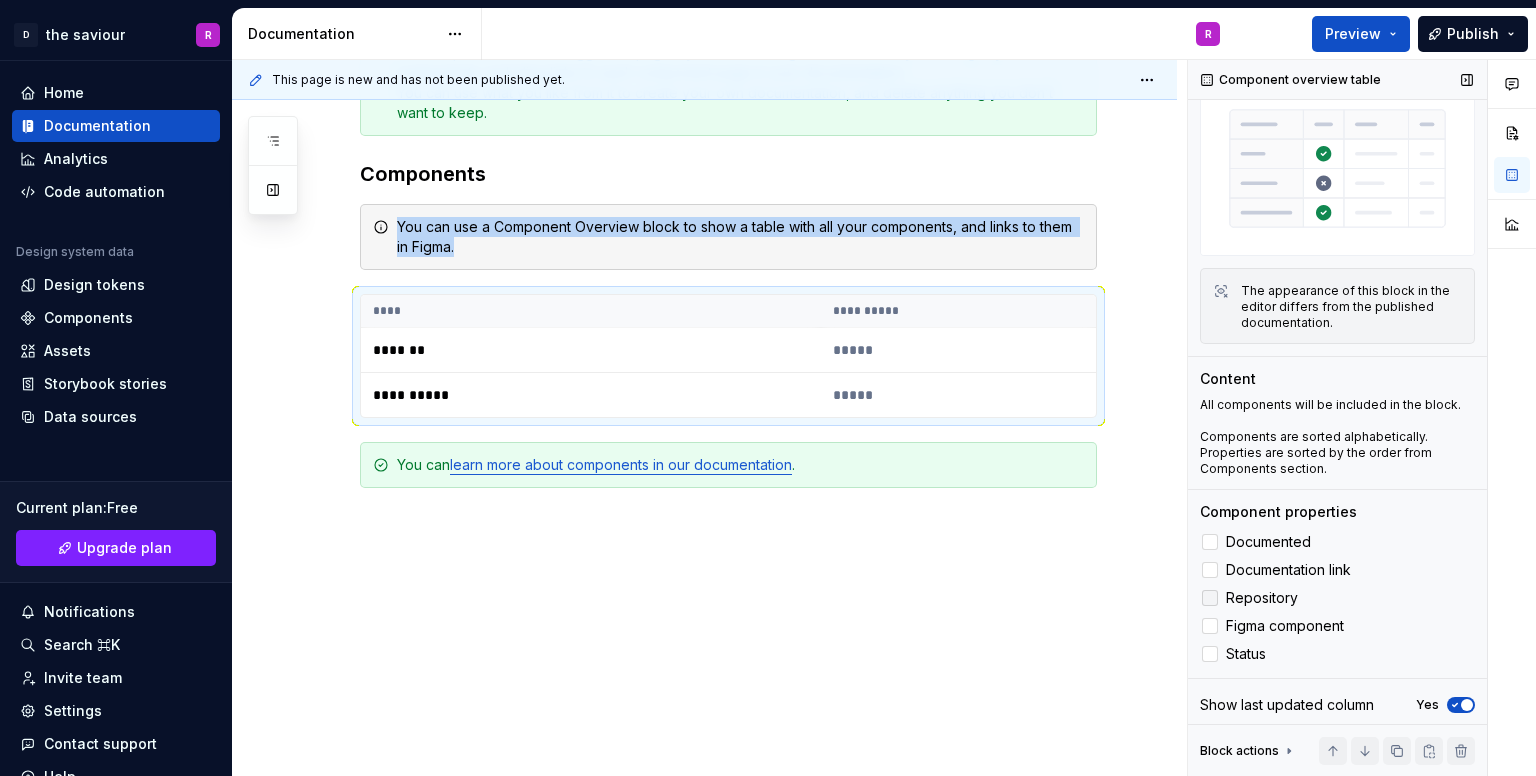 click 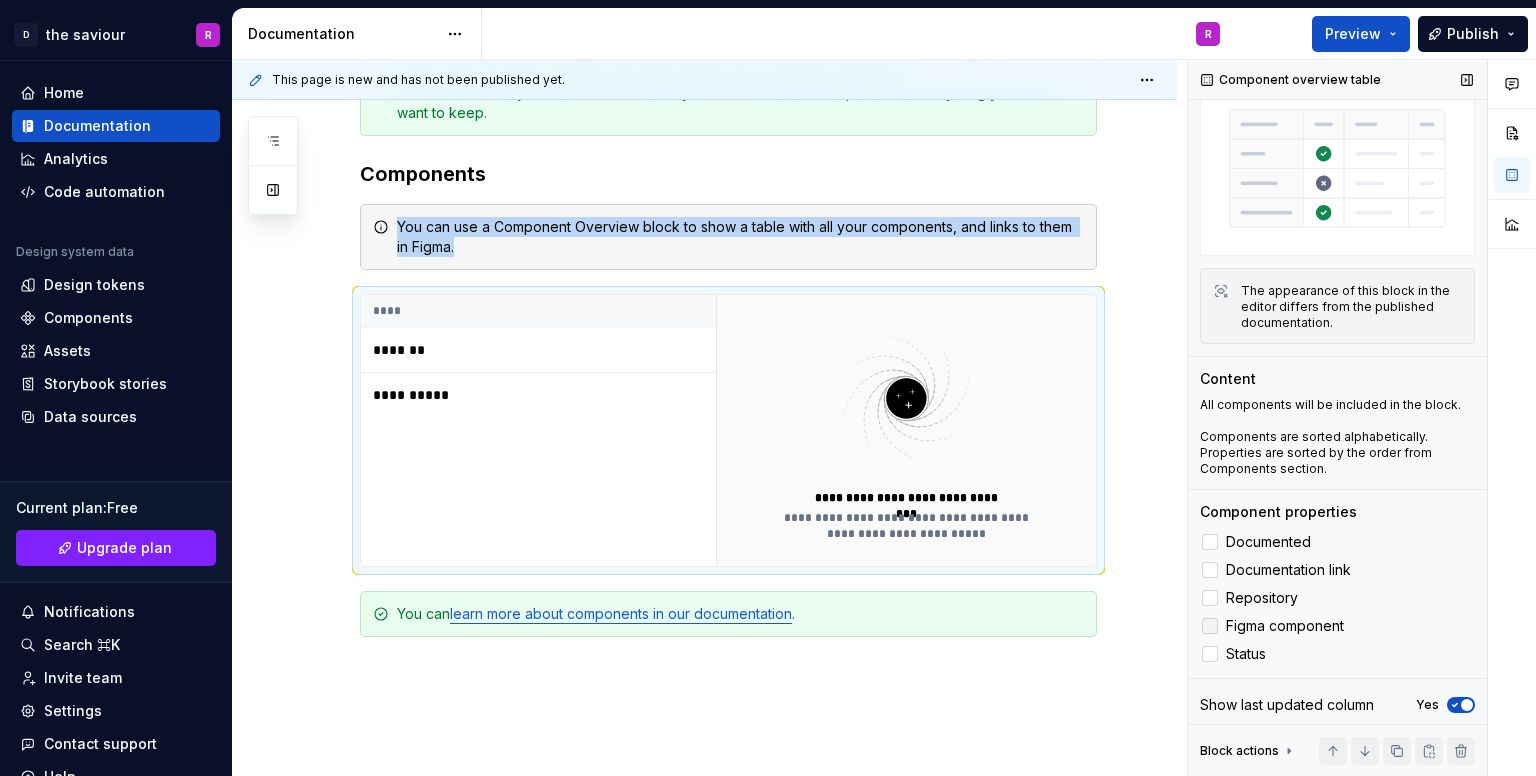 click at bounding box center (1210, 626) 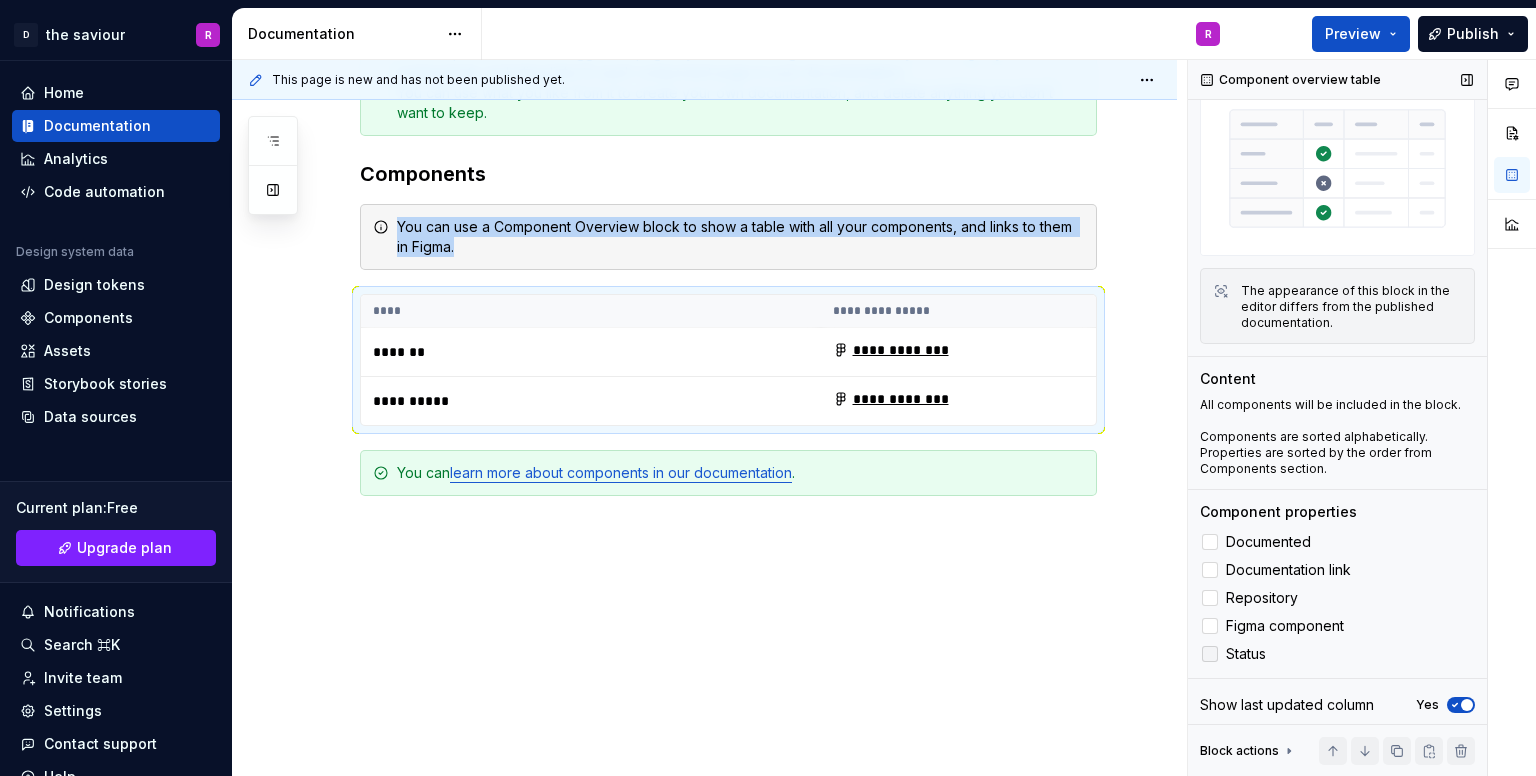 click at bounding box center [1210, 654] 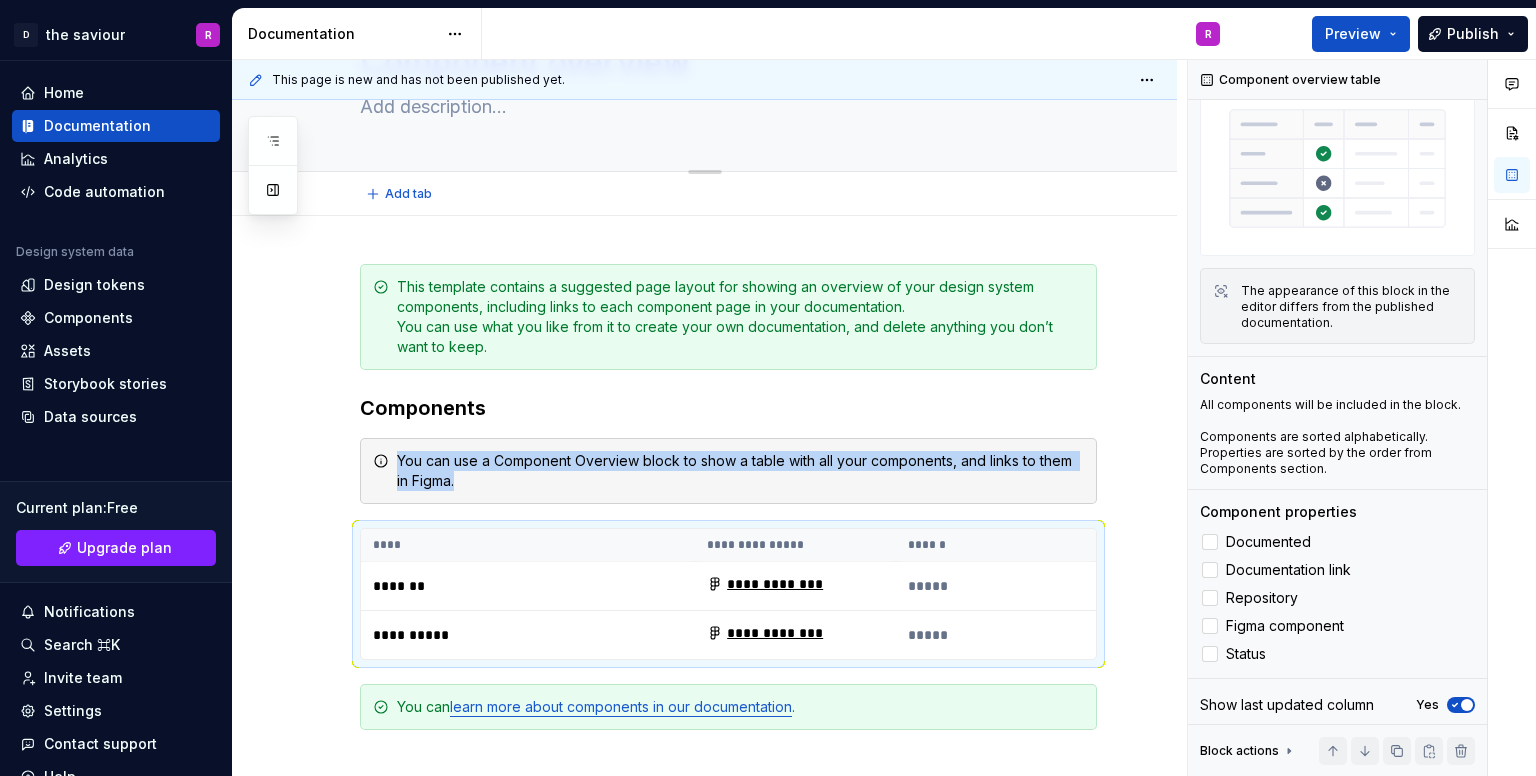 scroll, scrollTop: 0, scrollLeft: 0, axis: both 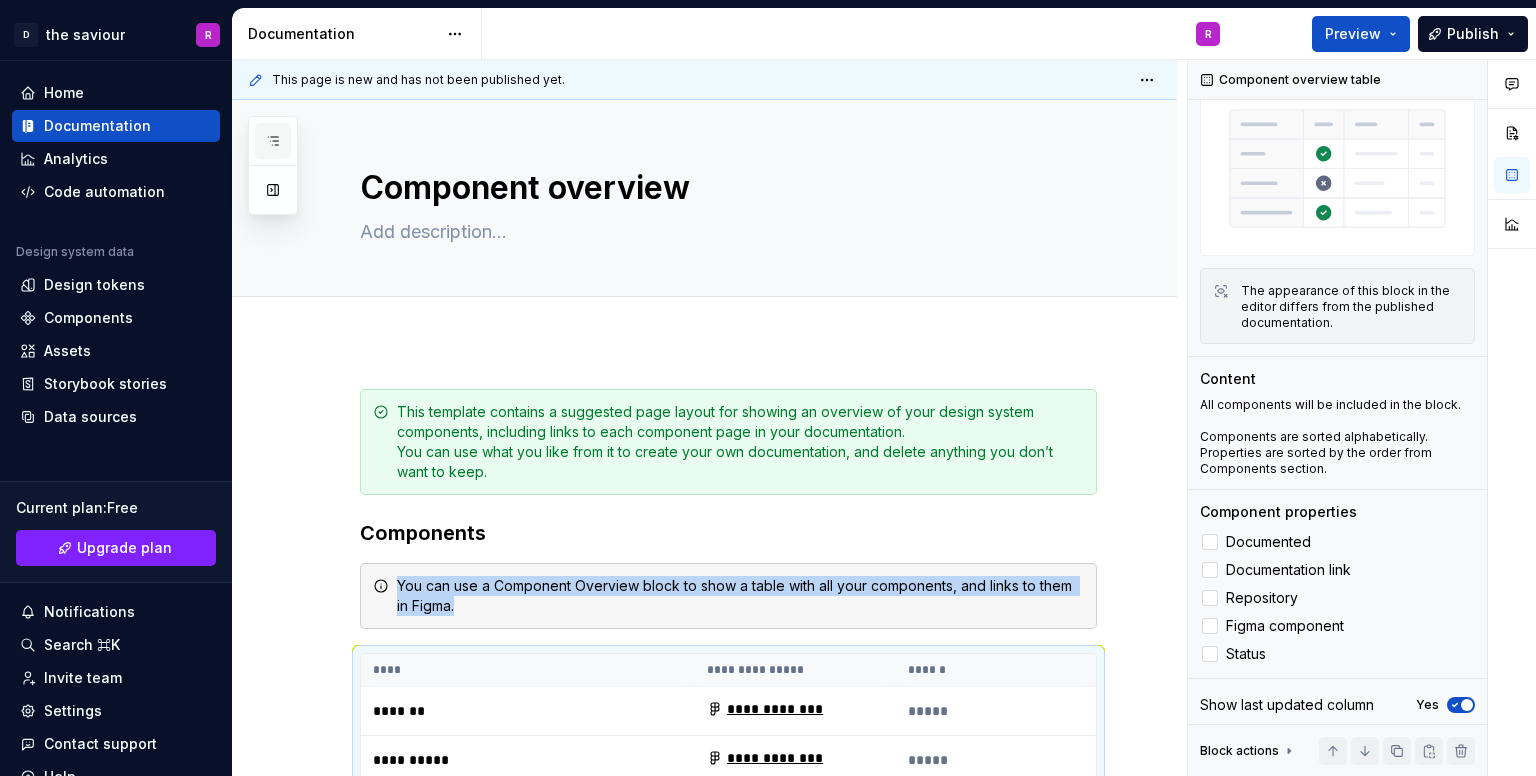 click at bounding box center [273, 141] 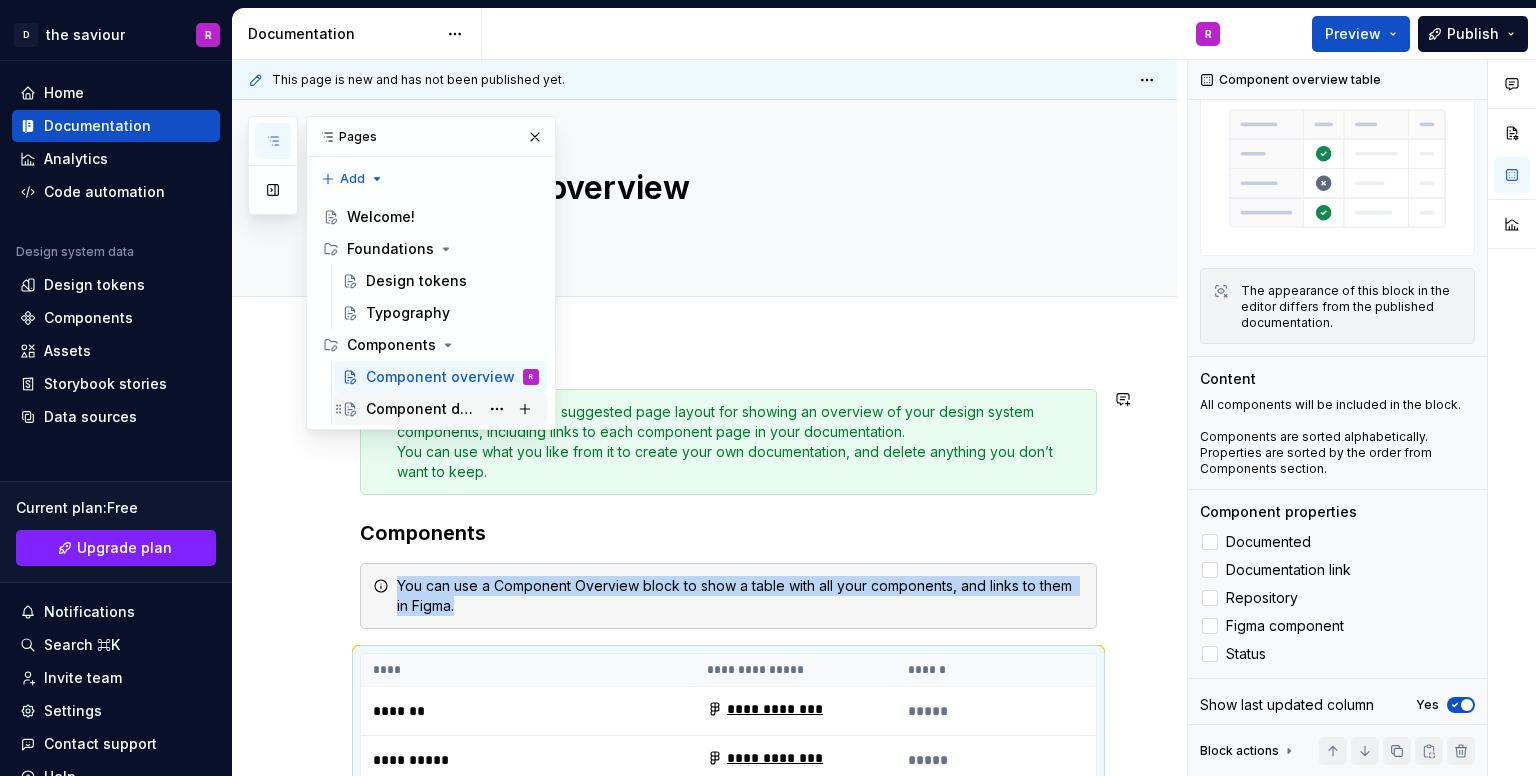 click on "Component detail" at bounding box center [422, 409] 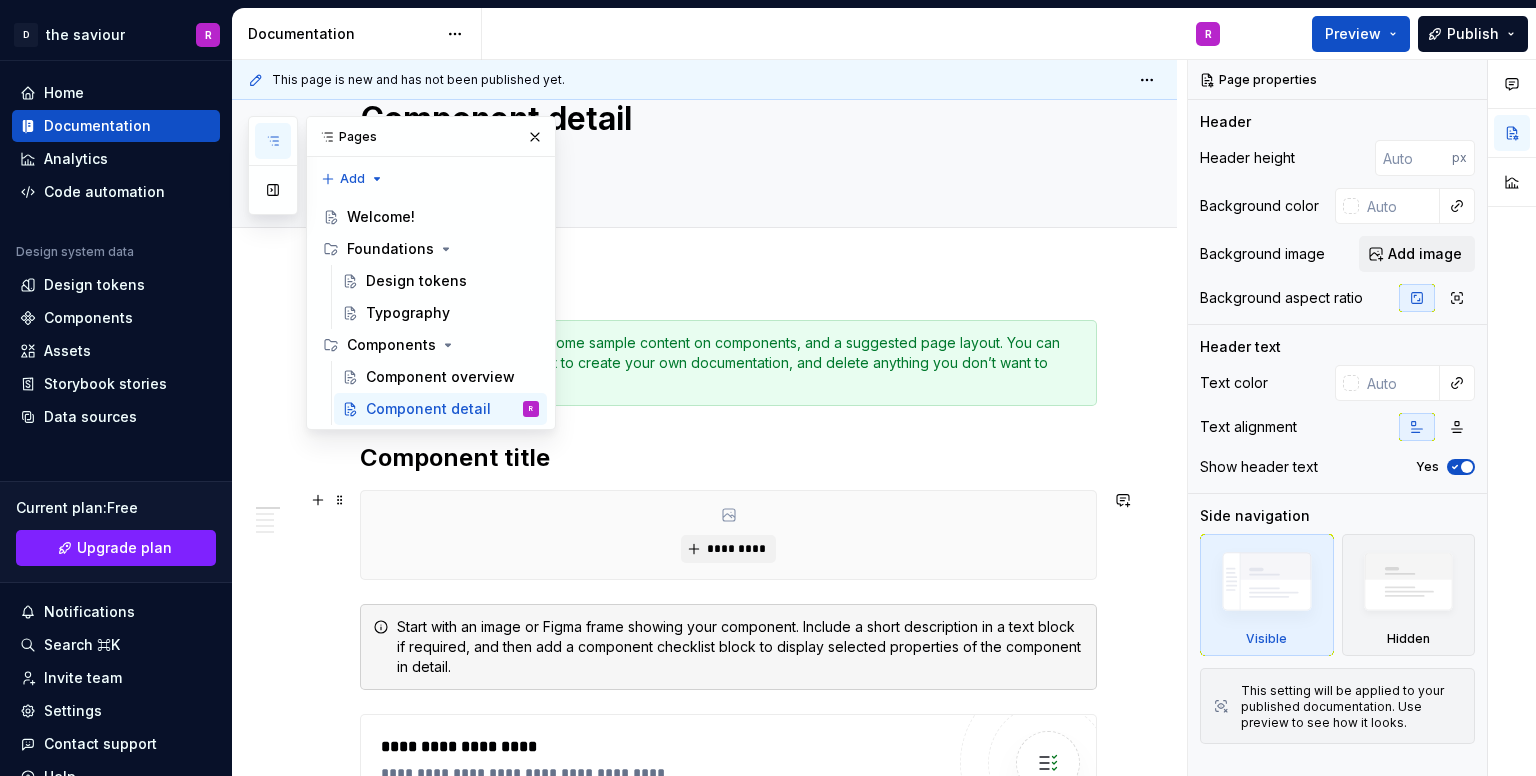 scroll, scrollTop: 100, scrollLeft: 0, axis: vertical 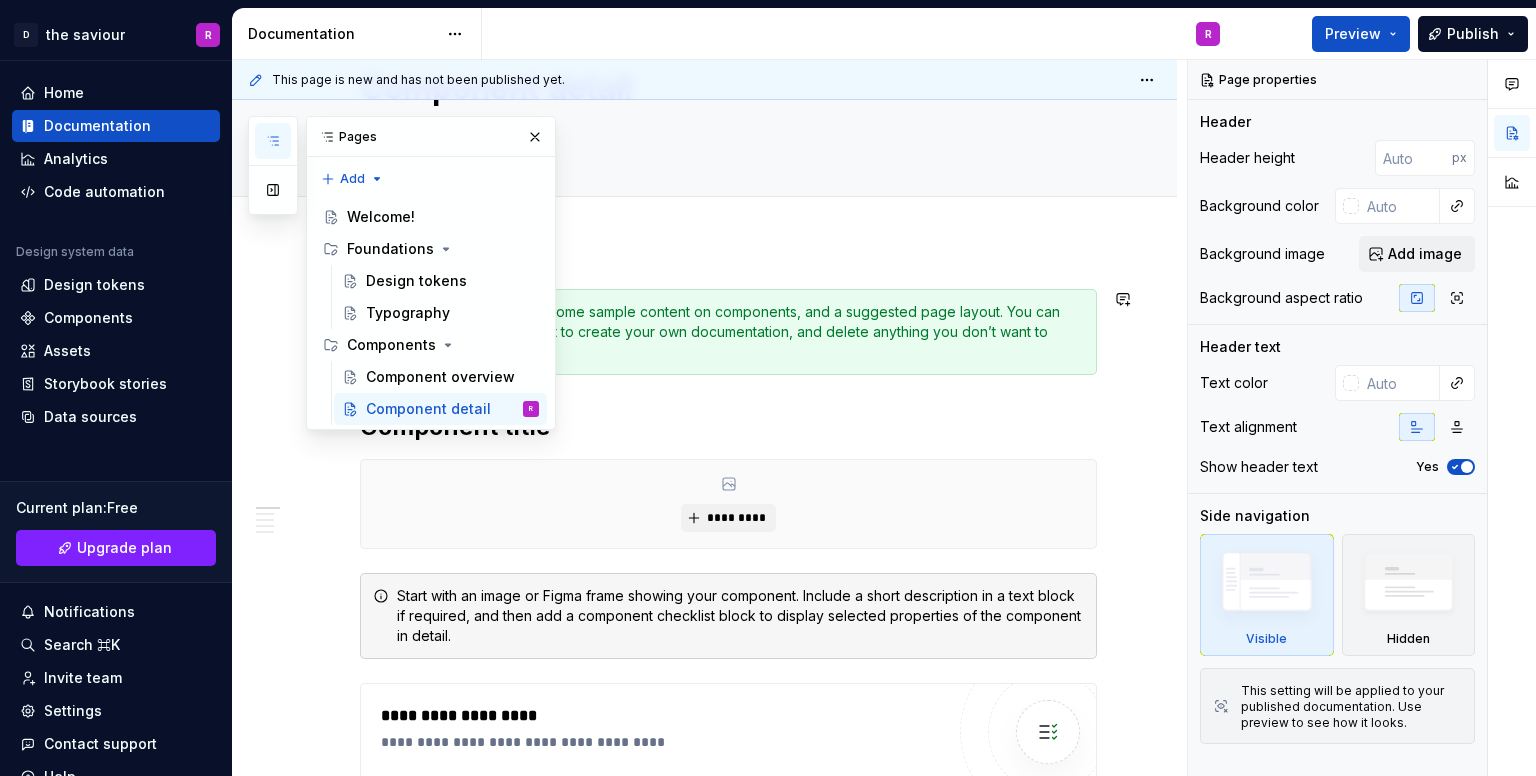 click on "This template contains some sample content on components, and a suggested page layout. You can use what you like from it to create your own documentation, and delete anything you don’t want to keep." at bounding box center [728, 332] 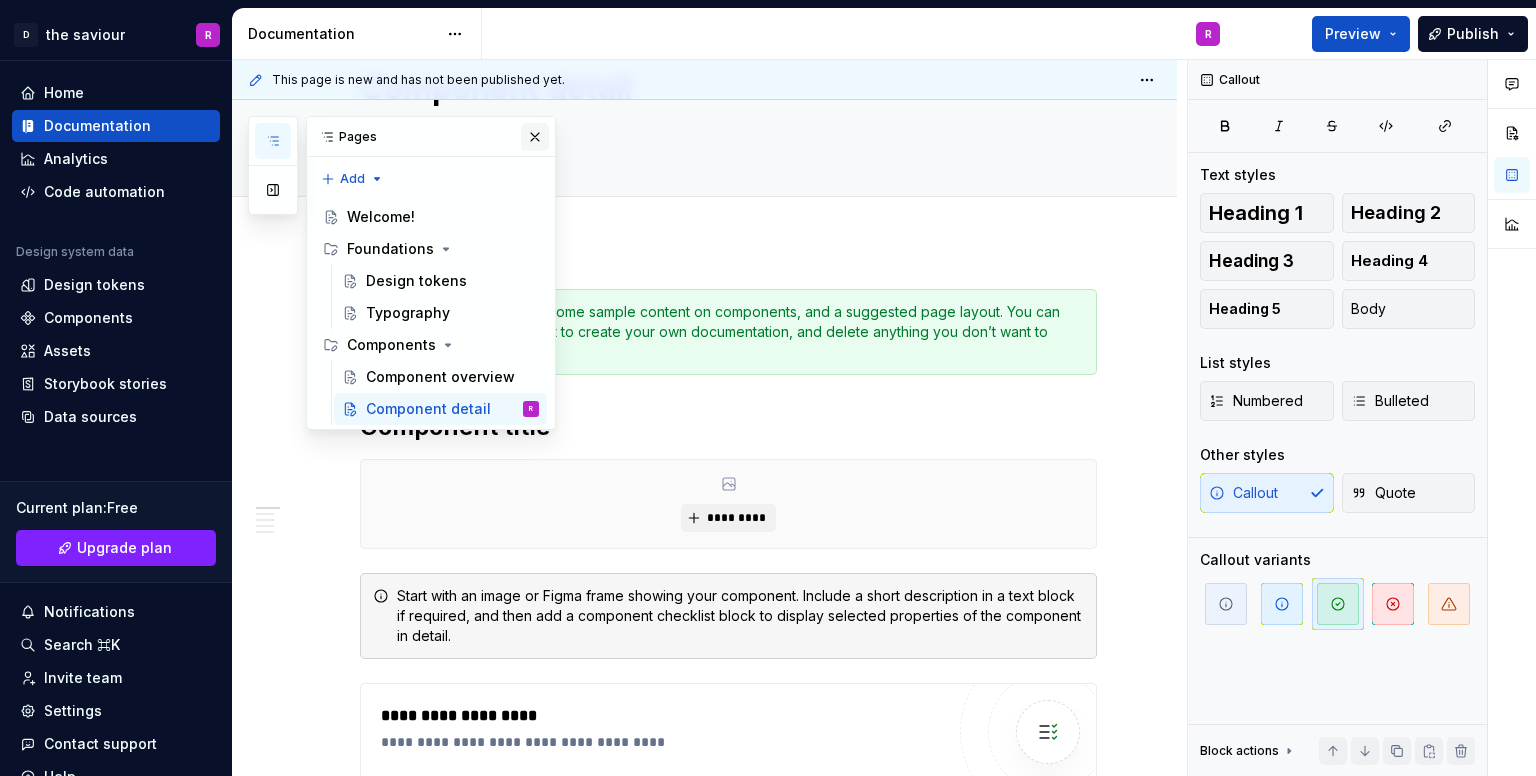 click at bounding box center (535, 137) 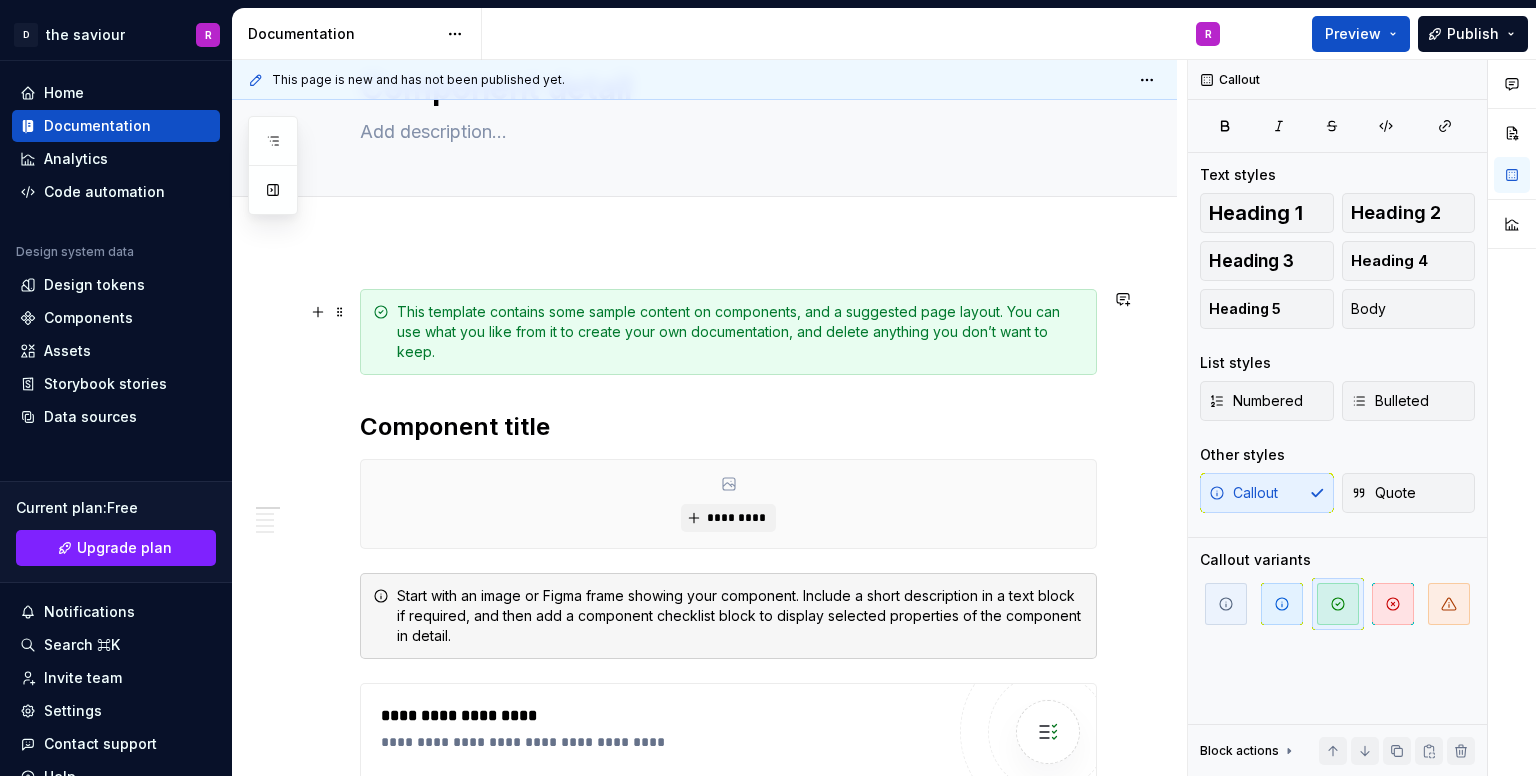 scroll, scrollTop: 0, scrollLeft: 0, axis: both 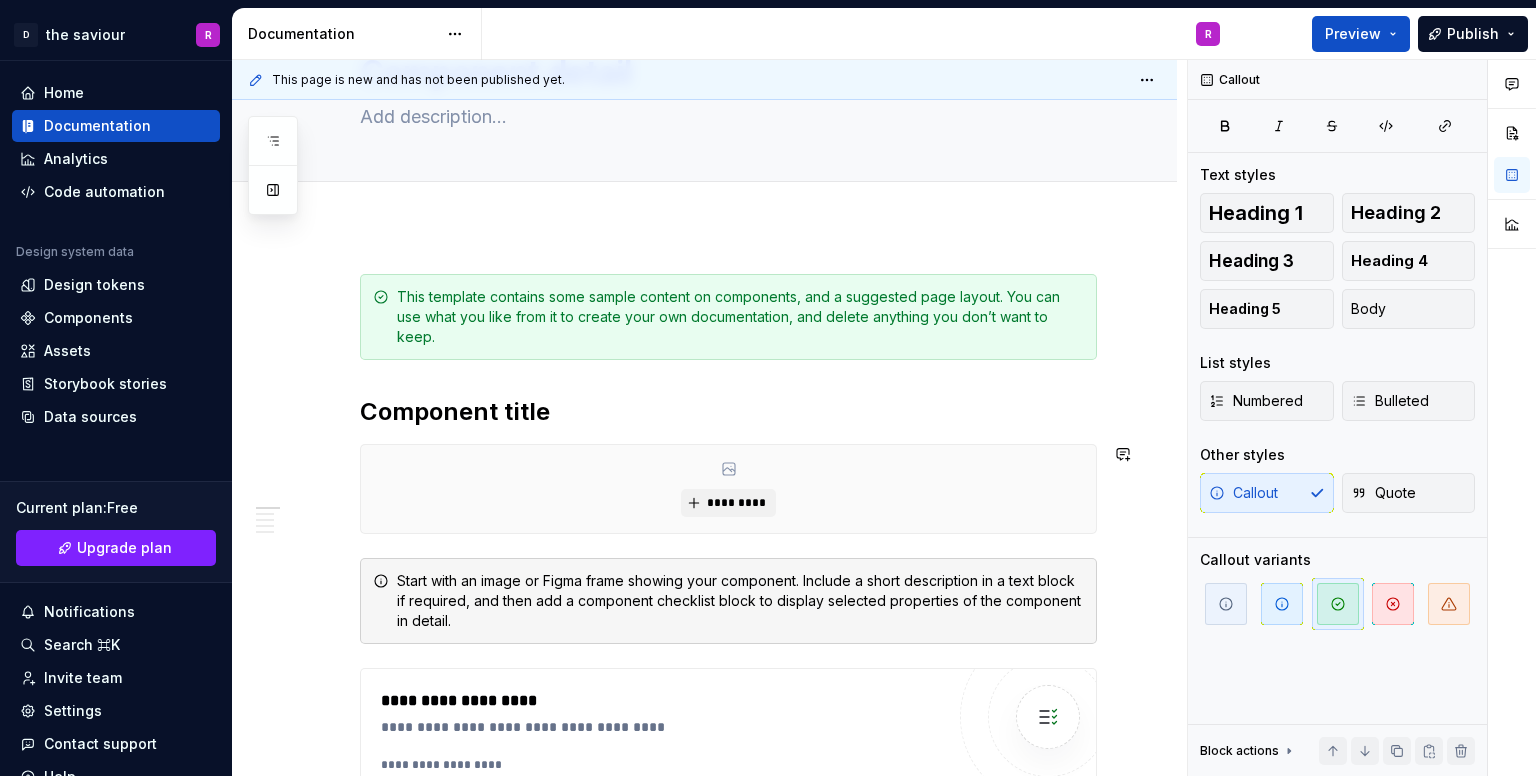 type on "*" 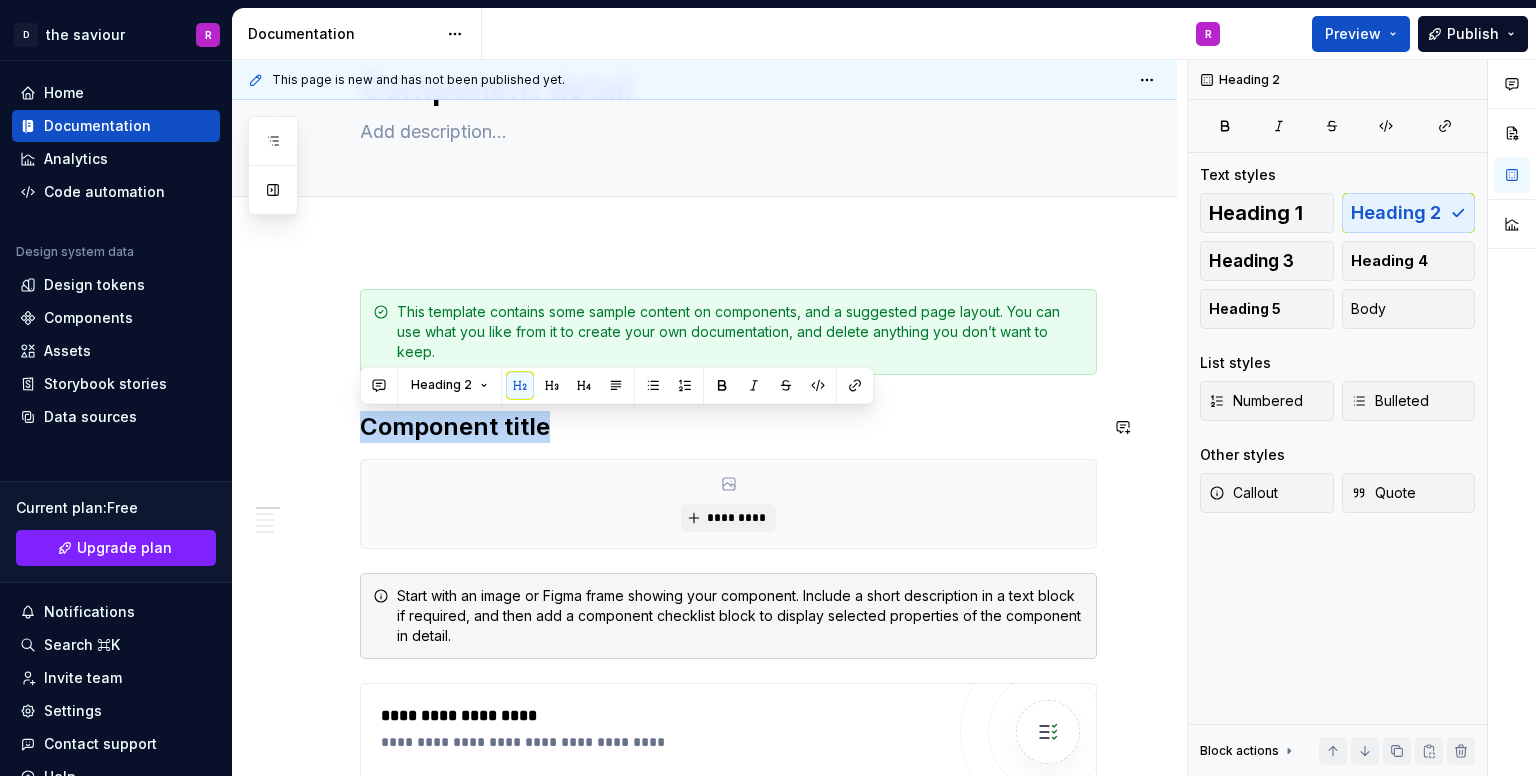 drag, startPoint x: 557, startPoint y: 426, endPoint x: 362, endPoint y: 405, distance: 196.1275 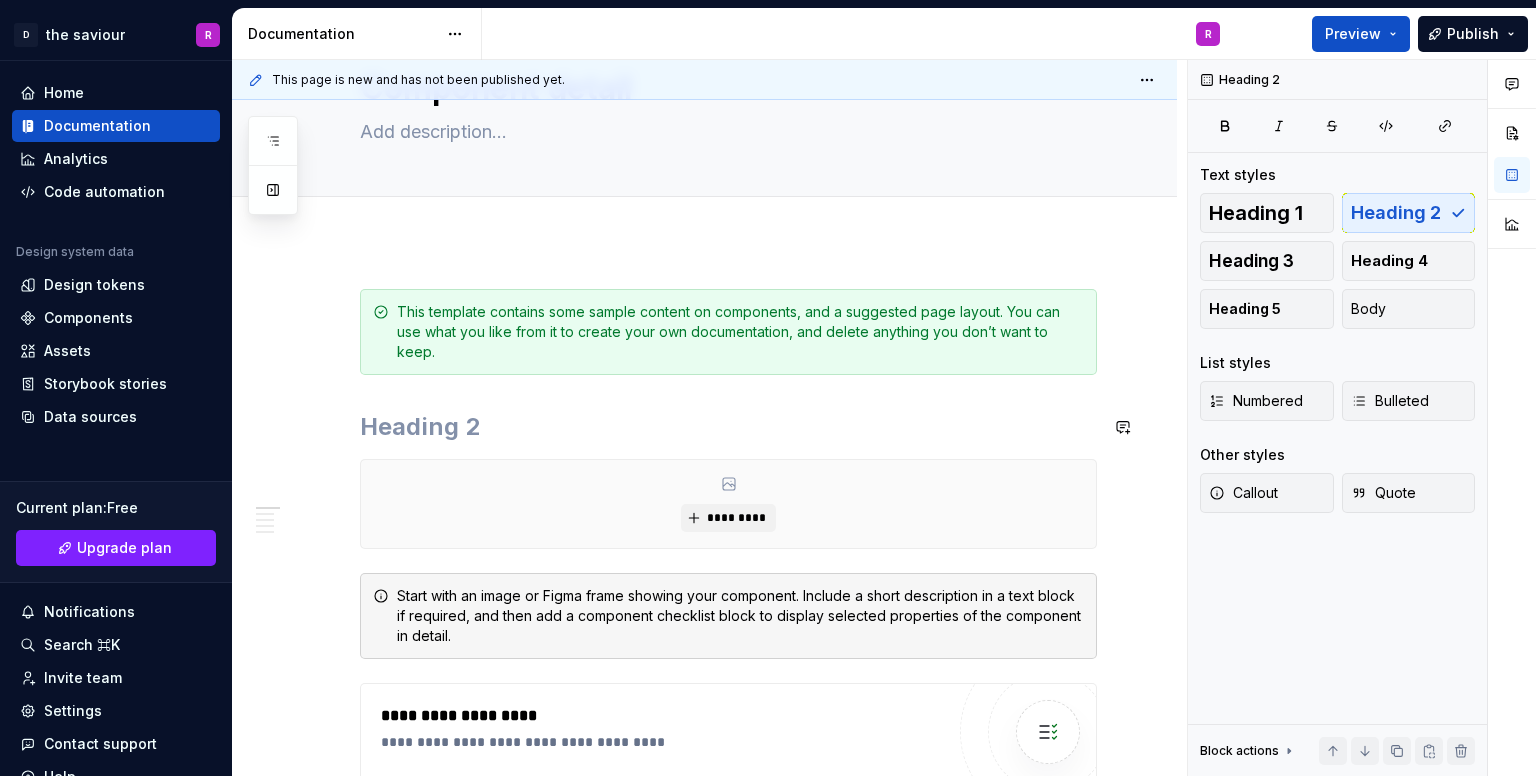 type 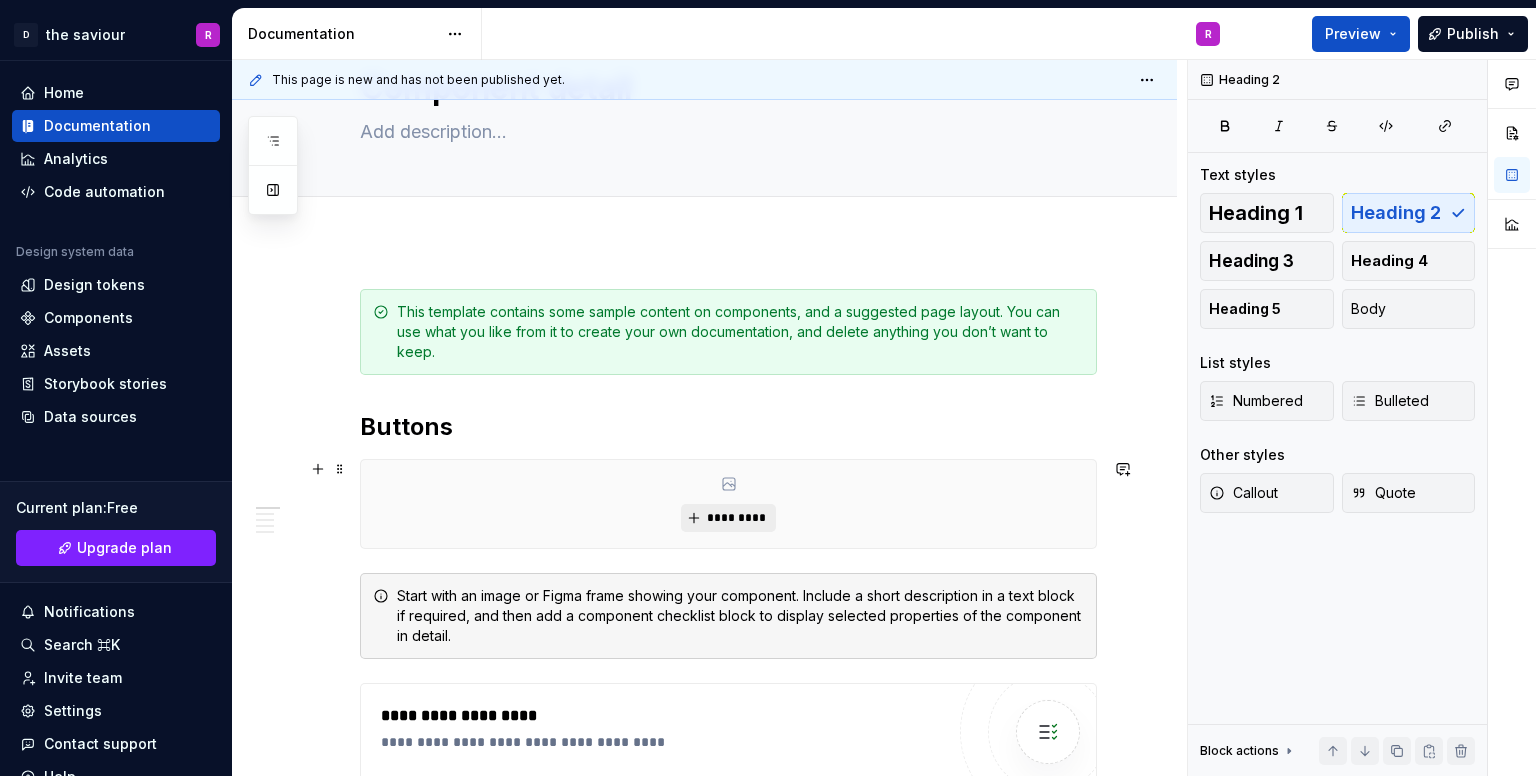 click on "*********" at bounding box center (728, 518) 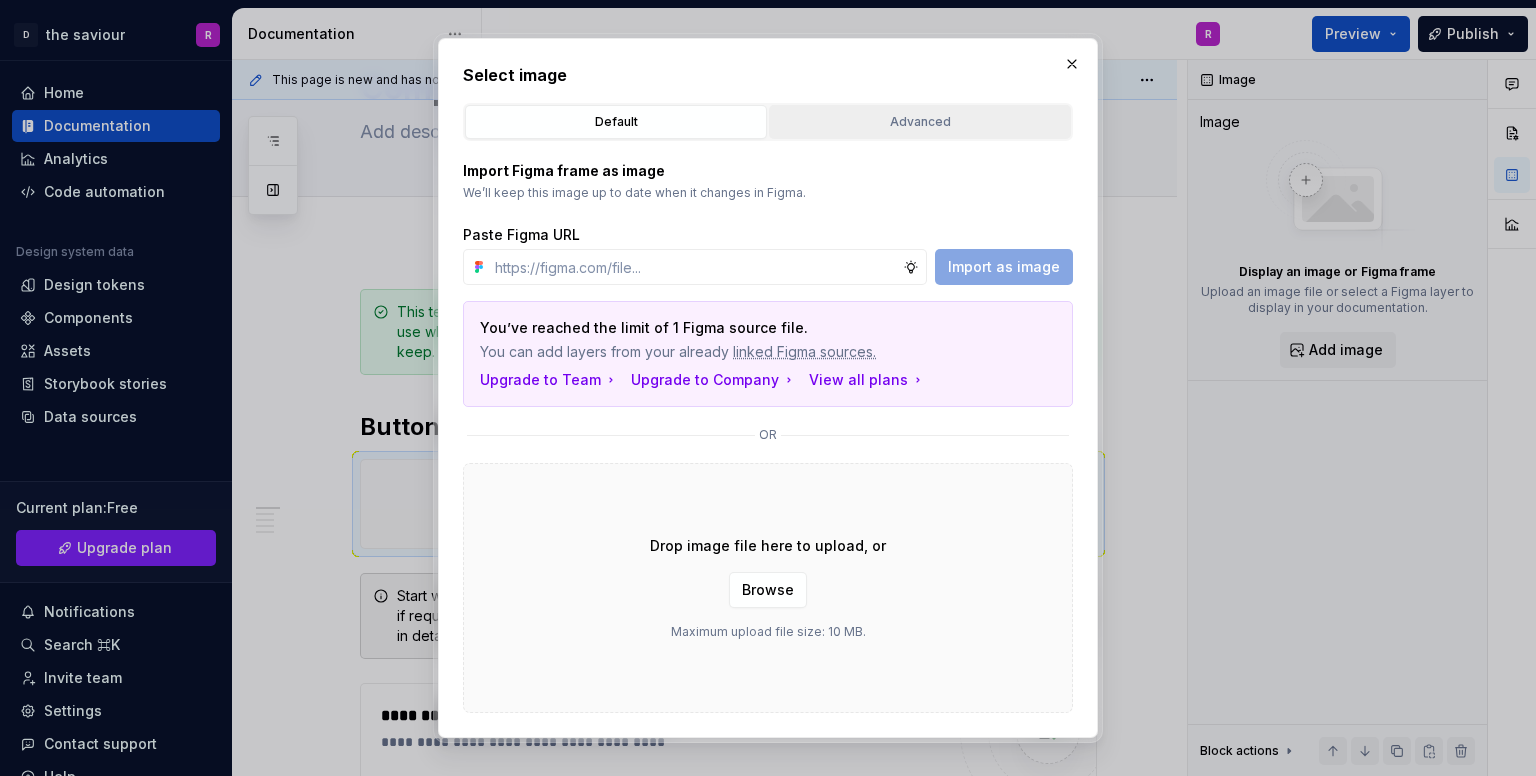 click on "Advanced" at bounding box center (920, 122) 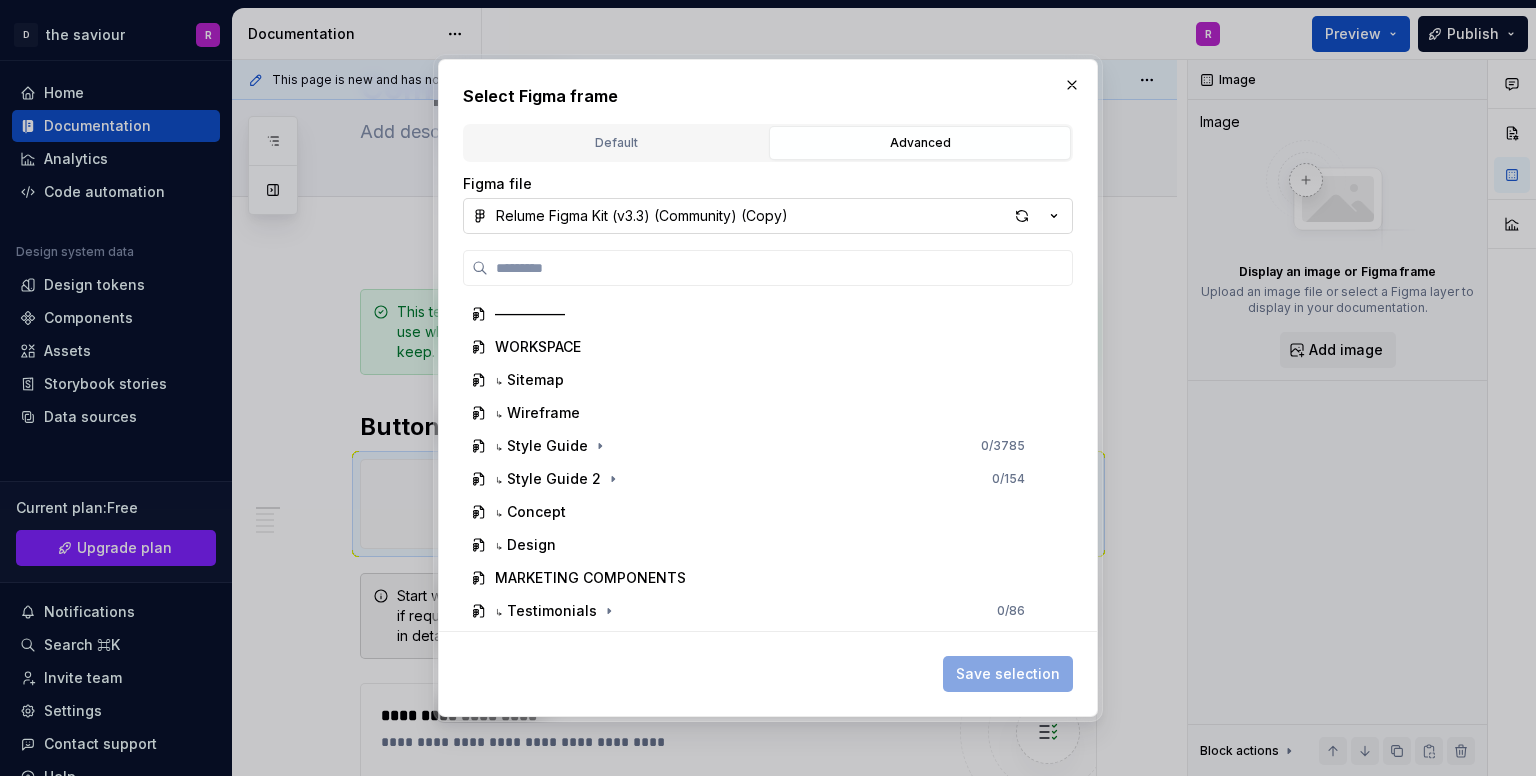 click 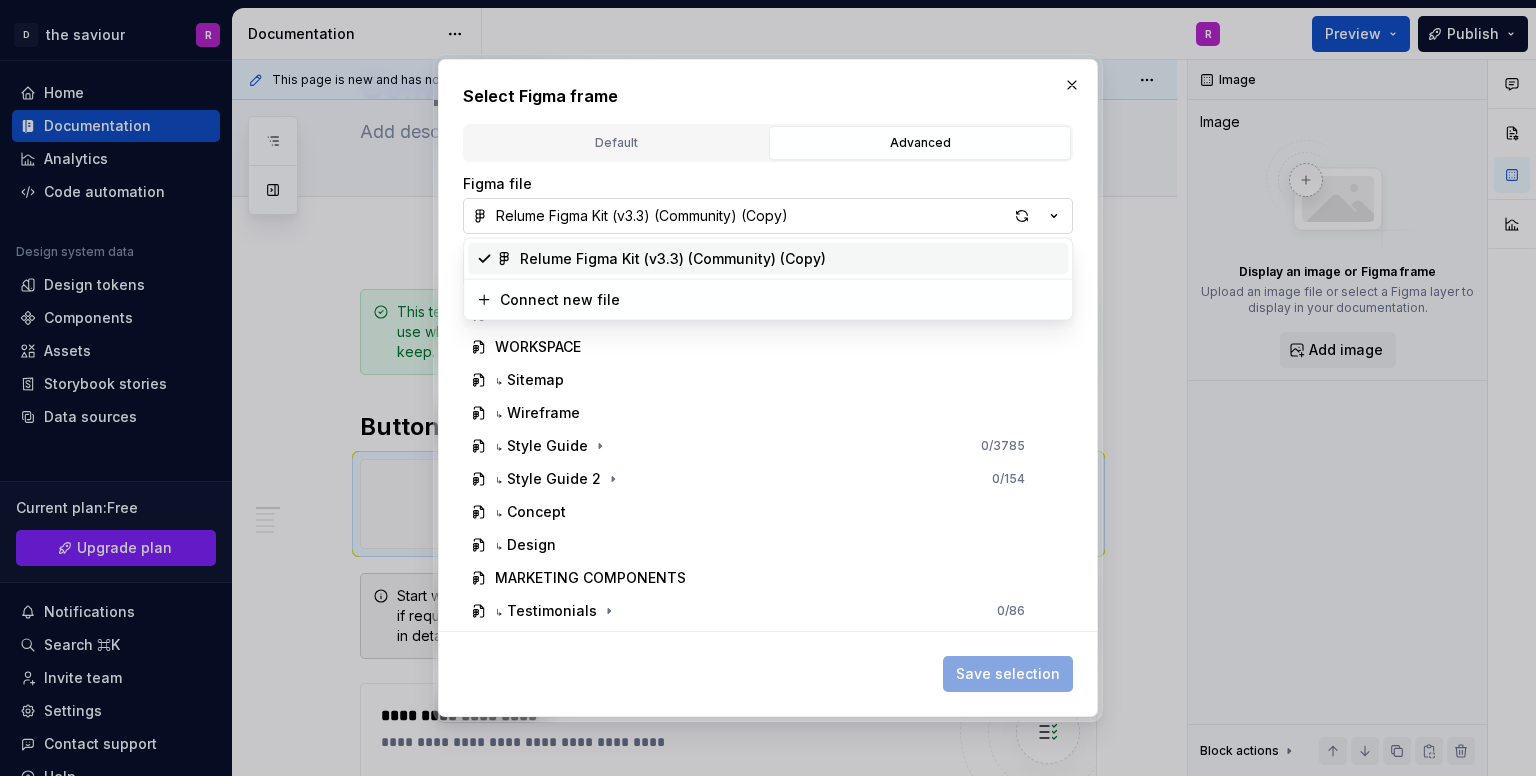 click on "Select Figma frame Default Advanced Import Figma frame as image We’ll keep this image up to date when it changes in Figma. Paste Figma URL Import as image You’ve reached the limit of 1 Figma source file. You can add layers from your already linked Figma sources. Upgrade to Team Upgrade to Company View all plans or Drop image file here to upload, or Browse Maximum upload file size: 10 MB. Figma file Relume Figma Kit (v3.3) (Community) (Copy) –––––––––– WORKSPACE      ↳  Sitemap     ↳  Wireframe     ↳  Style Guide 0 / 3785     ↳  Style Guide 2 0 / 154     ↳  Concept     ↳  Design MARKETING COMPONENTS     ↳  Testimonials 0 / 86     ↳  Logos 0 / 12     ↳  Team 0 / 44     ↳  CTA ✨ NEW 0 / 132     ↳  Blog Headers 0 / 64     ↳  Blog Sections 0 / 72     ↳  Blog Post Headers 0 / 10     ↳  Banners 0 / 32     ↳  Contact Modals 0 / 12     ↳  Comparisons 0 / 30     ↳  Portfolio Sections 0 / 46     ↳  Portfolio Headers 0 / 24     ↳  Event Item Headers 0 / 22 0" at bounding box center [768, 388] 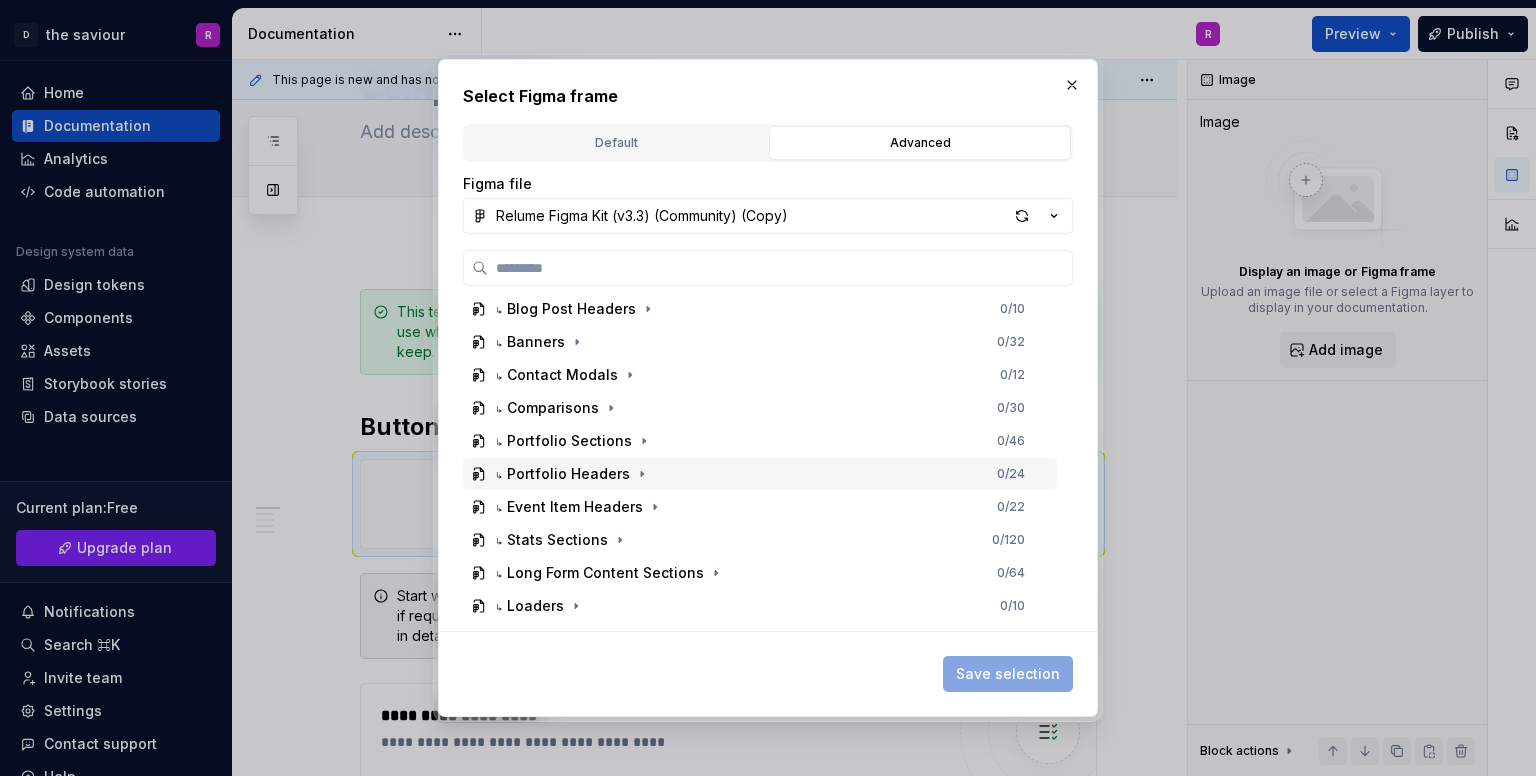scroll, scrollTop: 0, scrollLeft: 0, axis: both 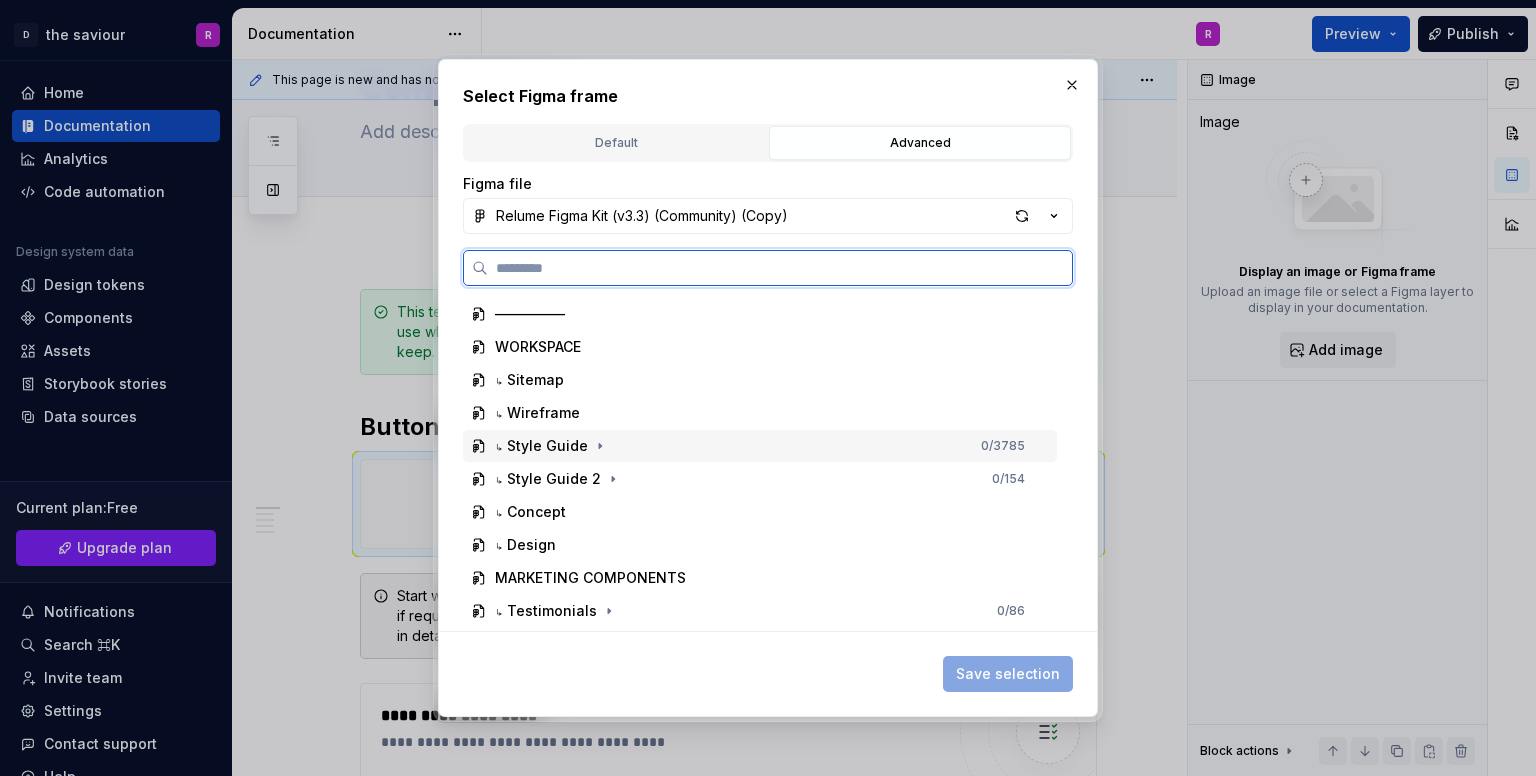 click on "↳  Style Guide 0 / 3785" at bounding box center (760, 446) 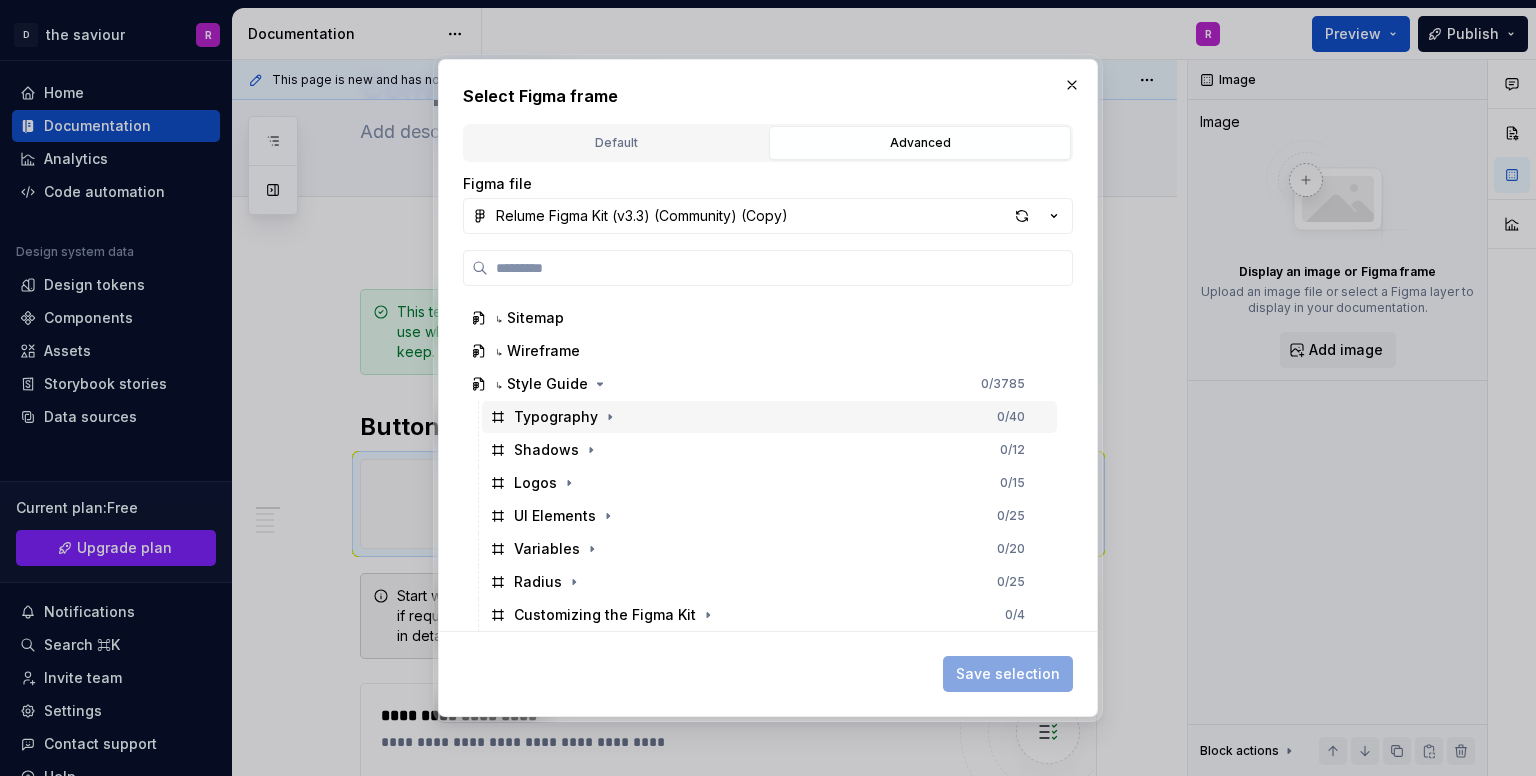 scroll, scrollTop: 0, scrollLeft: 0, axis: both 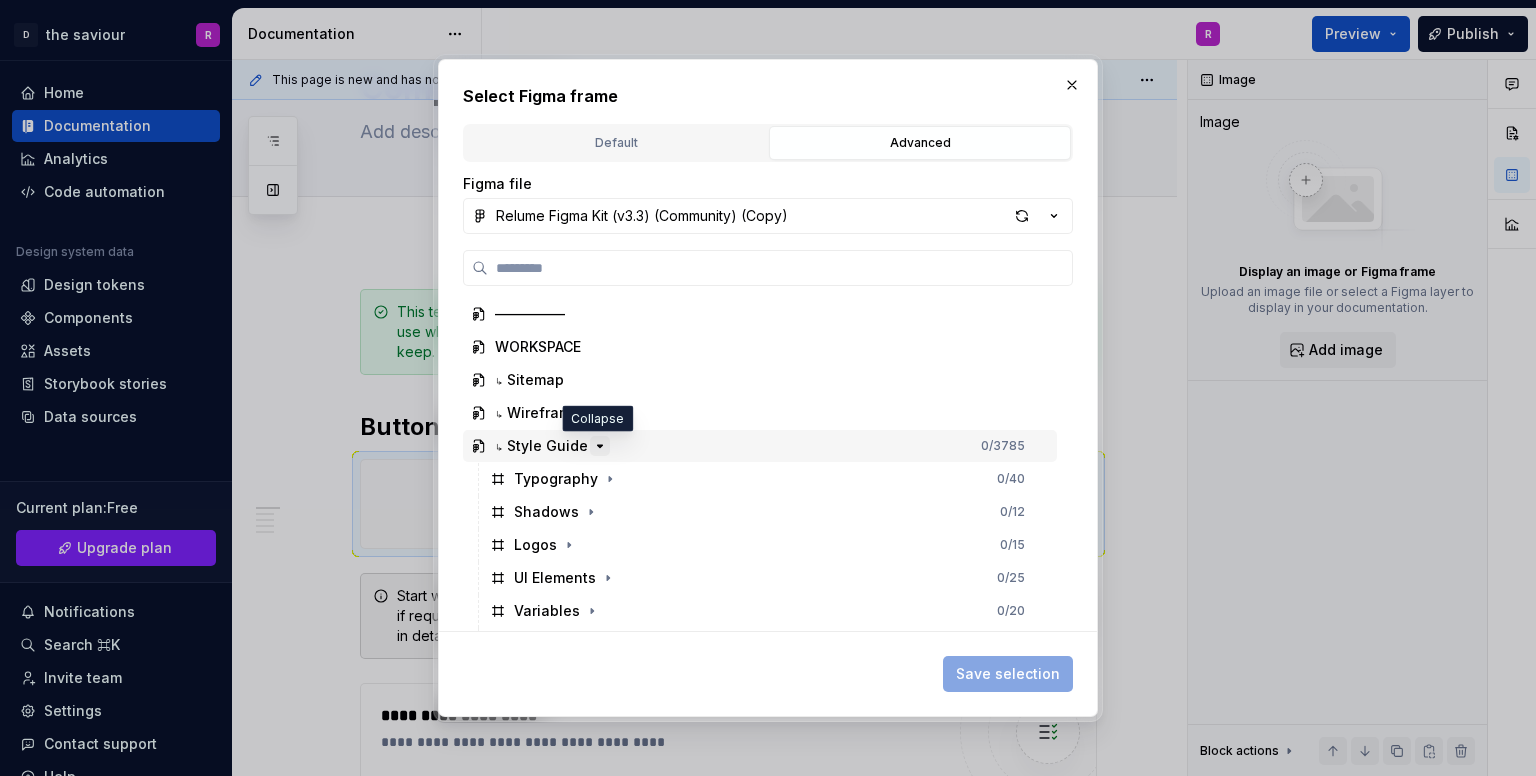 click 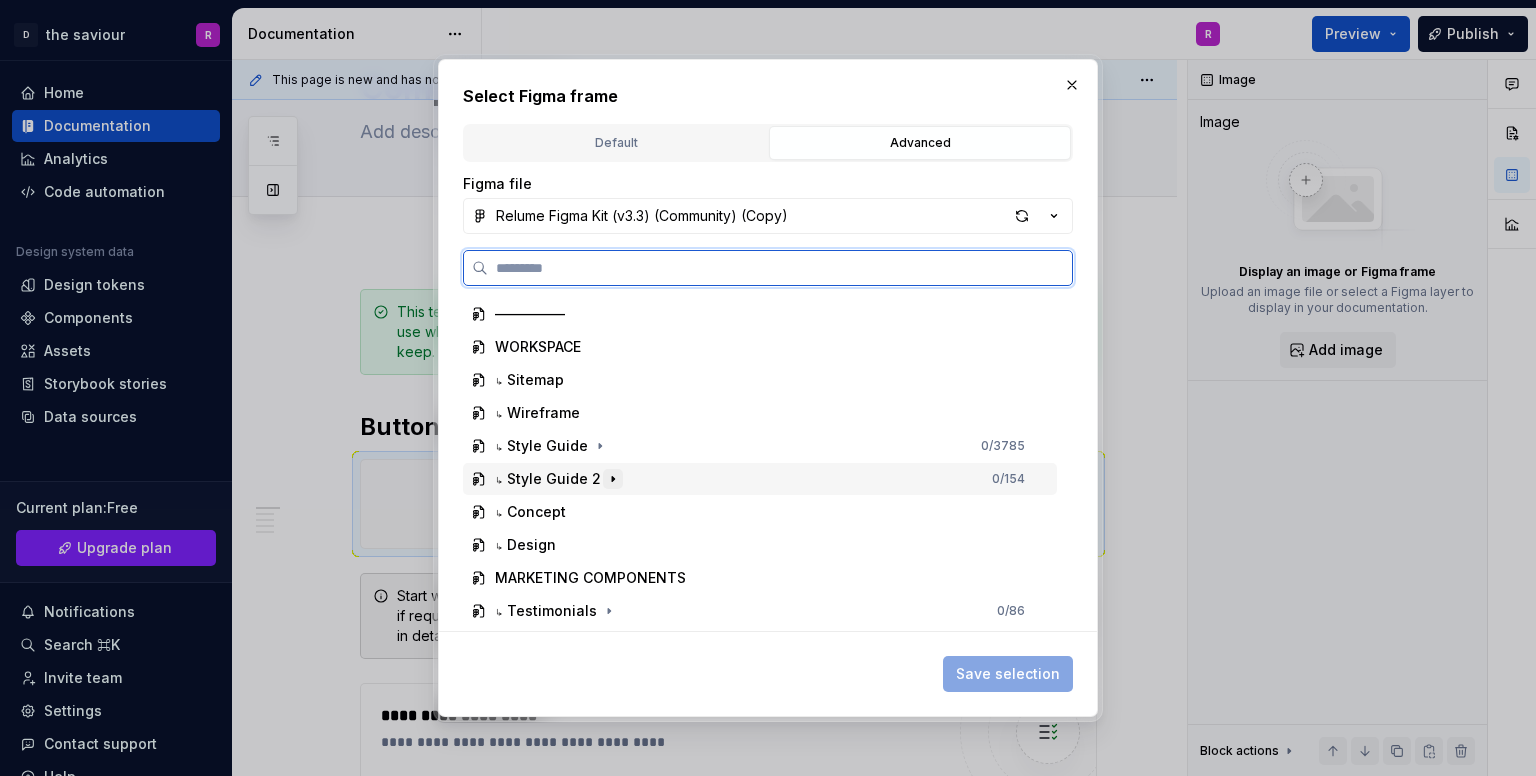 scroll, scrollTop: 100, scrollLeft: 0, axis: vertical 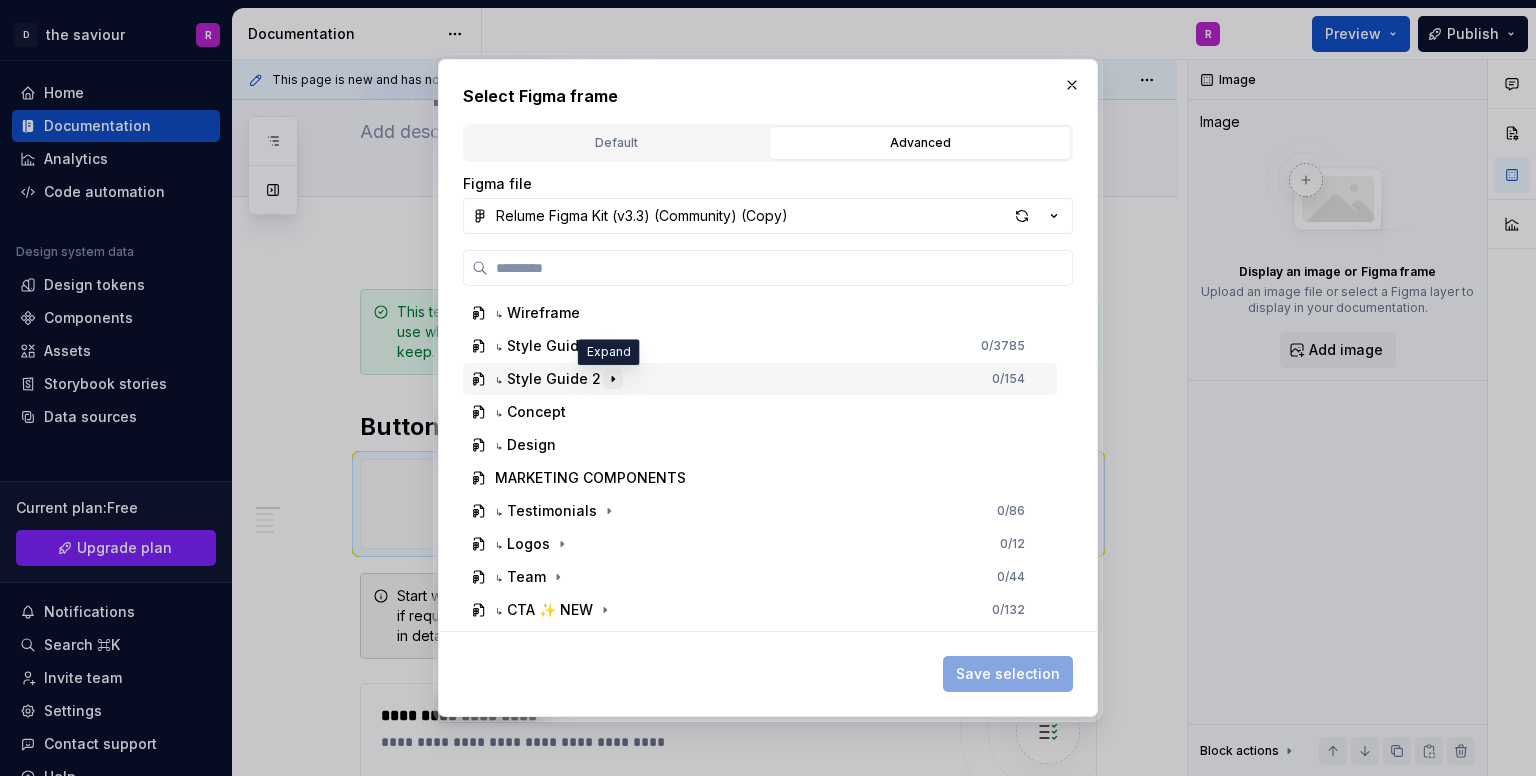 click 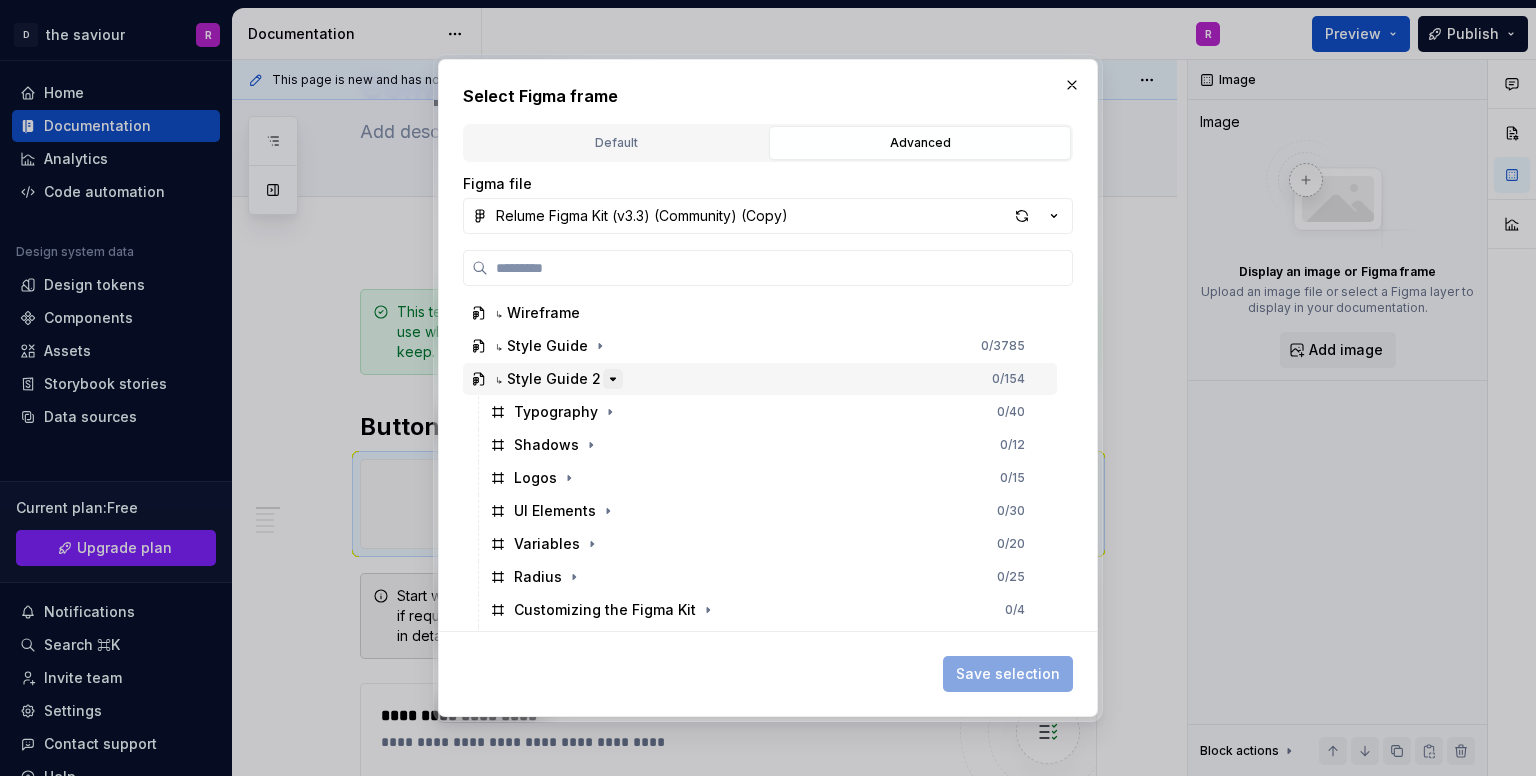 click 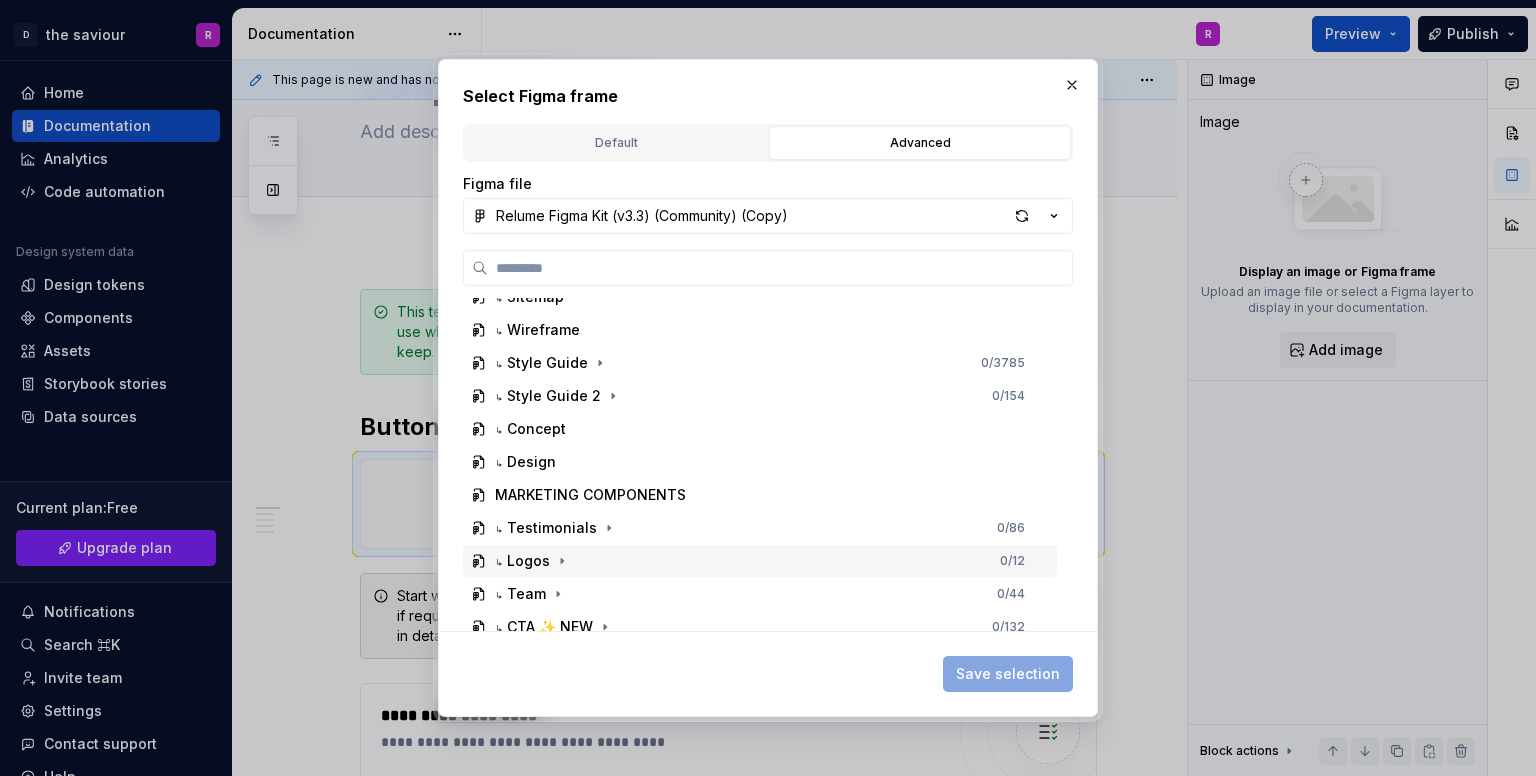 scroll, scrollTop: 0, scrollLeft: 0, axis: both 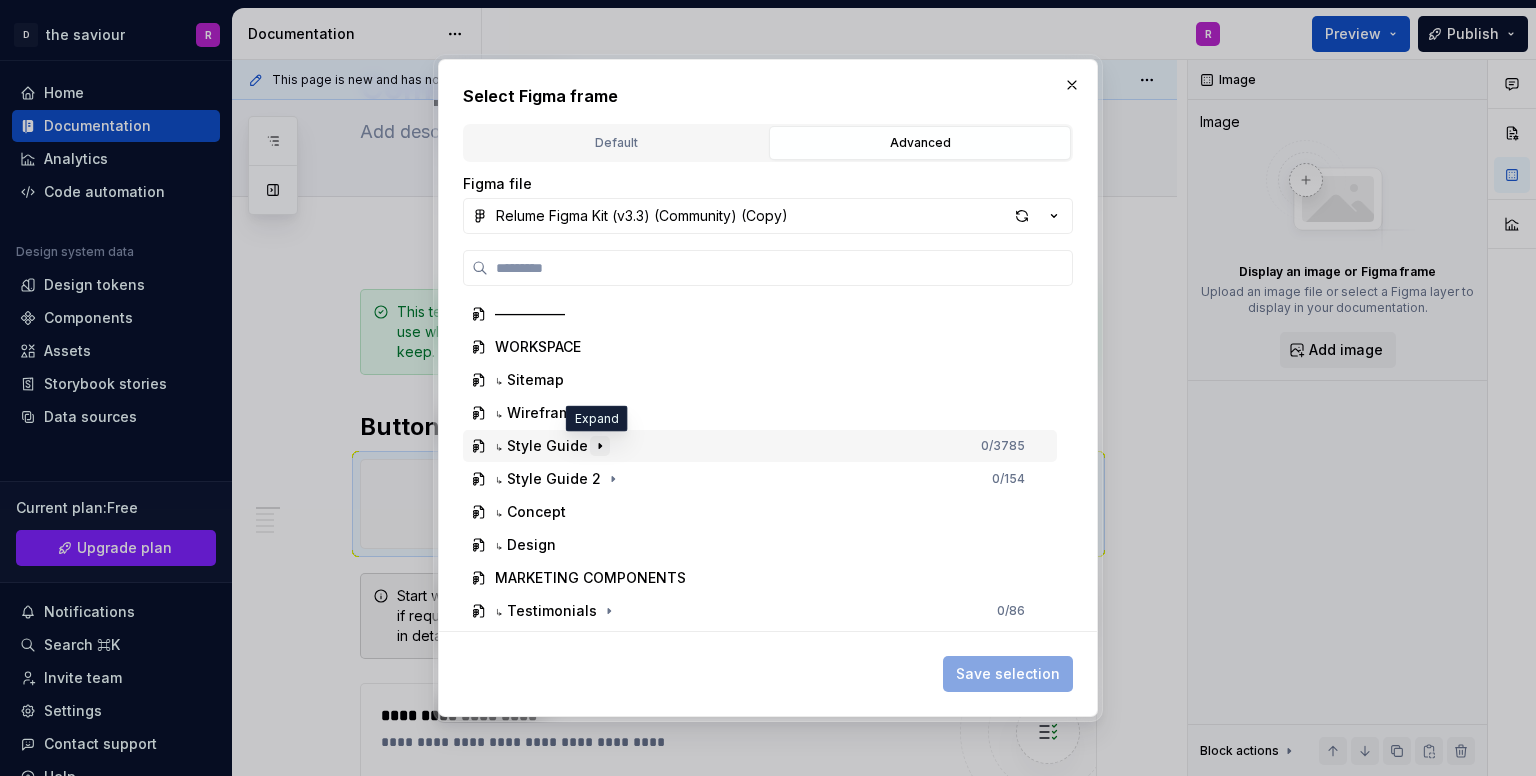 click at bounding box center [600, 446] 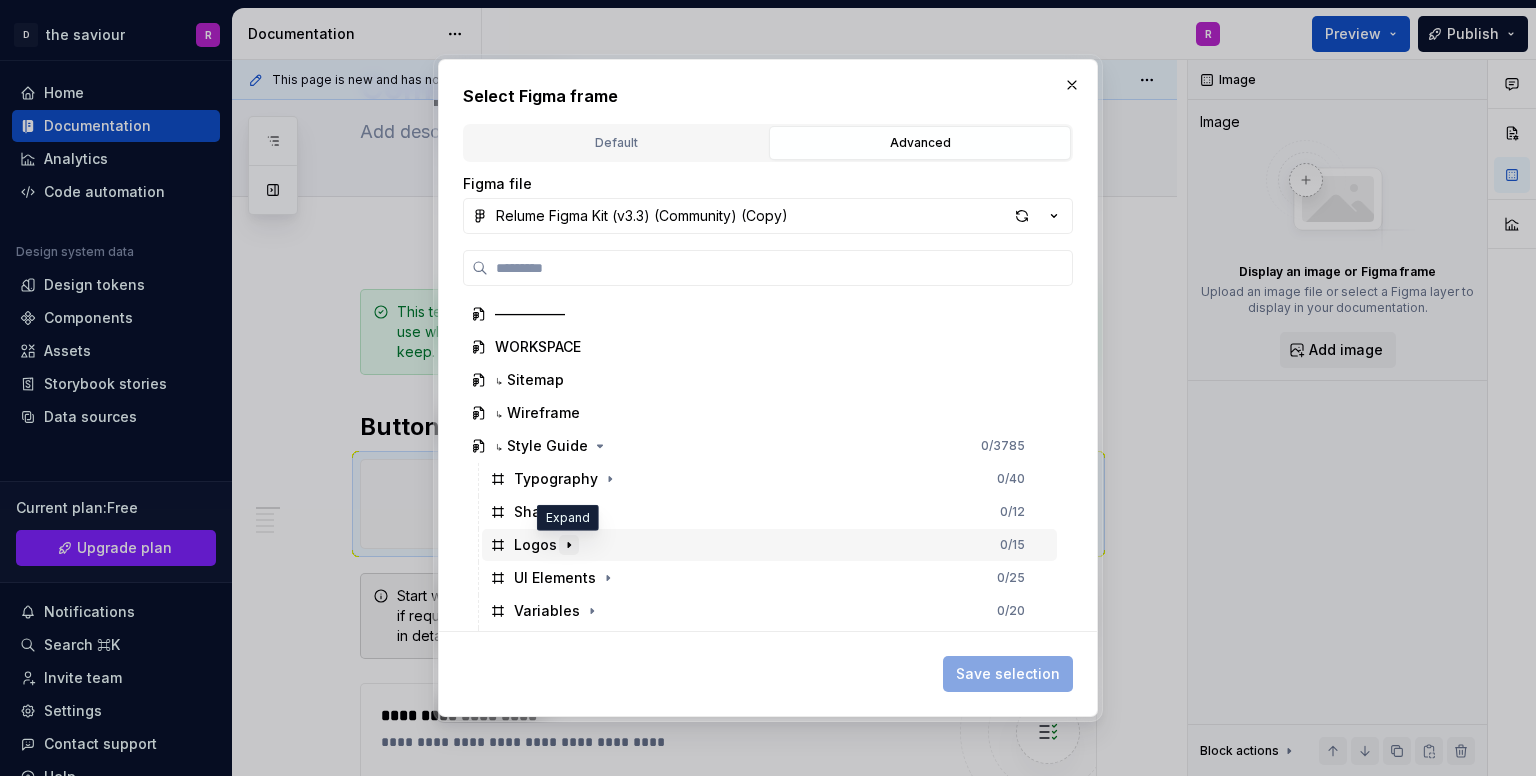 click 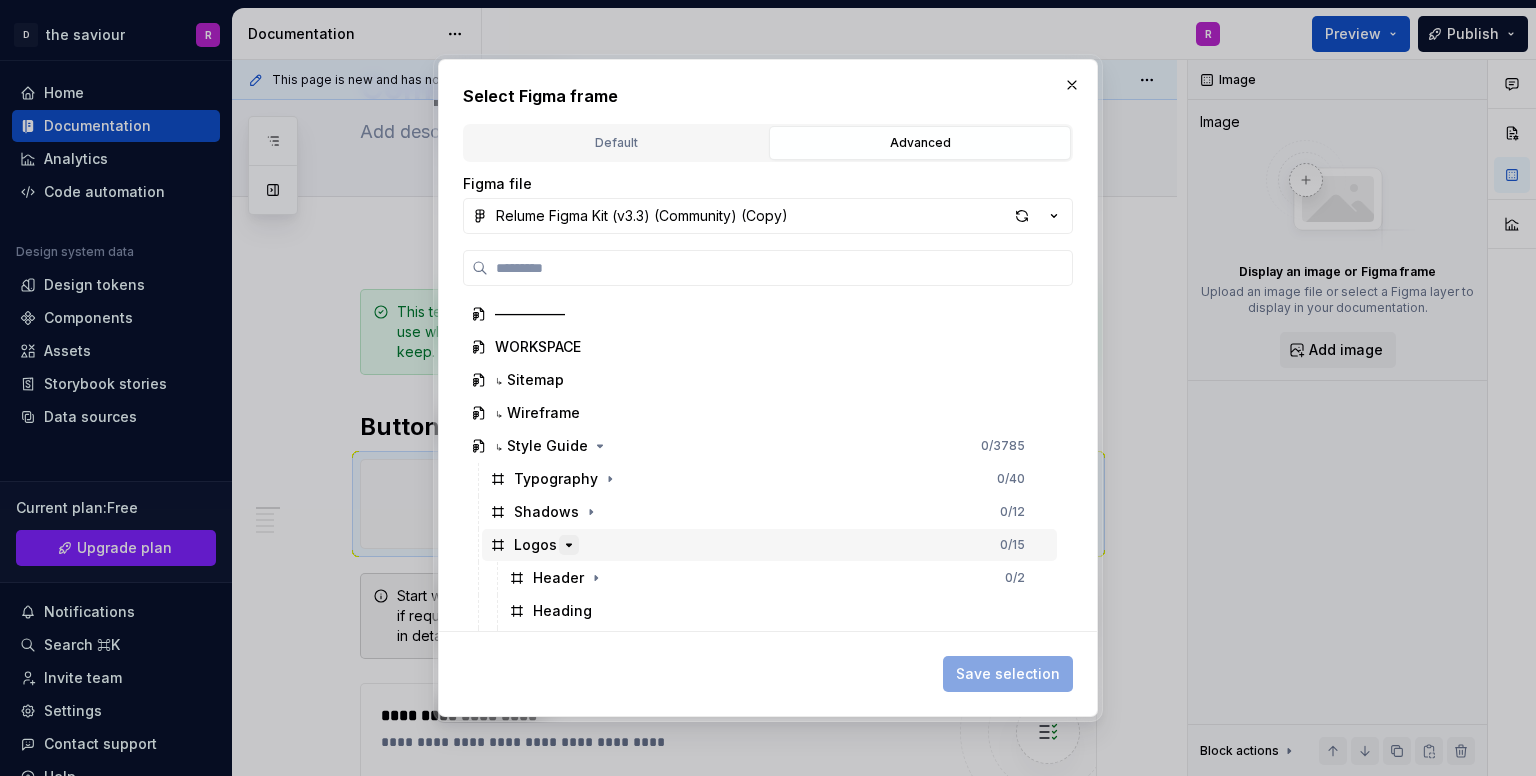 click 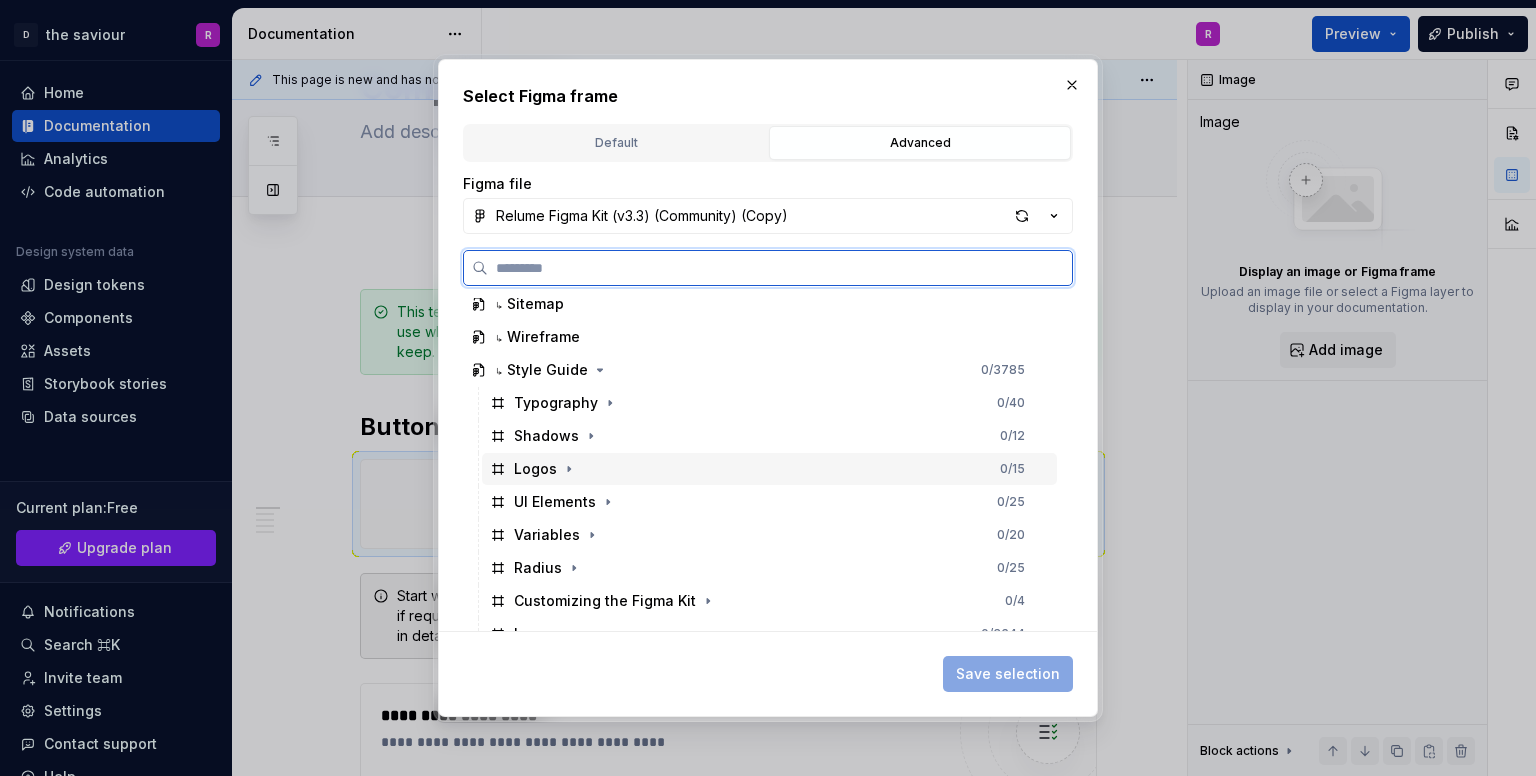 scroll, scrollTop: 200, scrollLeft: 0, axis: vertical 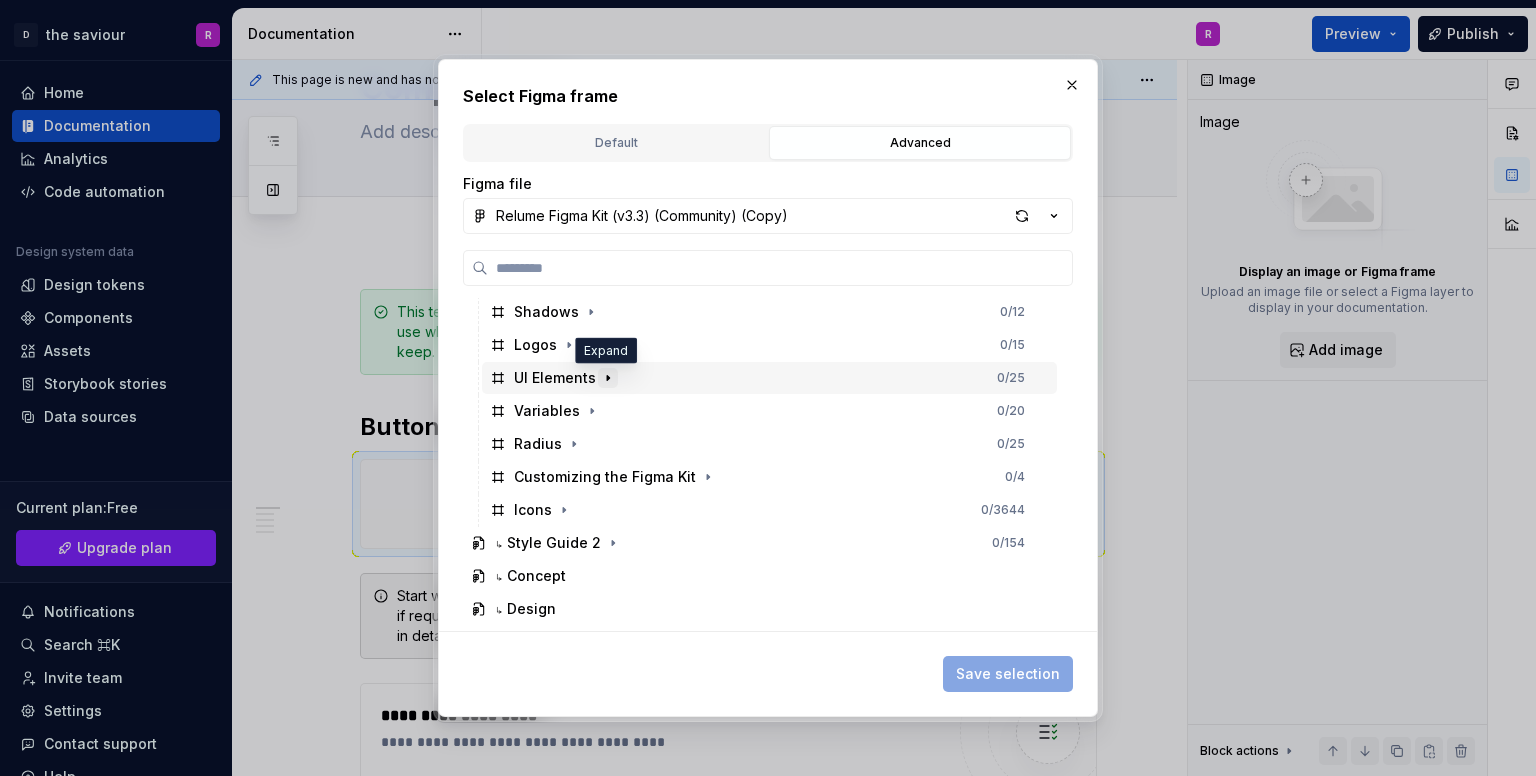 click 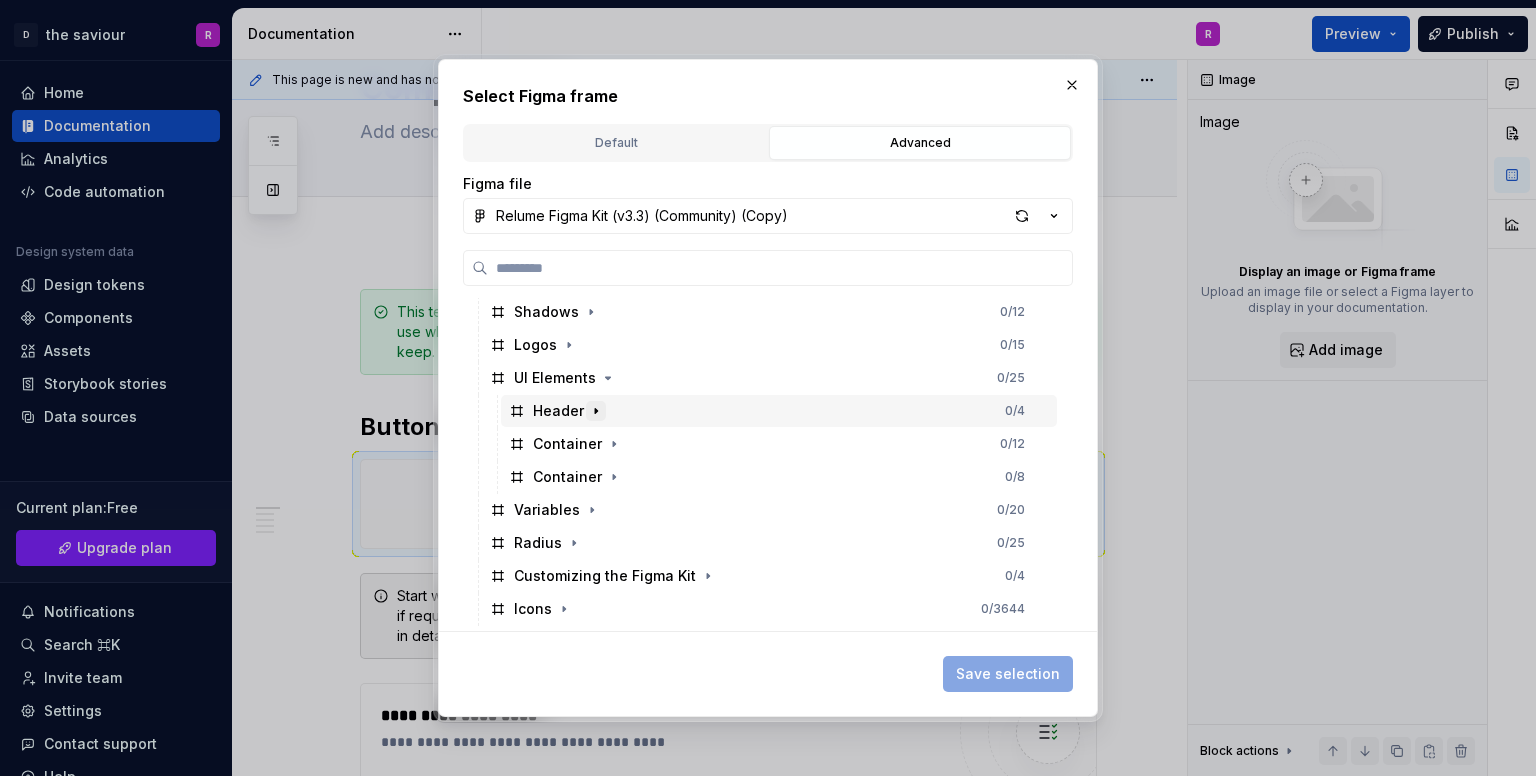 click 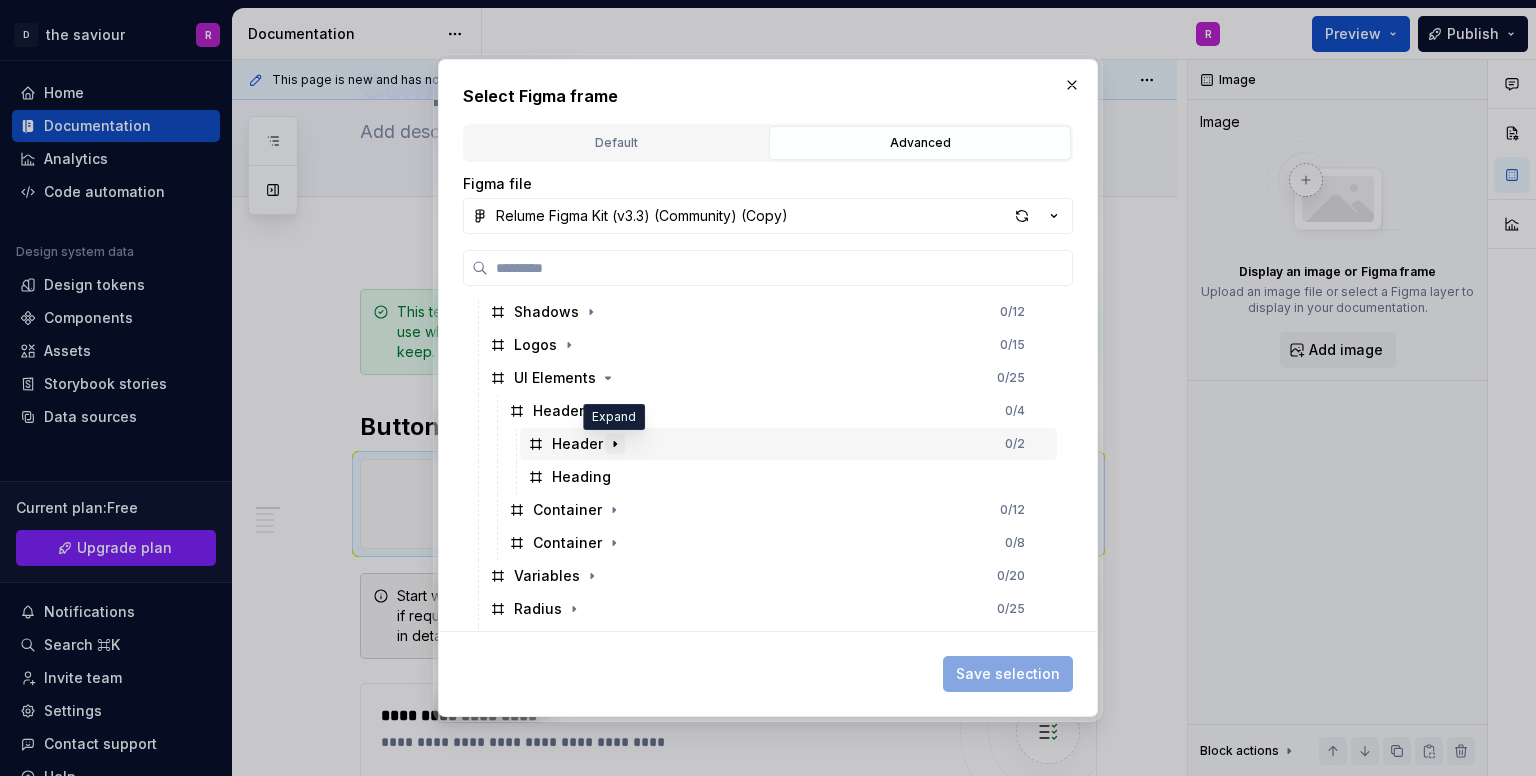 click 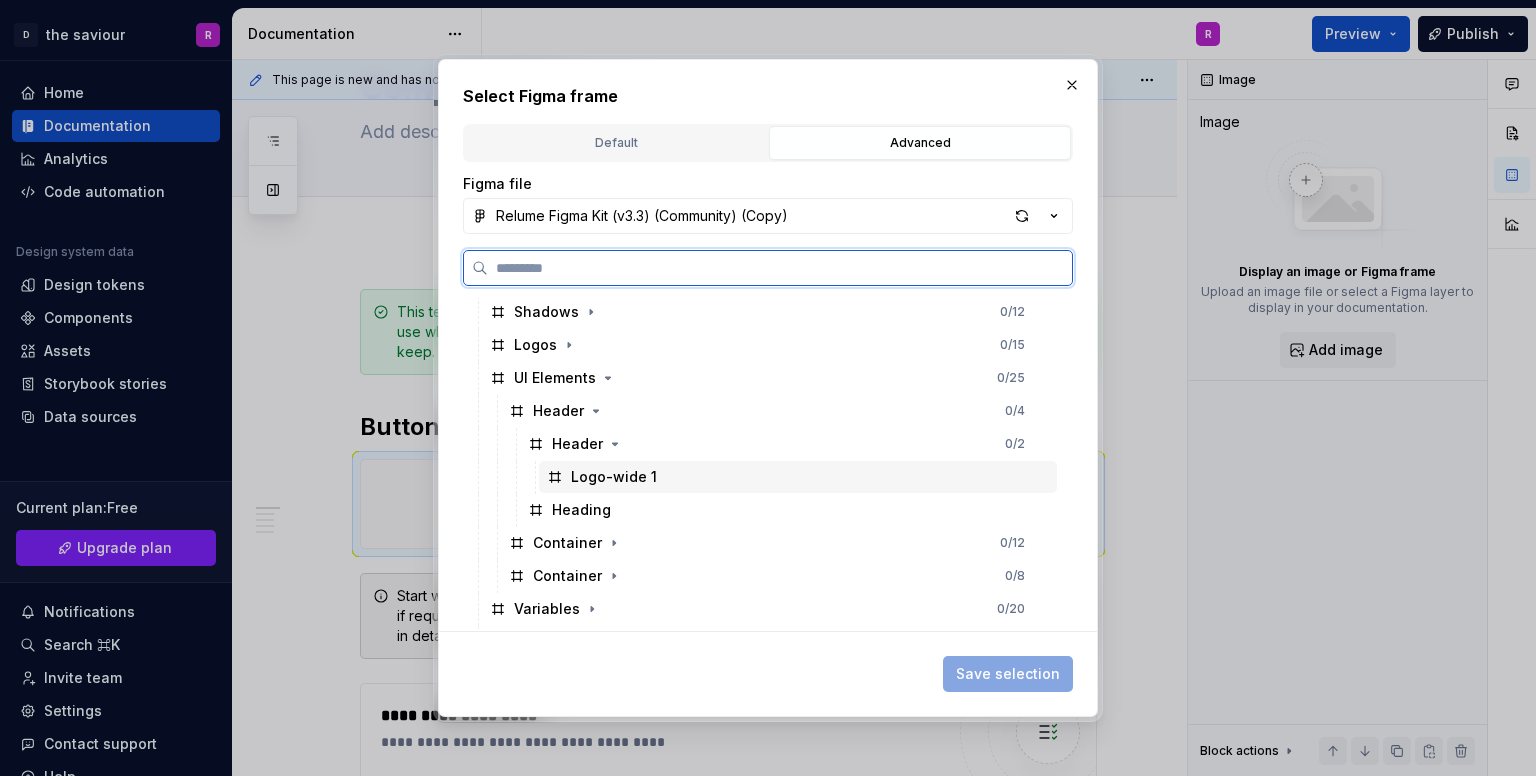 scroll, scrollTop: 500, scrollLeft: 0, axis: vertical 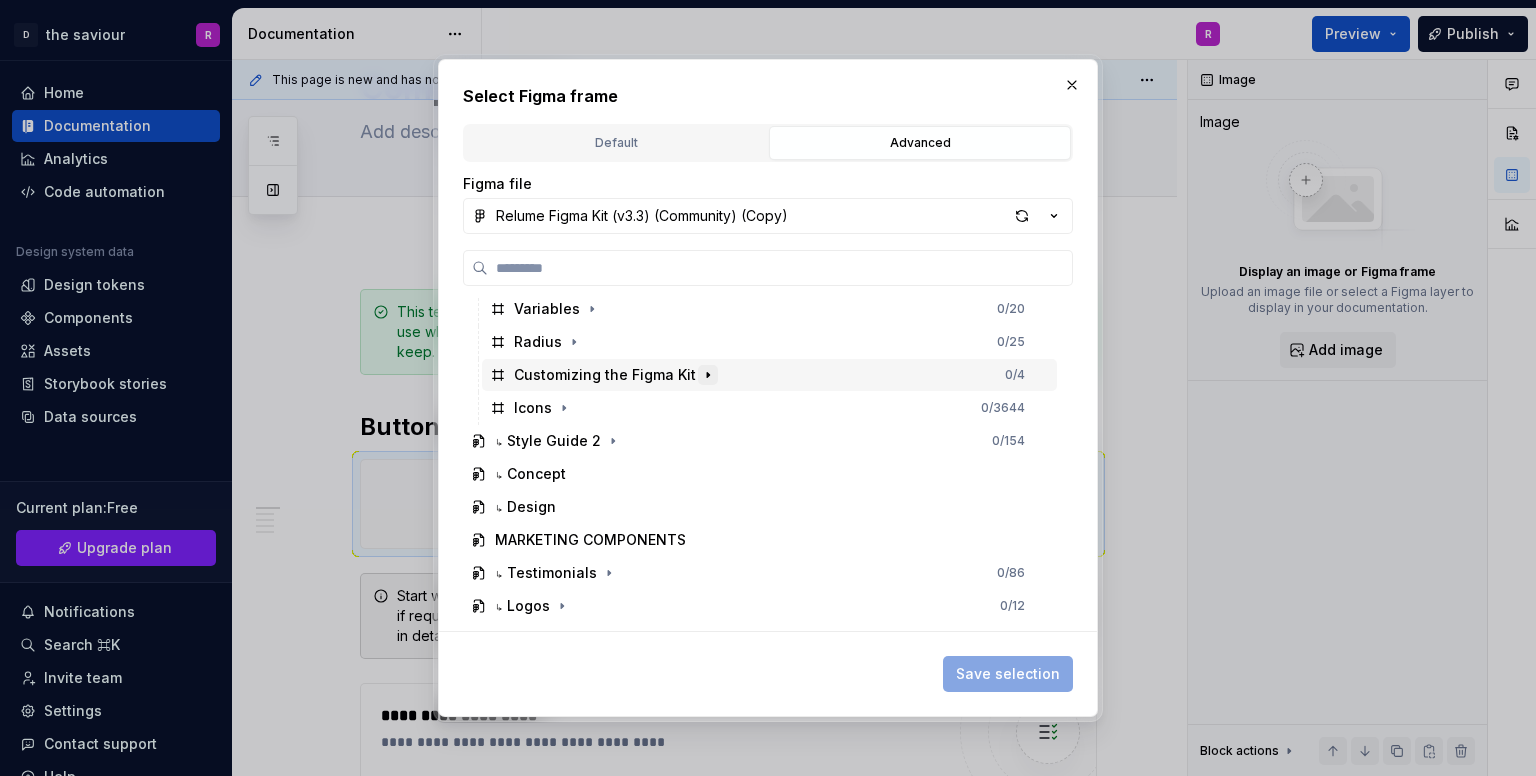 click 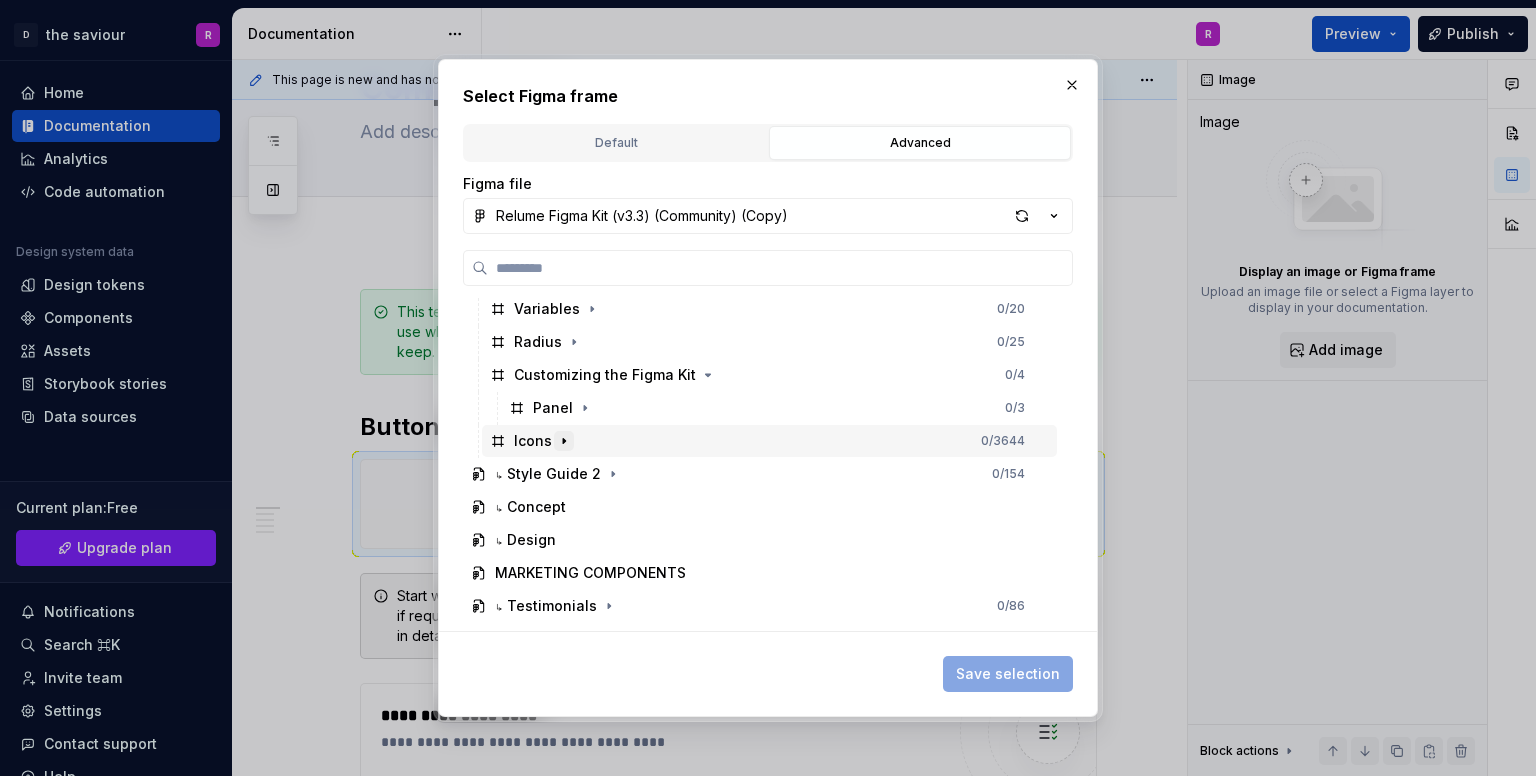 click 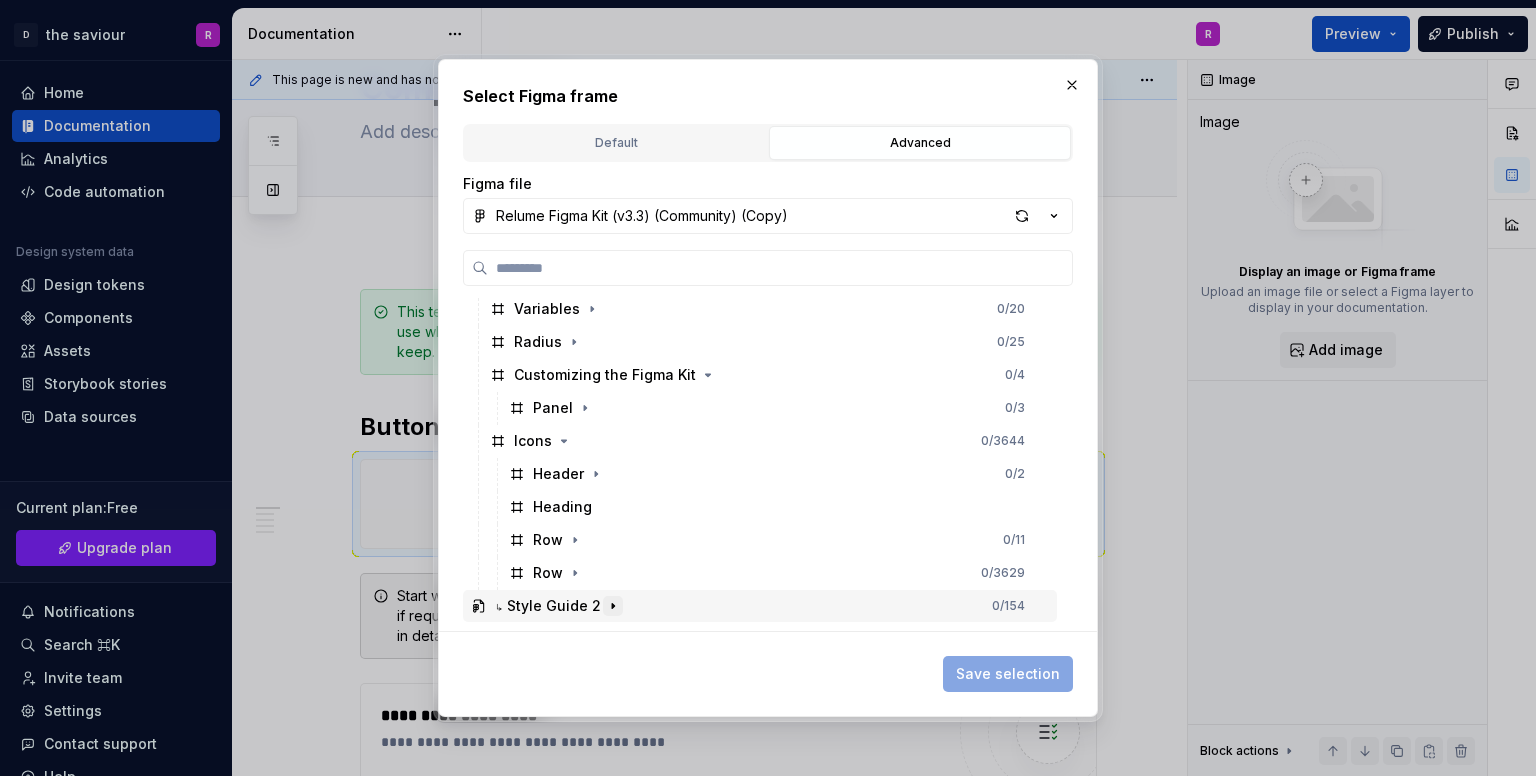 click 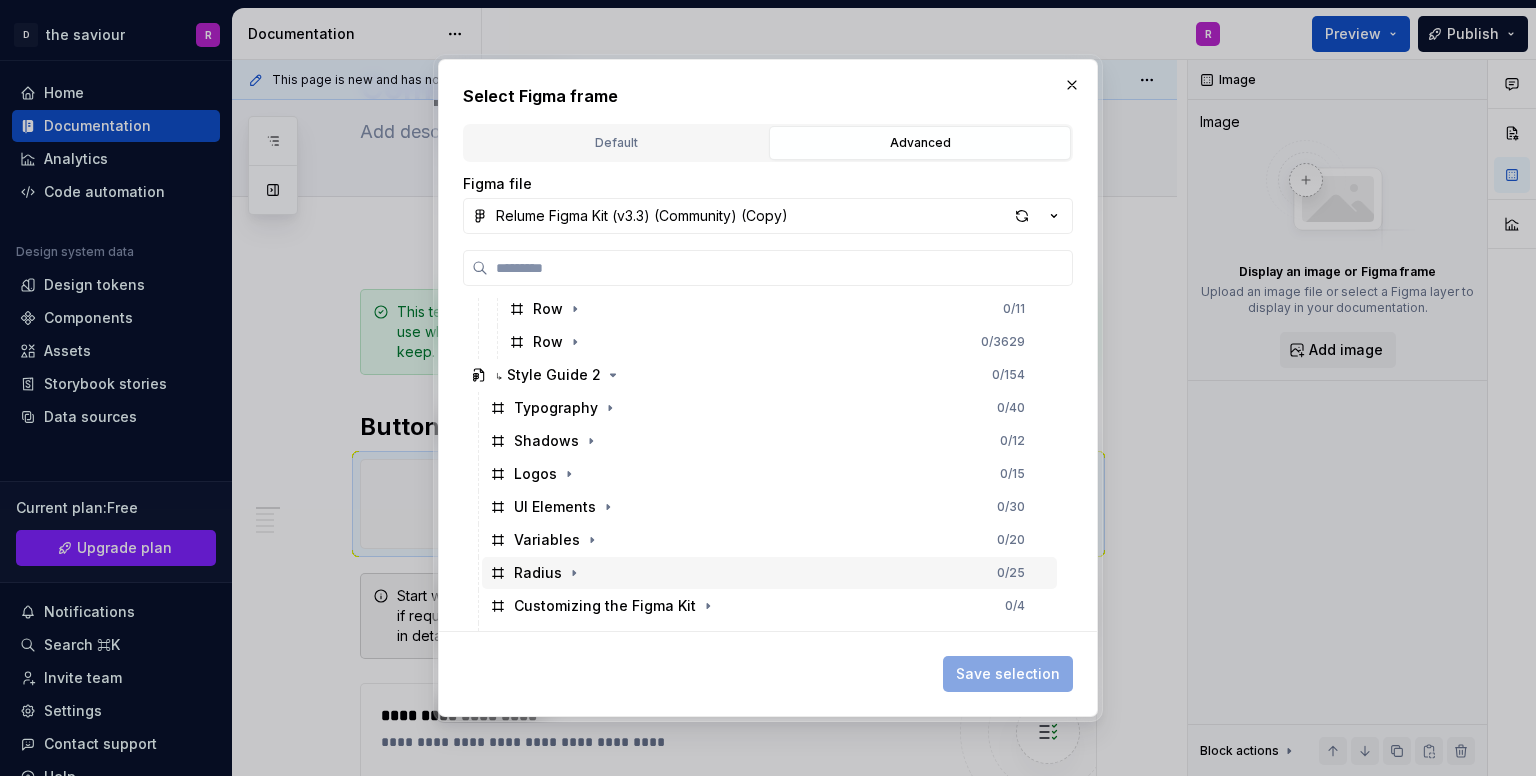 scroll, scrollTop: 800, scrollLeft: 0, axis: vertical 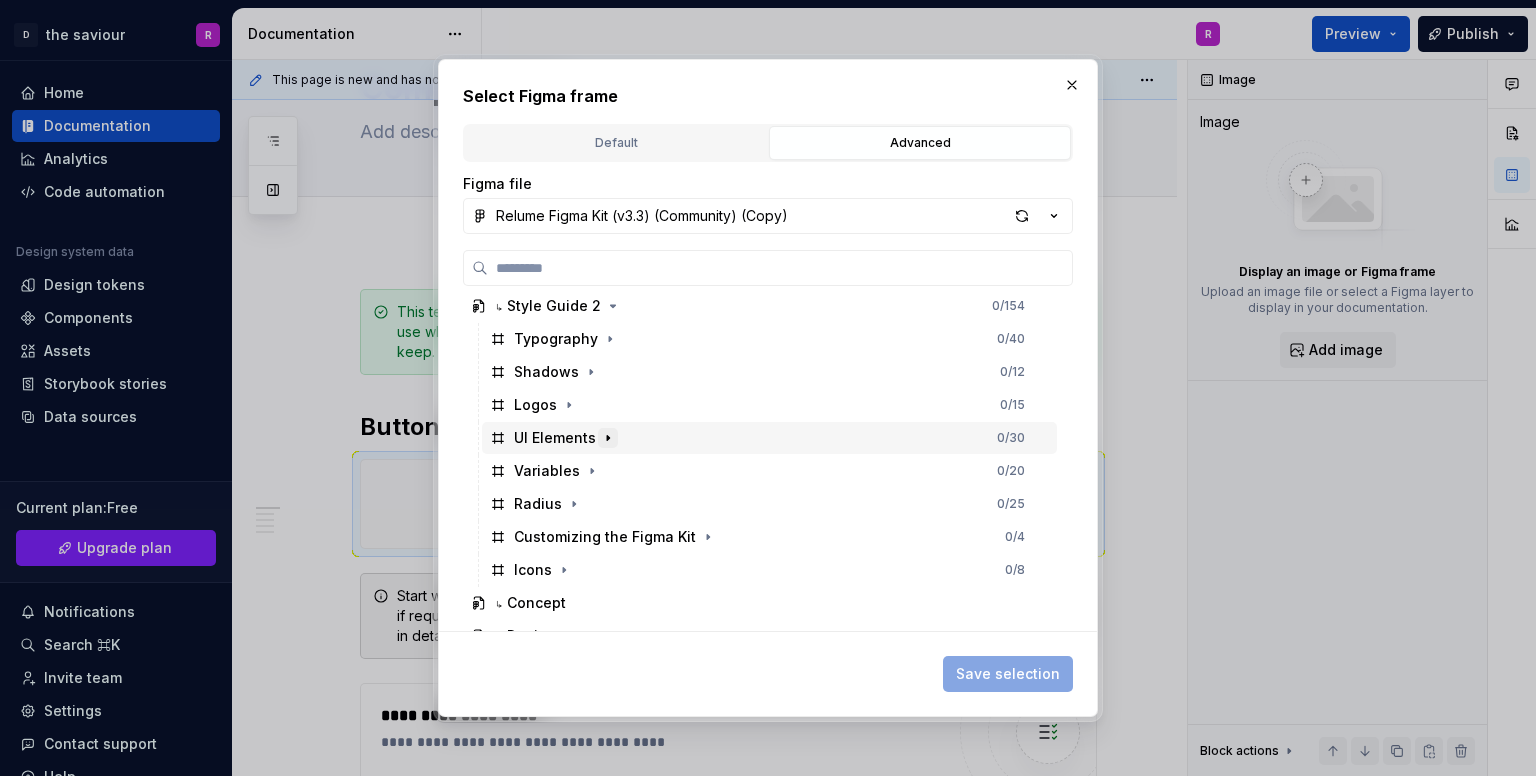 click 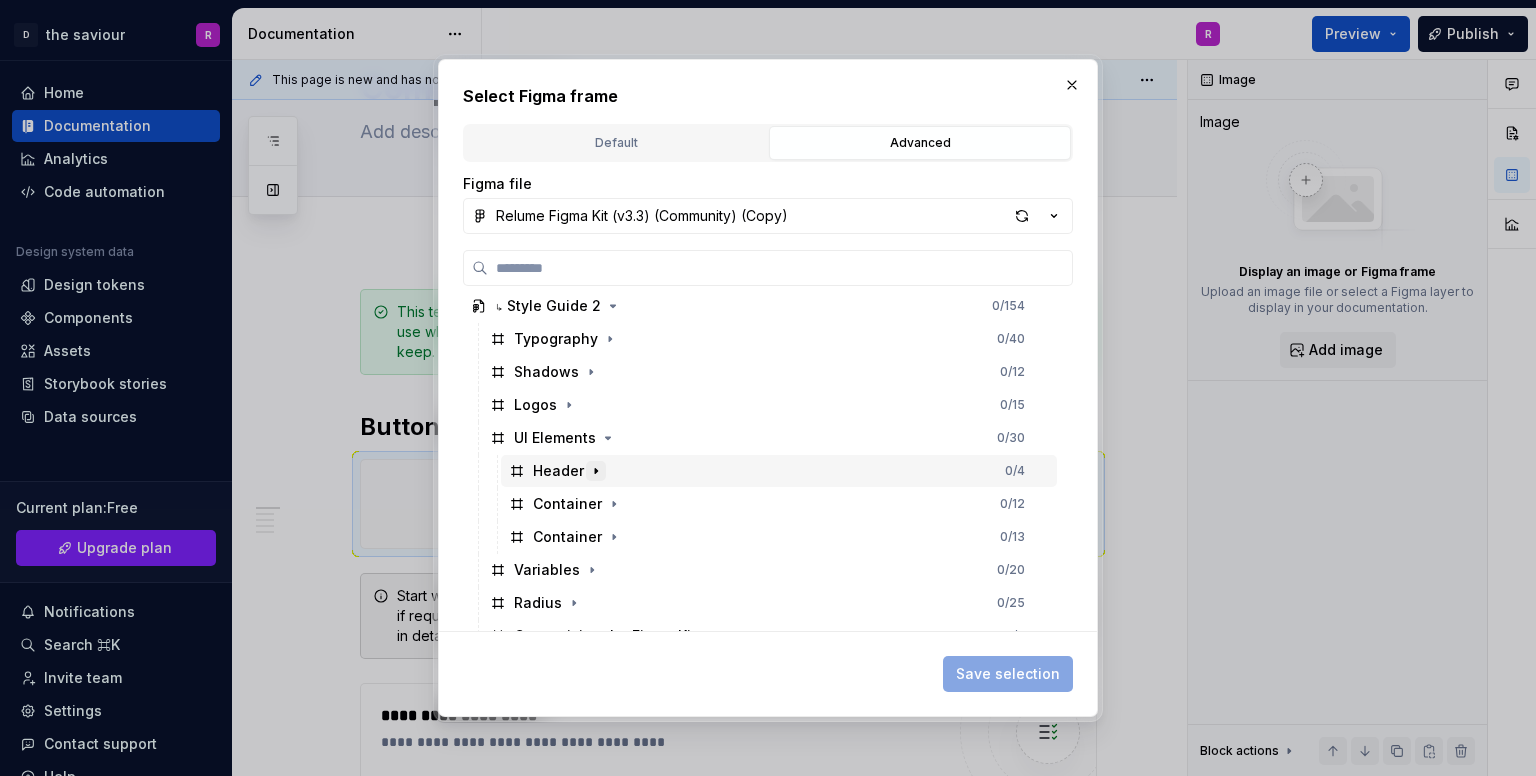 click 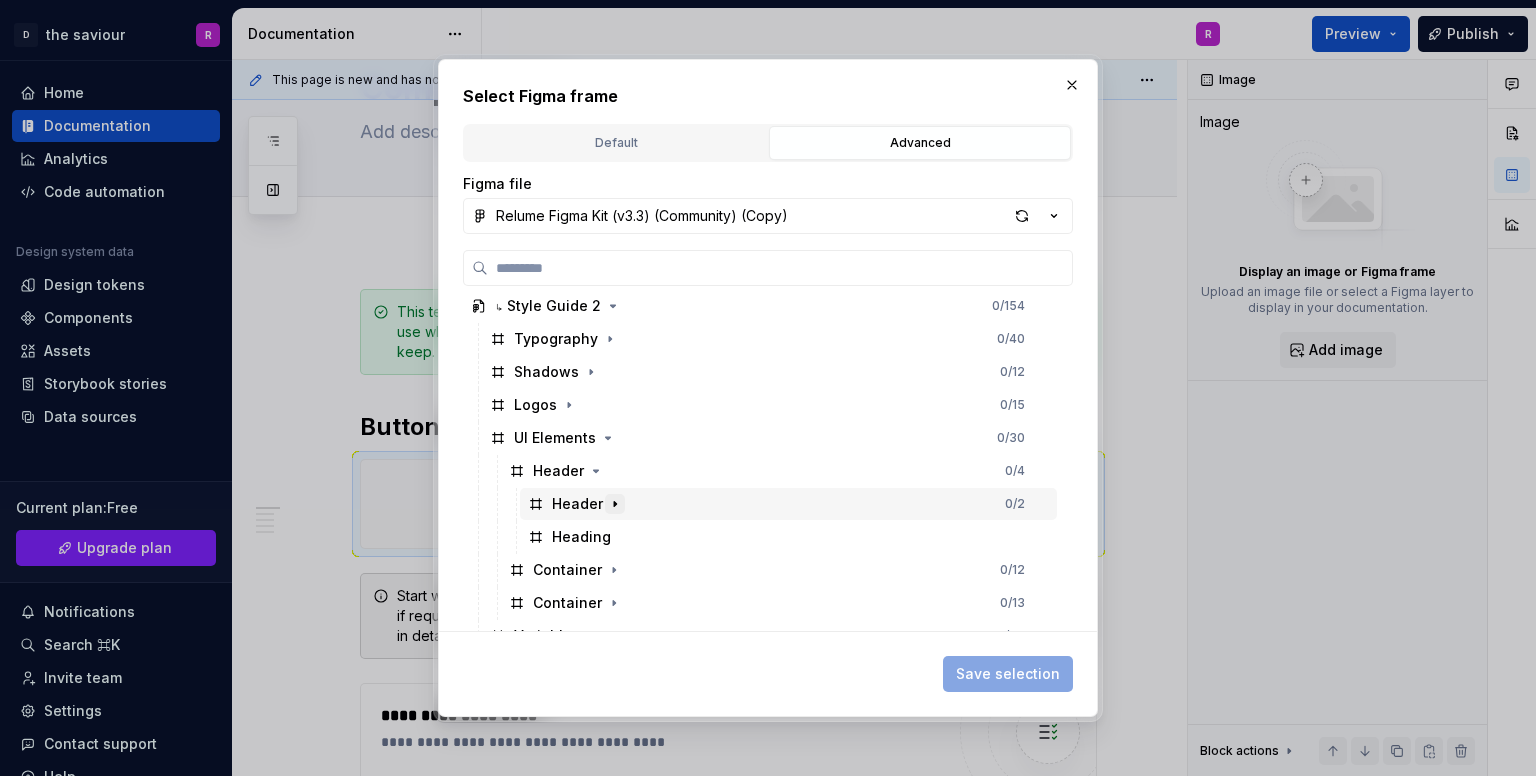 click 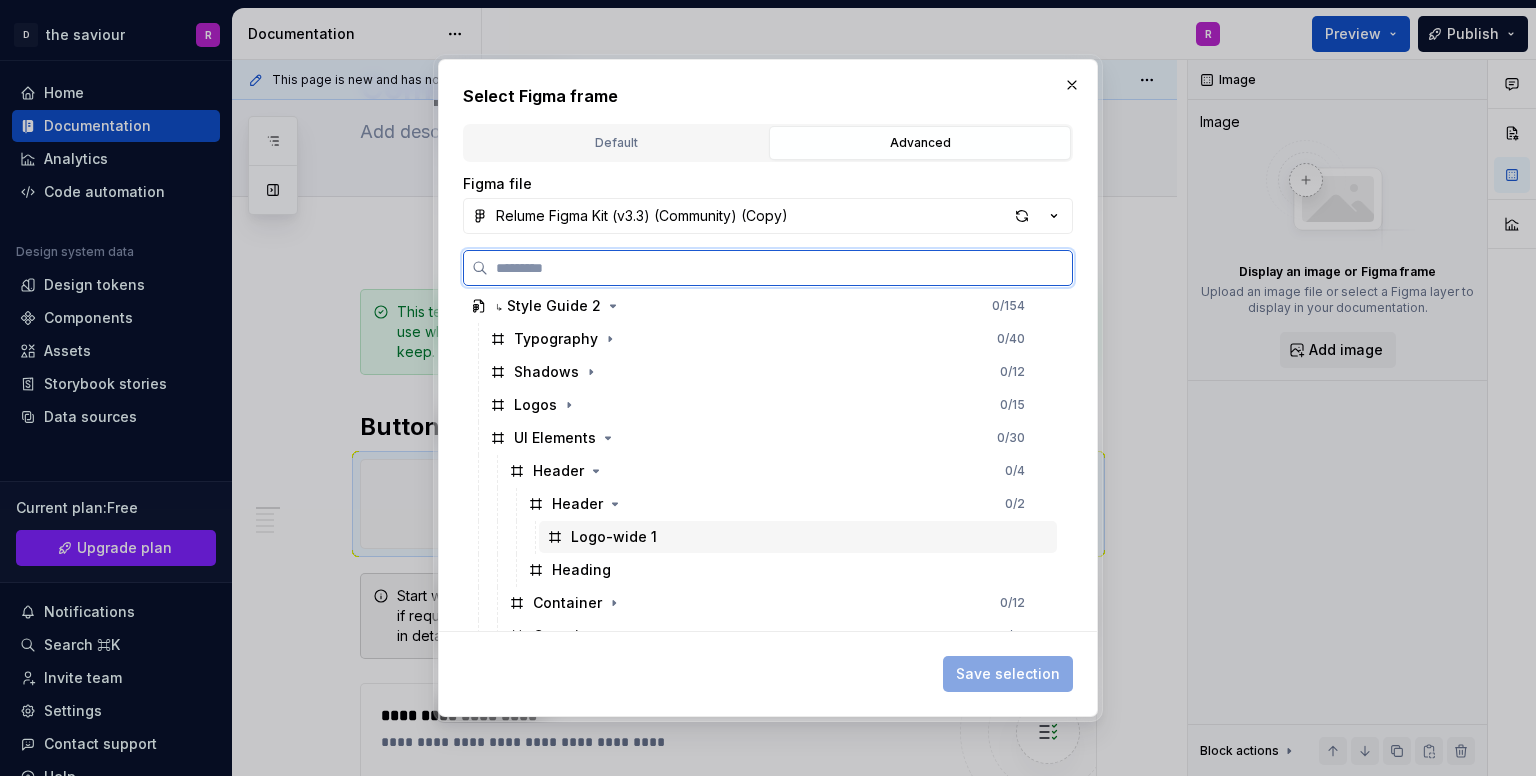 click on "Logo-wide 1" at bounding box center [798, 537] 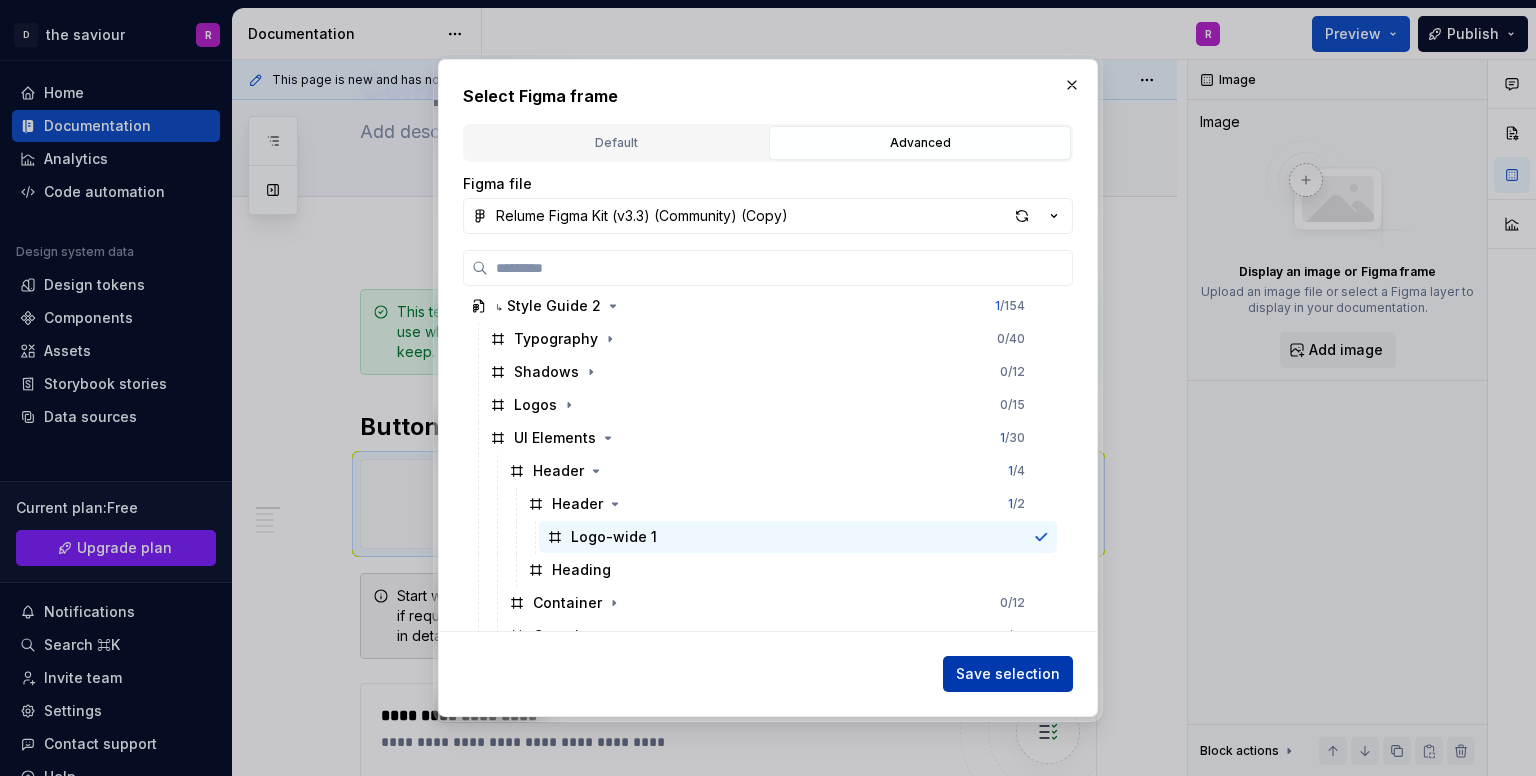 click on "Save selection" at bounding box center (1008, 674) 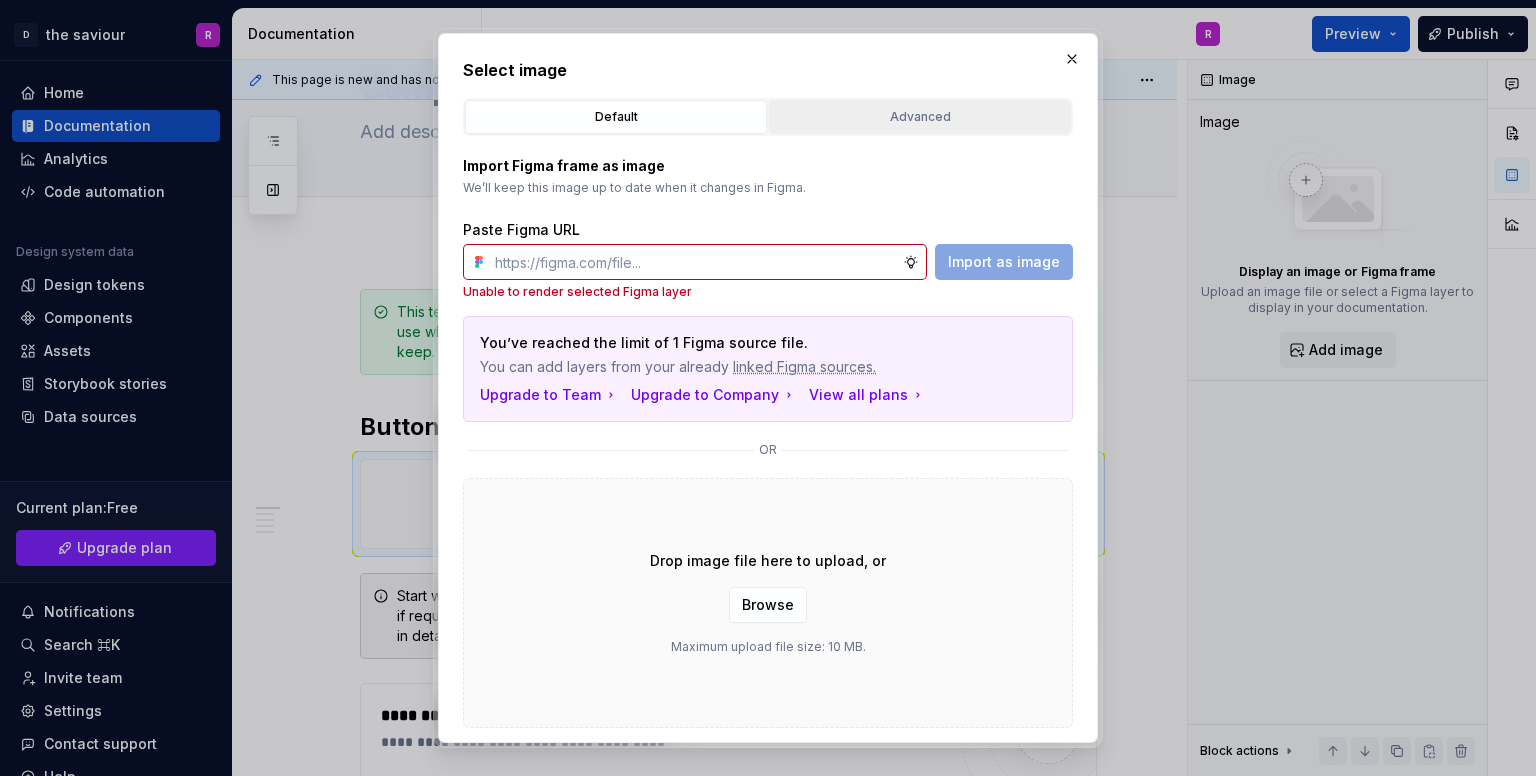 click on "Advanced" at bounding box center [920, 117] 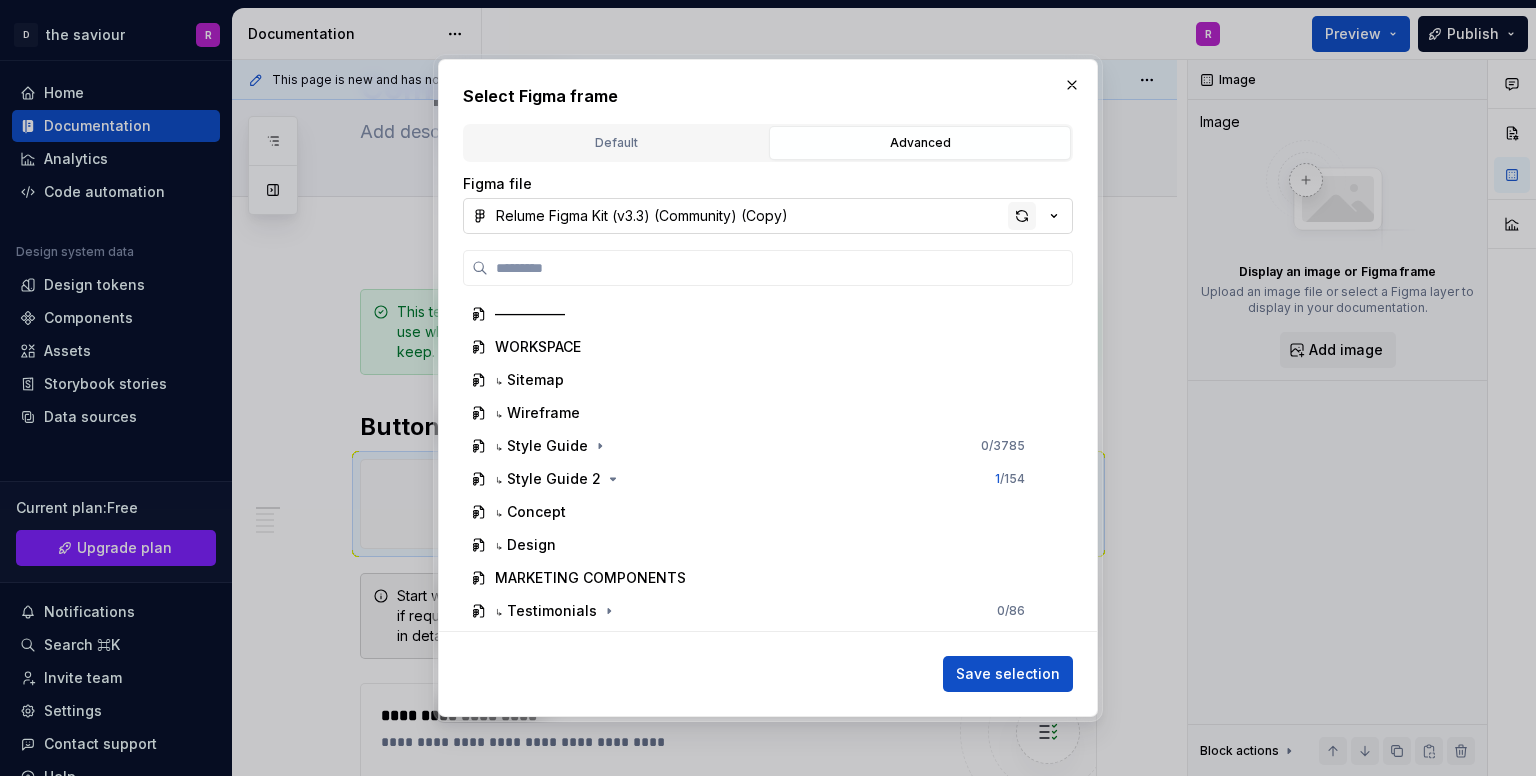 click at bounding box center [1022, 216] 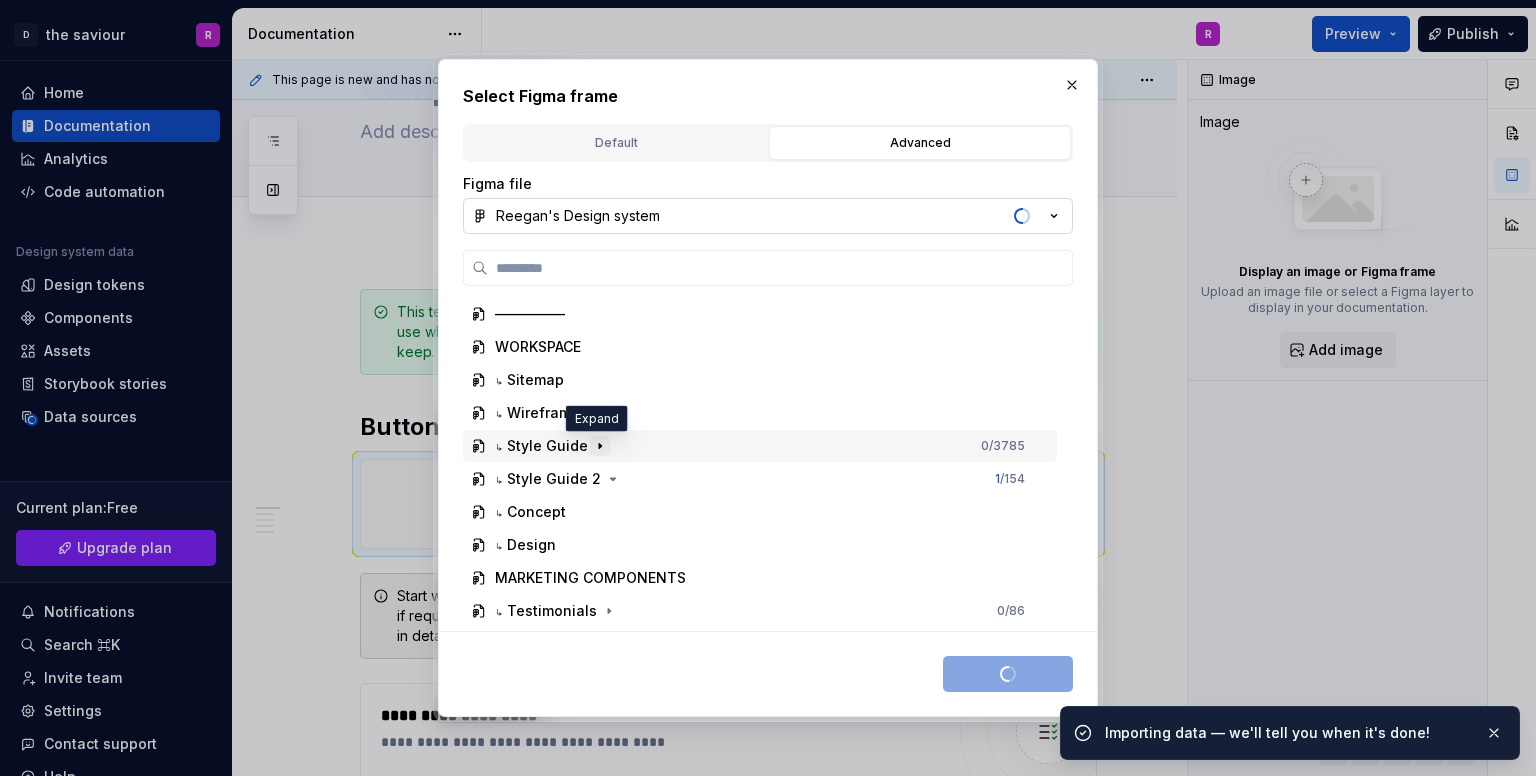 click 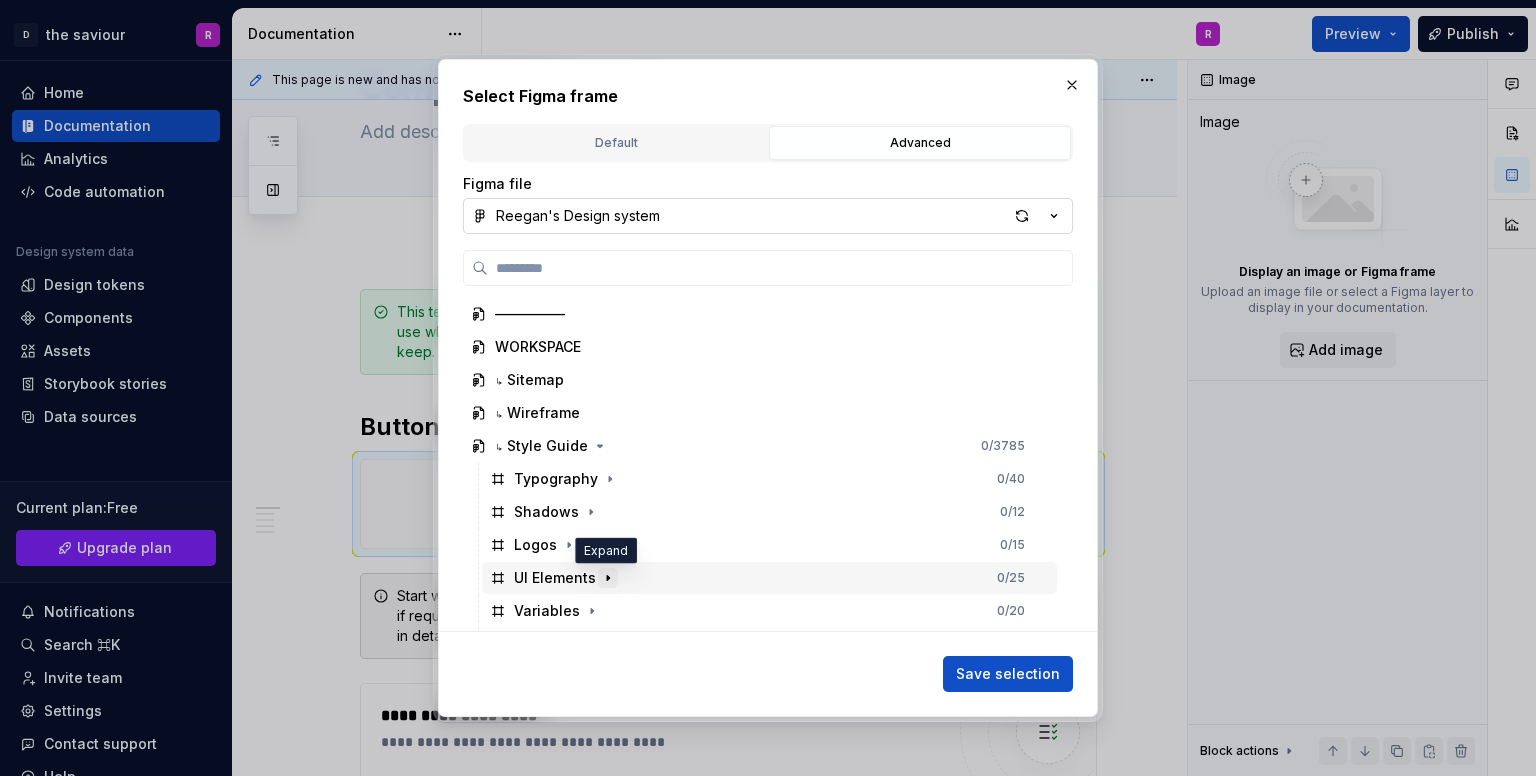 click 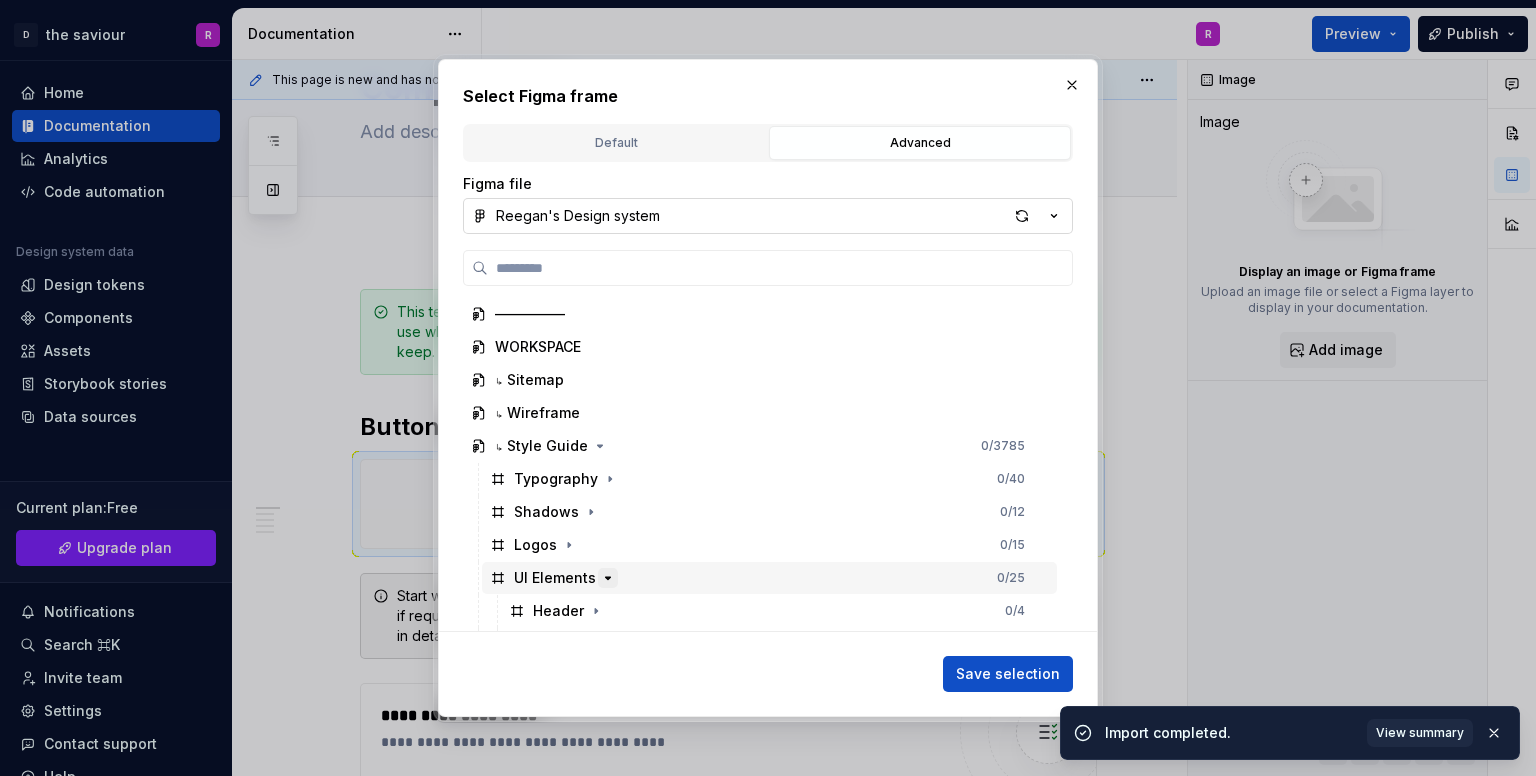 scroll, scrollTop: 200, scrollLeft: 0, axis: vertical 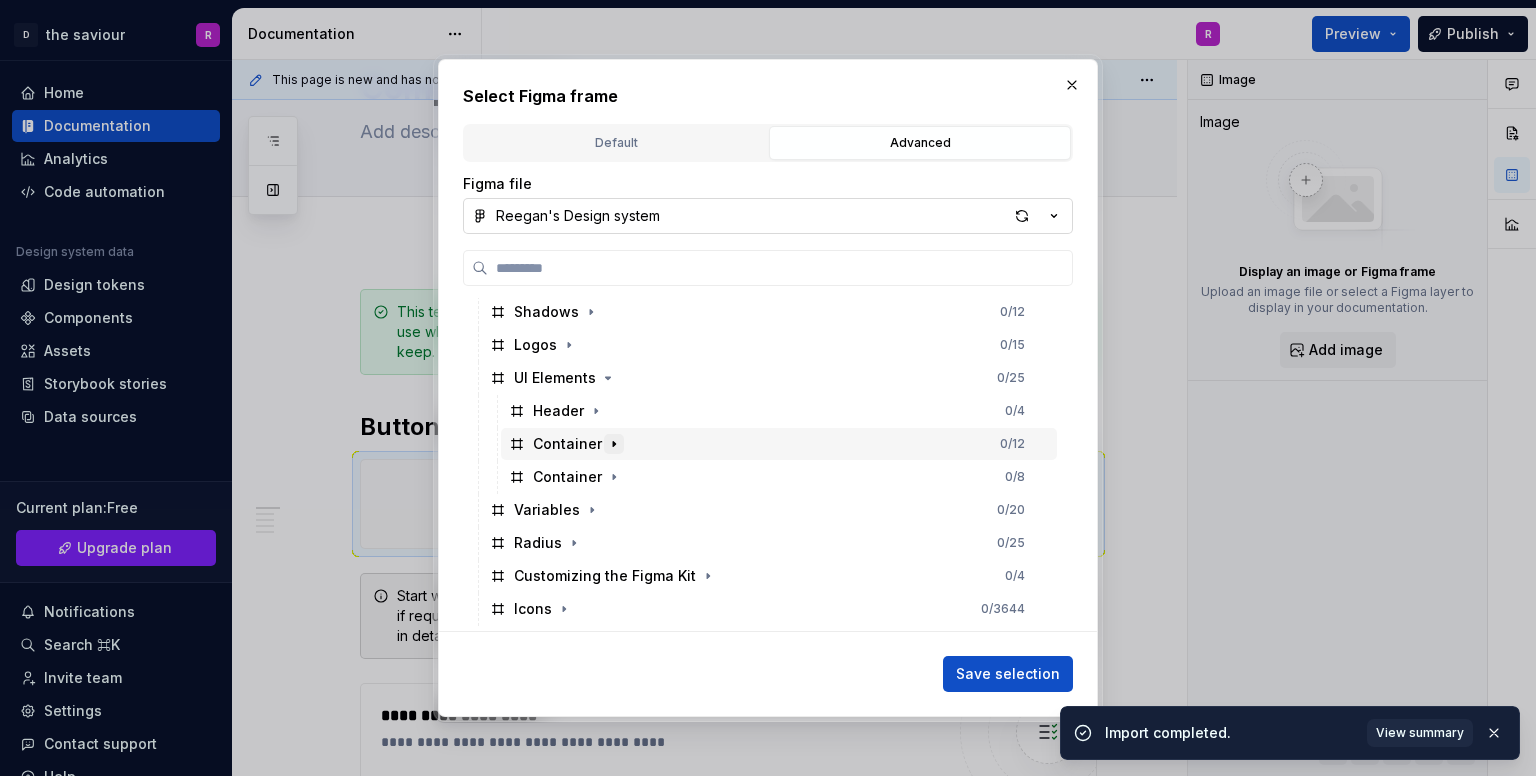click 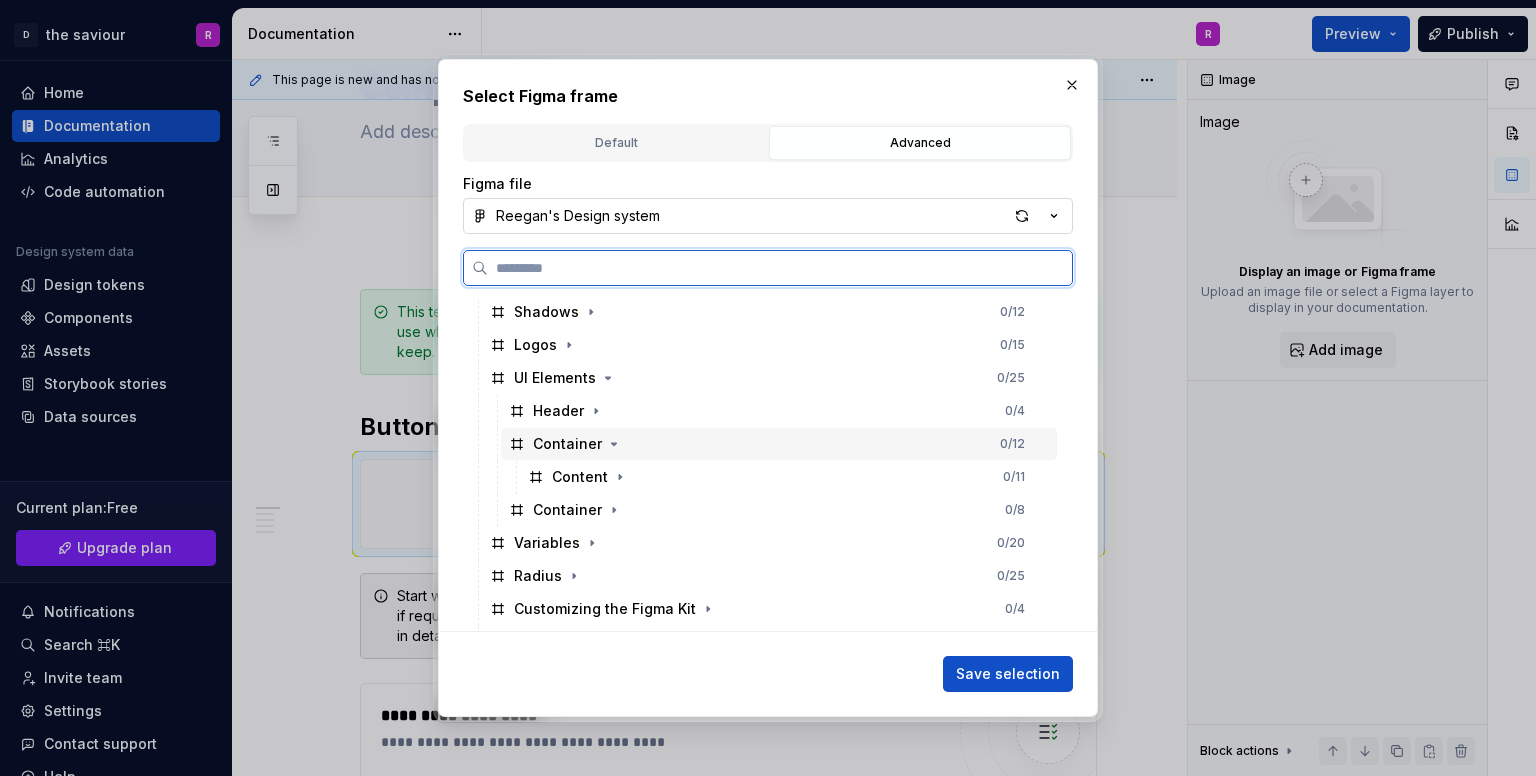 click on "Container" at bounding box center (567, 444) 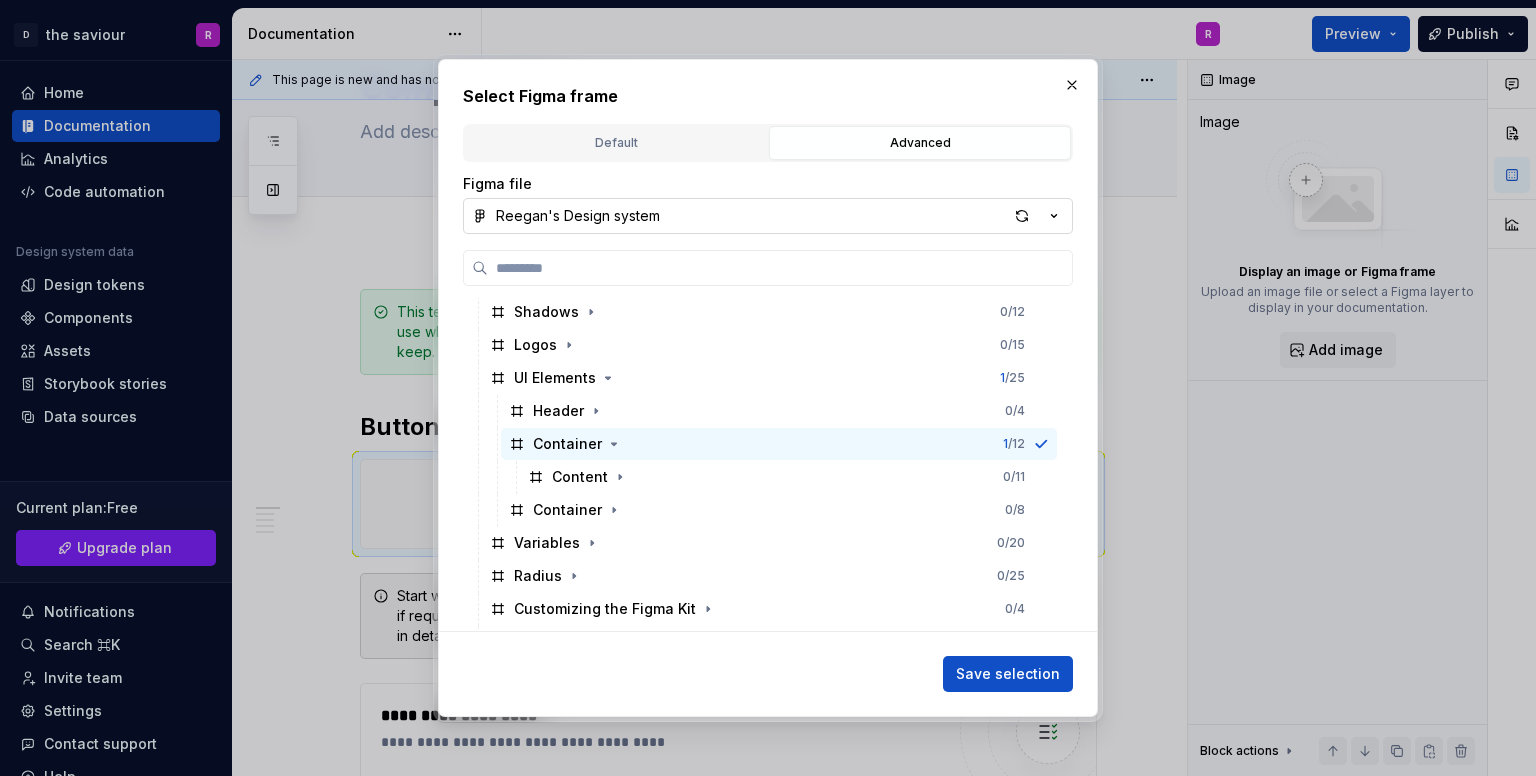 click on "Save selection" at bounding box center [1008, 674] 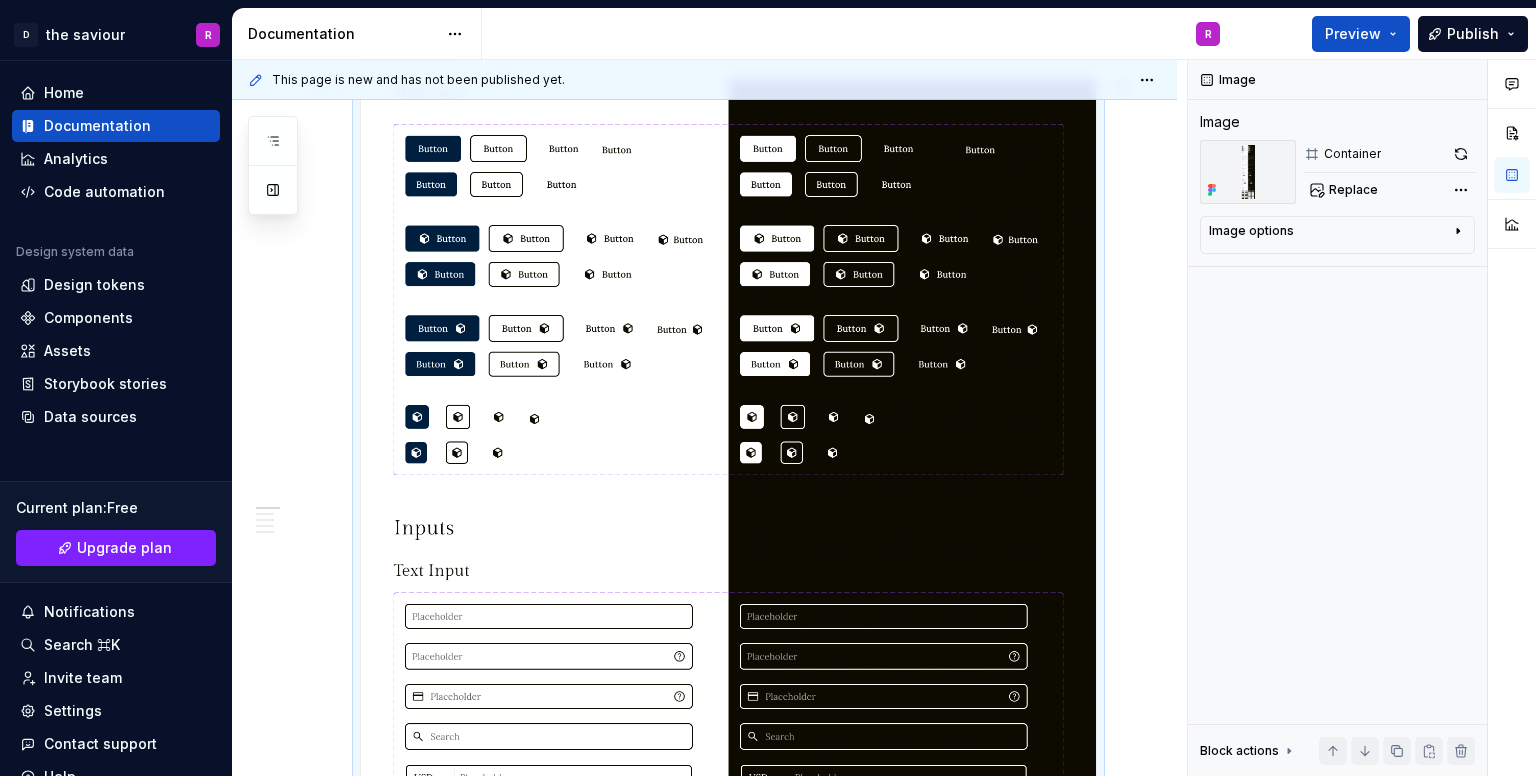 scroll, scrollTop: 200, scrollLeft: 0, axis: vertical 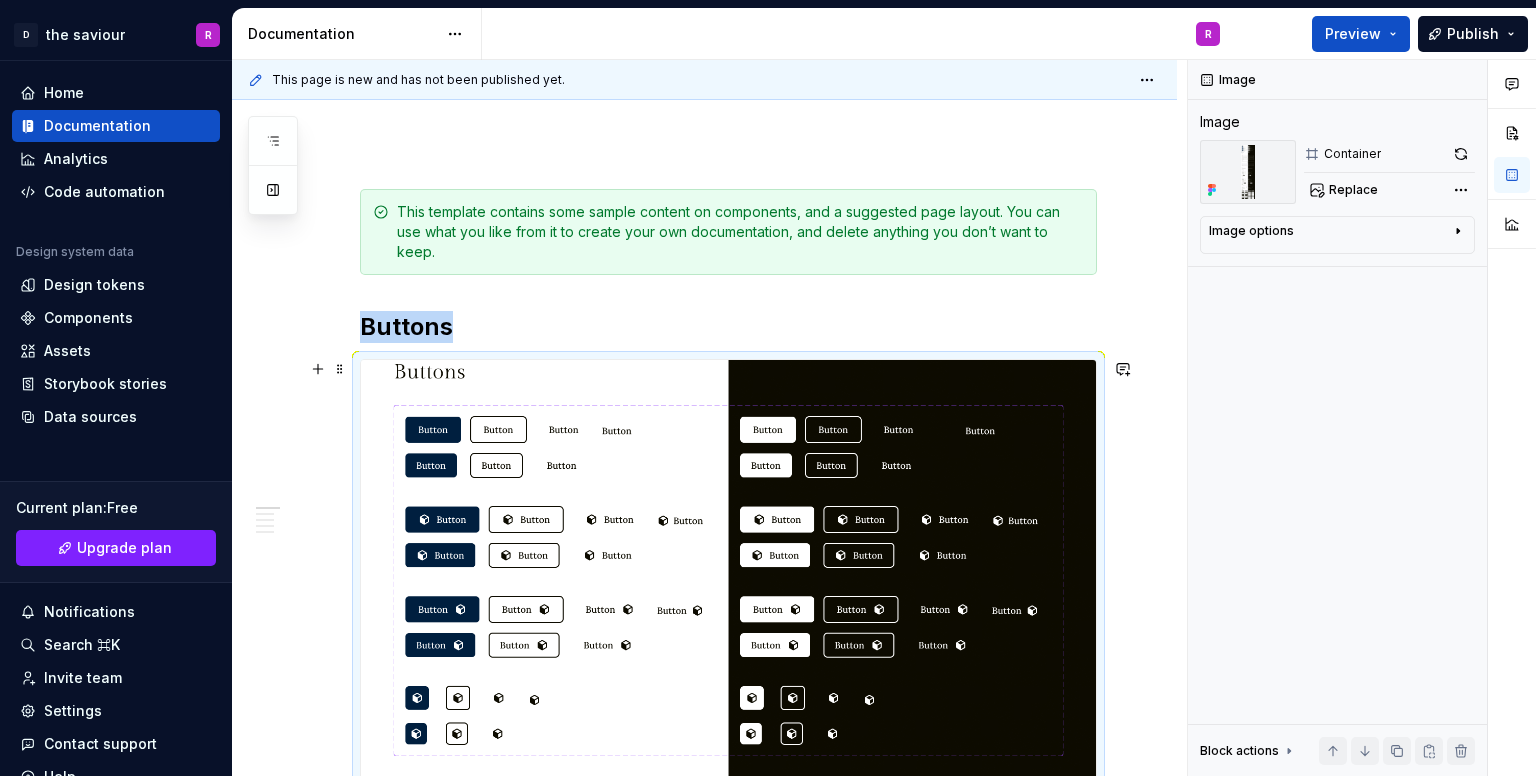 click at bounding box center (728, 1722) 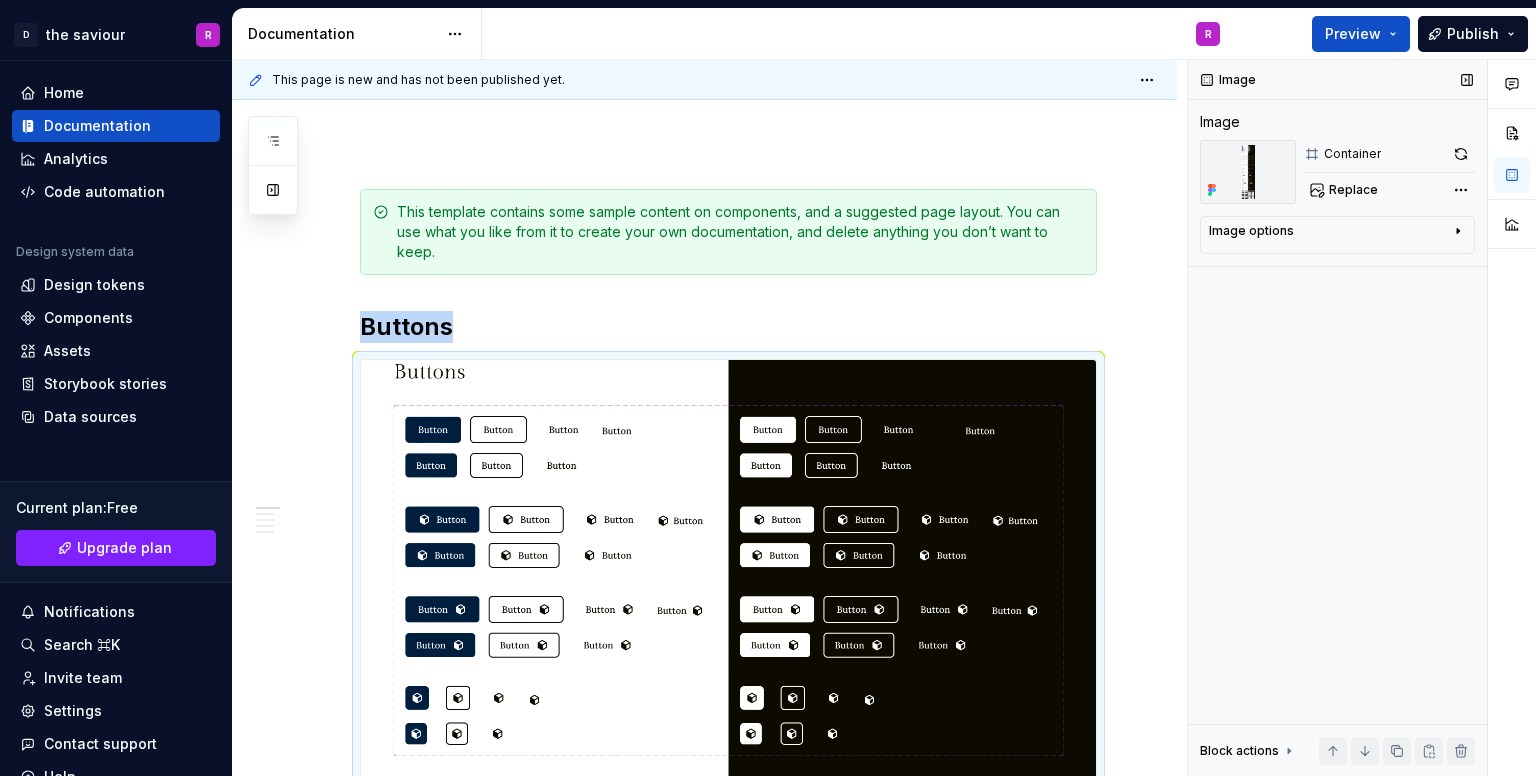 click at bounding box center (1248, 172) 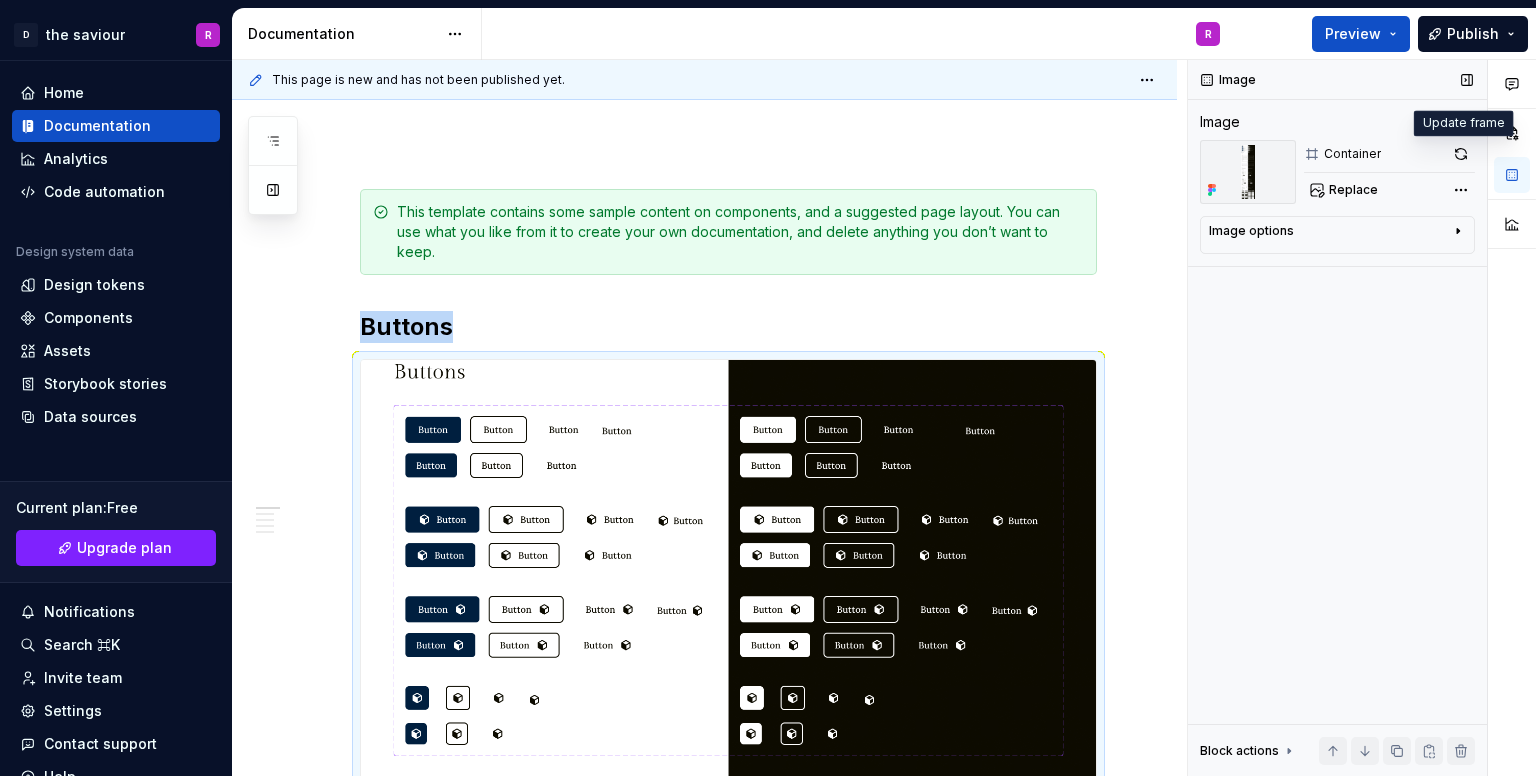click at bounding box center (1461, 154) 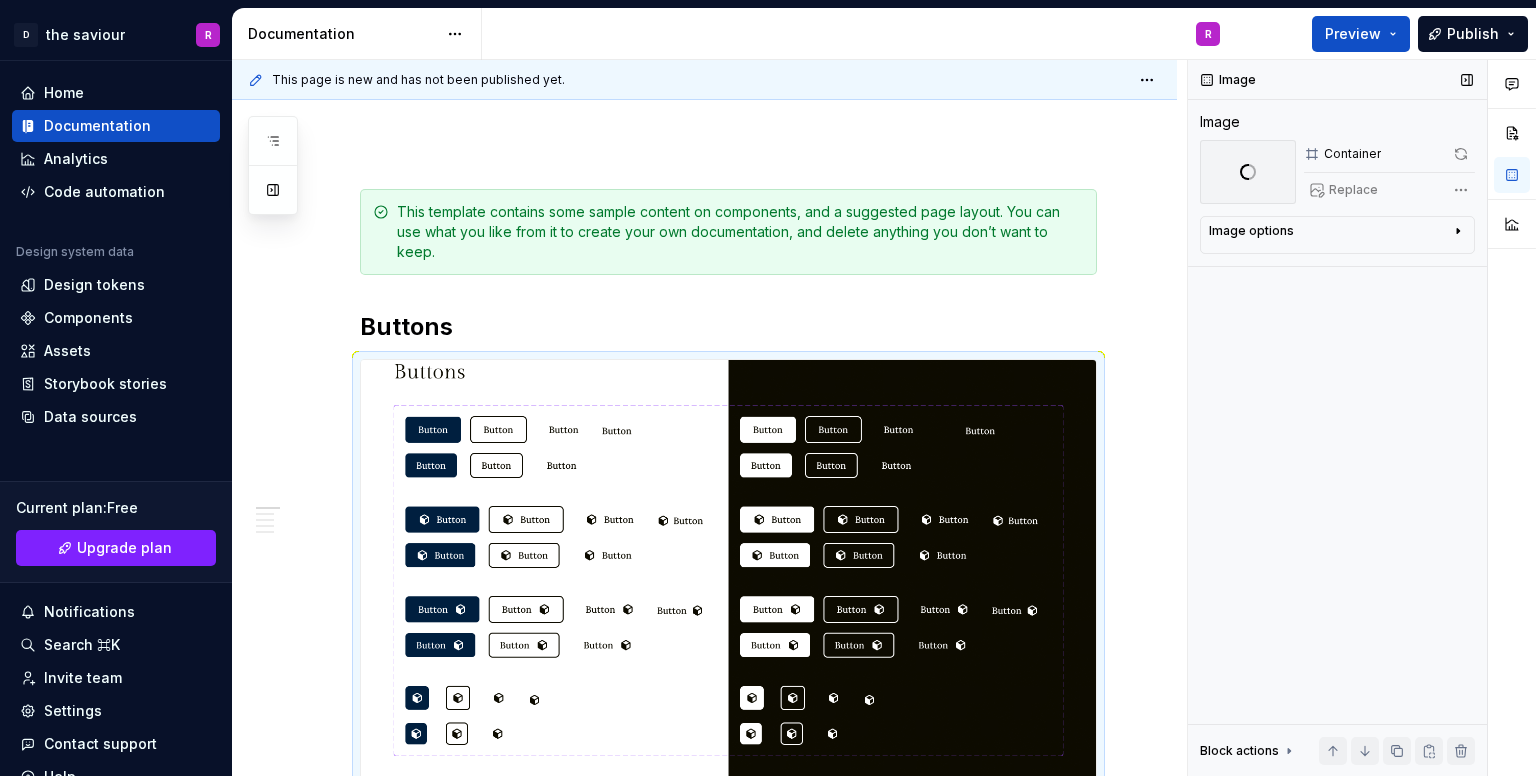 click on "Container" at bounding box center [1352, 154] 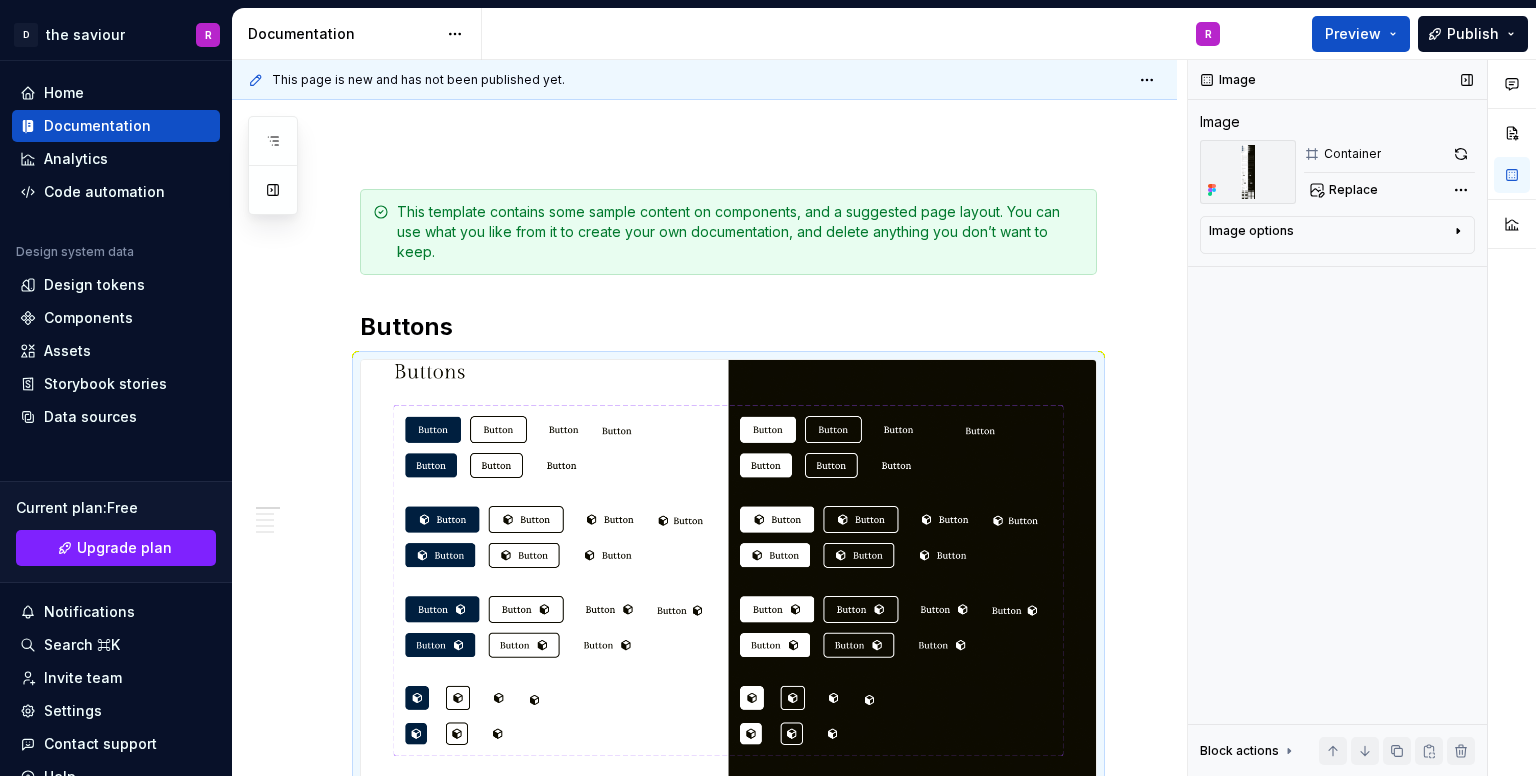 click on "Replace" at bounding box center [1345, 190] 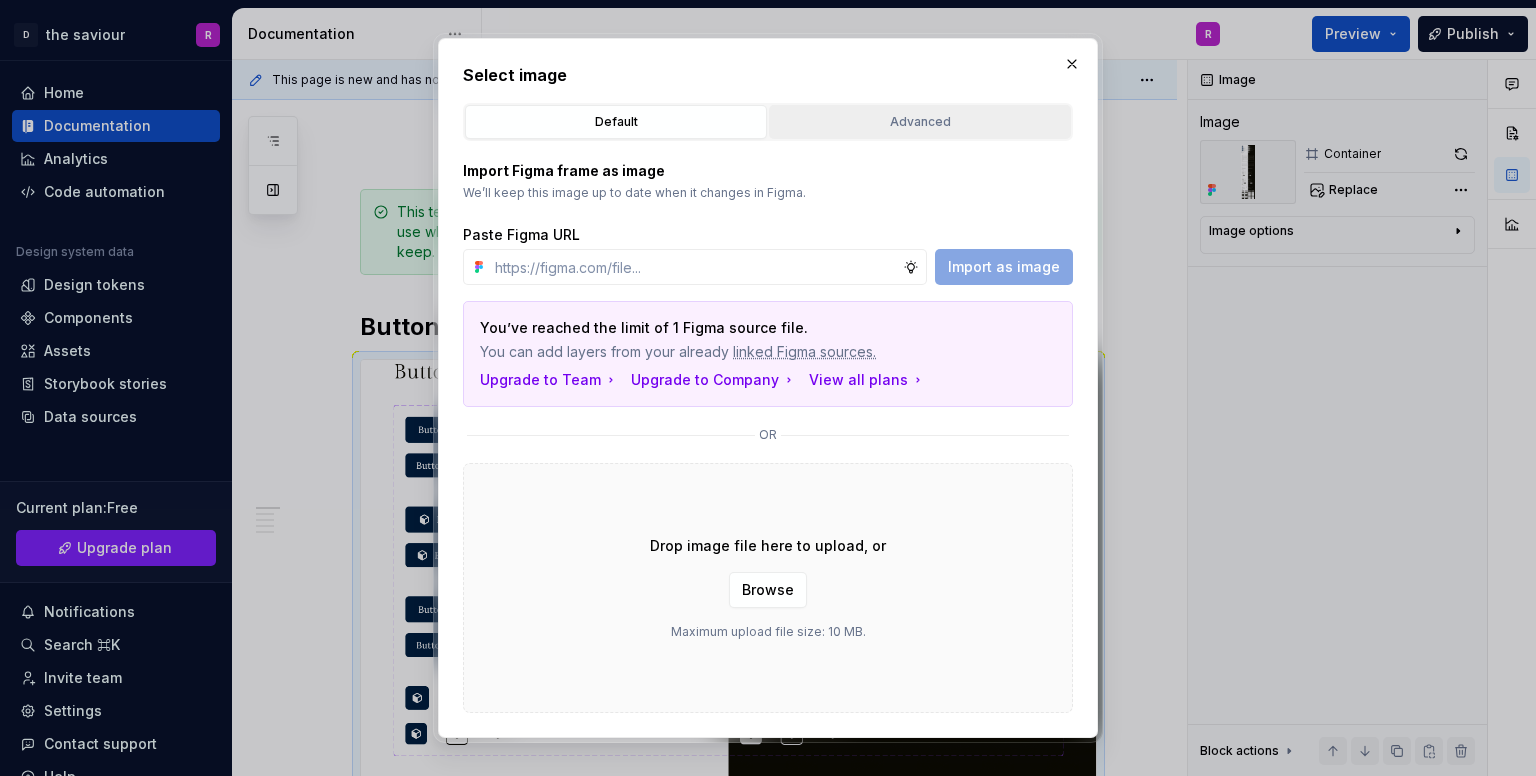 click on "Advanced" at bounding box center (920, 122) 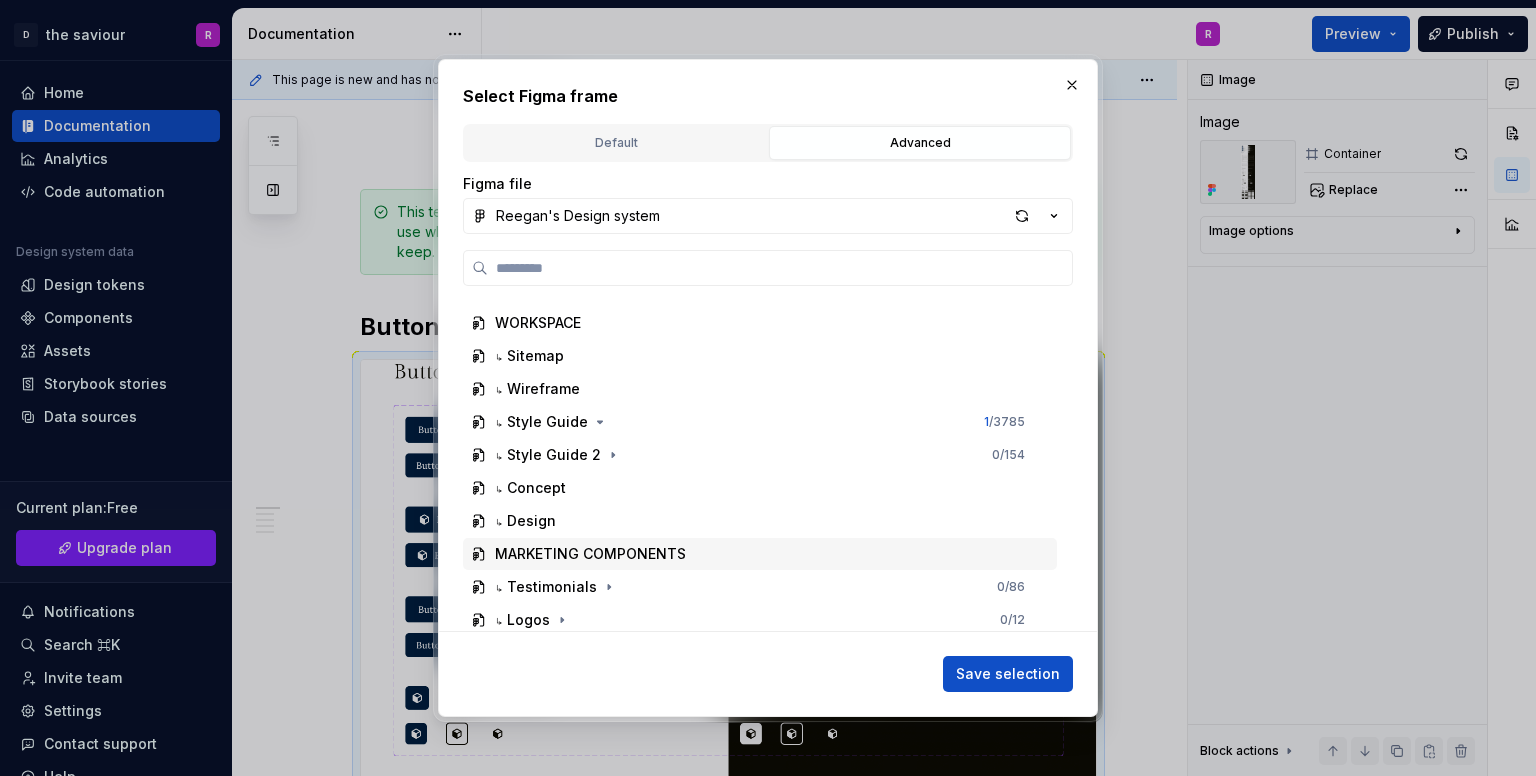 scroll, scrollTop: 0, scrollLeft: 0, axis: both 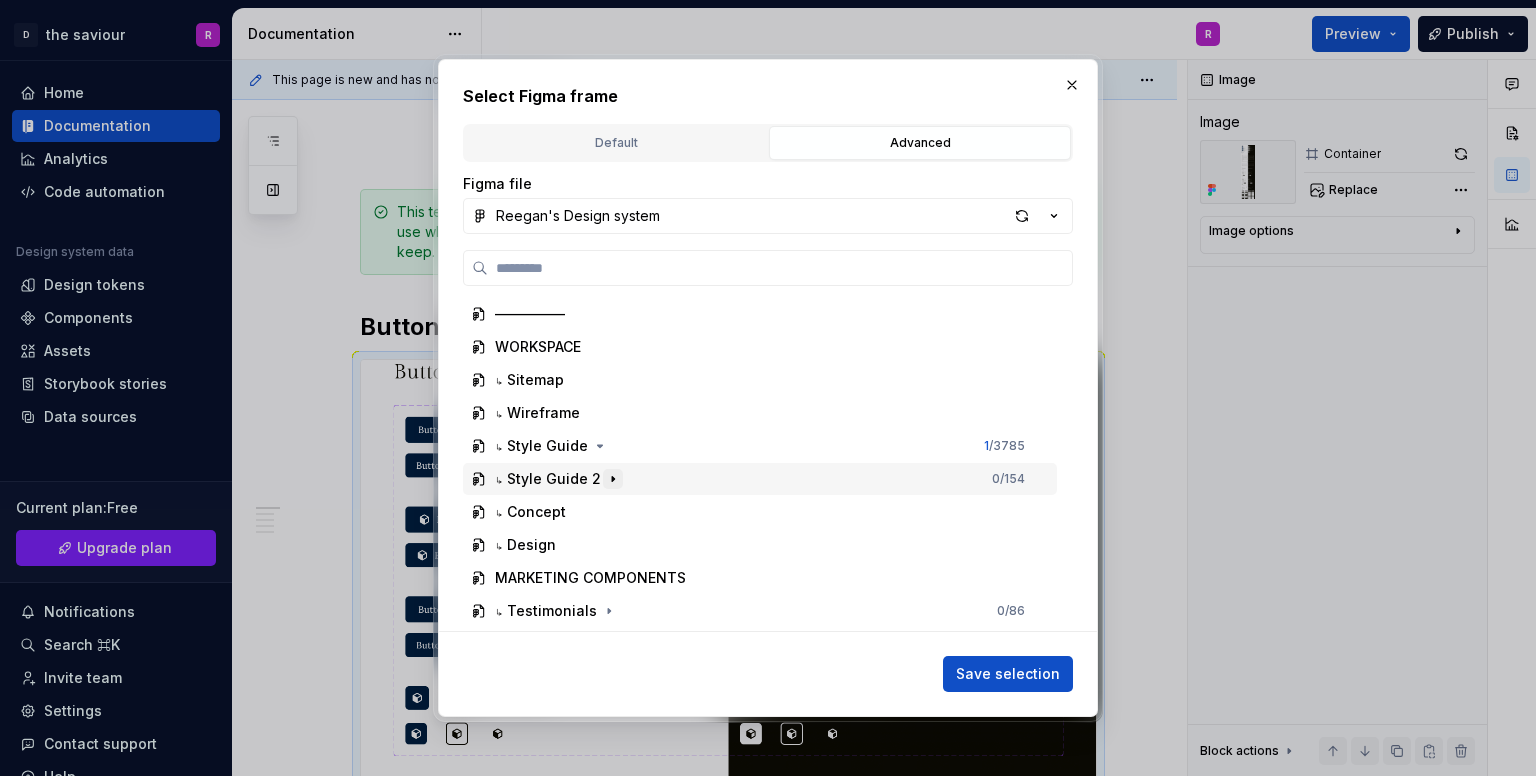 click 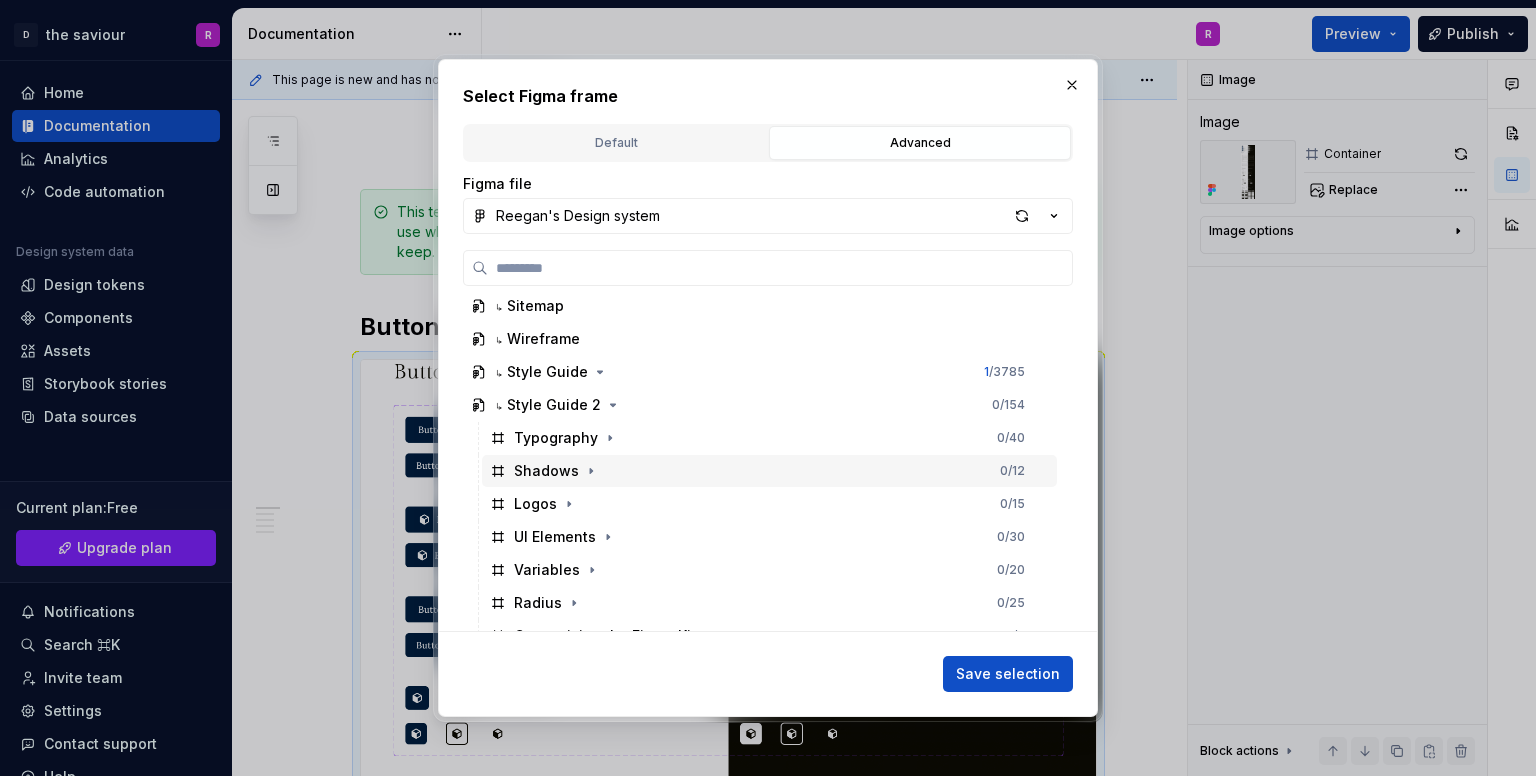 scroll, scrollTop: 100, scrollLeft: 0, axis: vertical 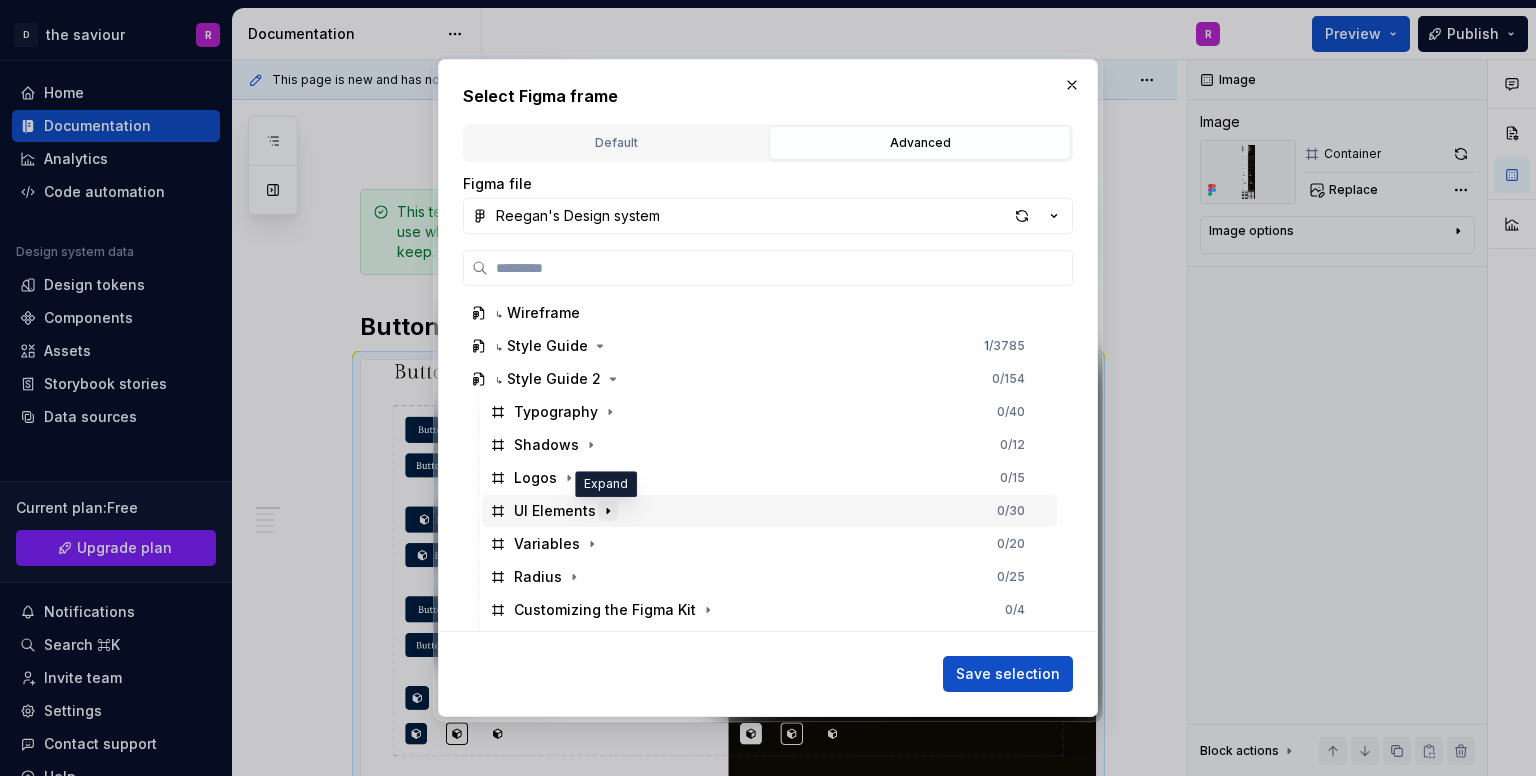 click 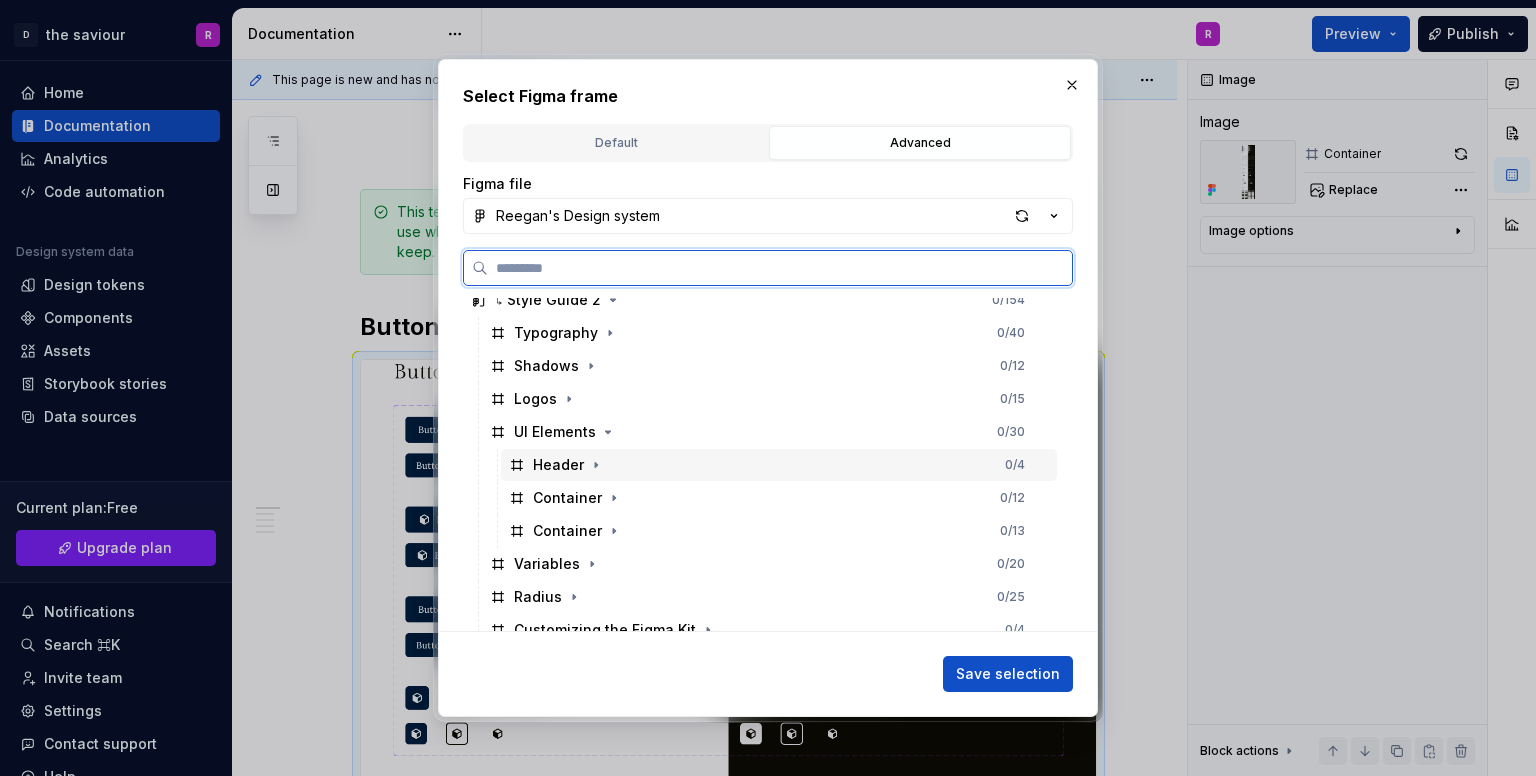 scroll, scrollTop: 200, scrollLeft: 0, axis: vertical 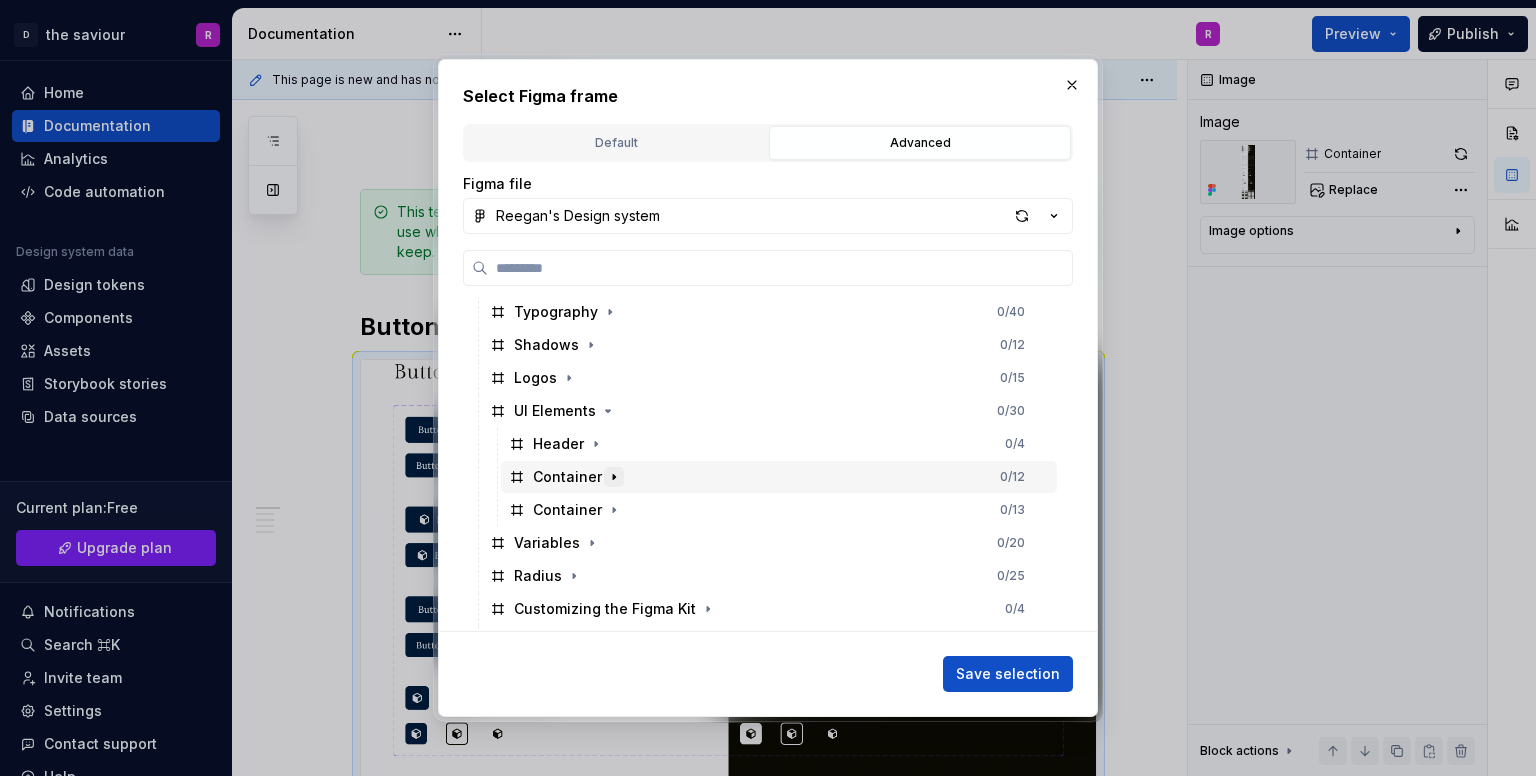 click 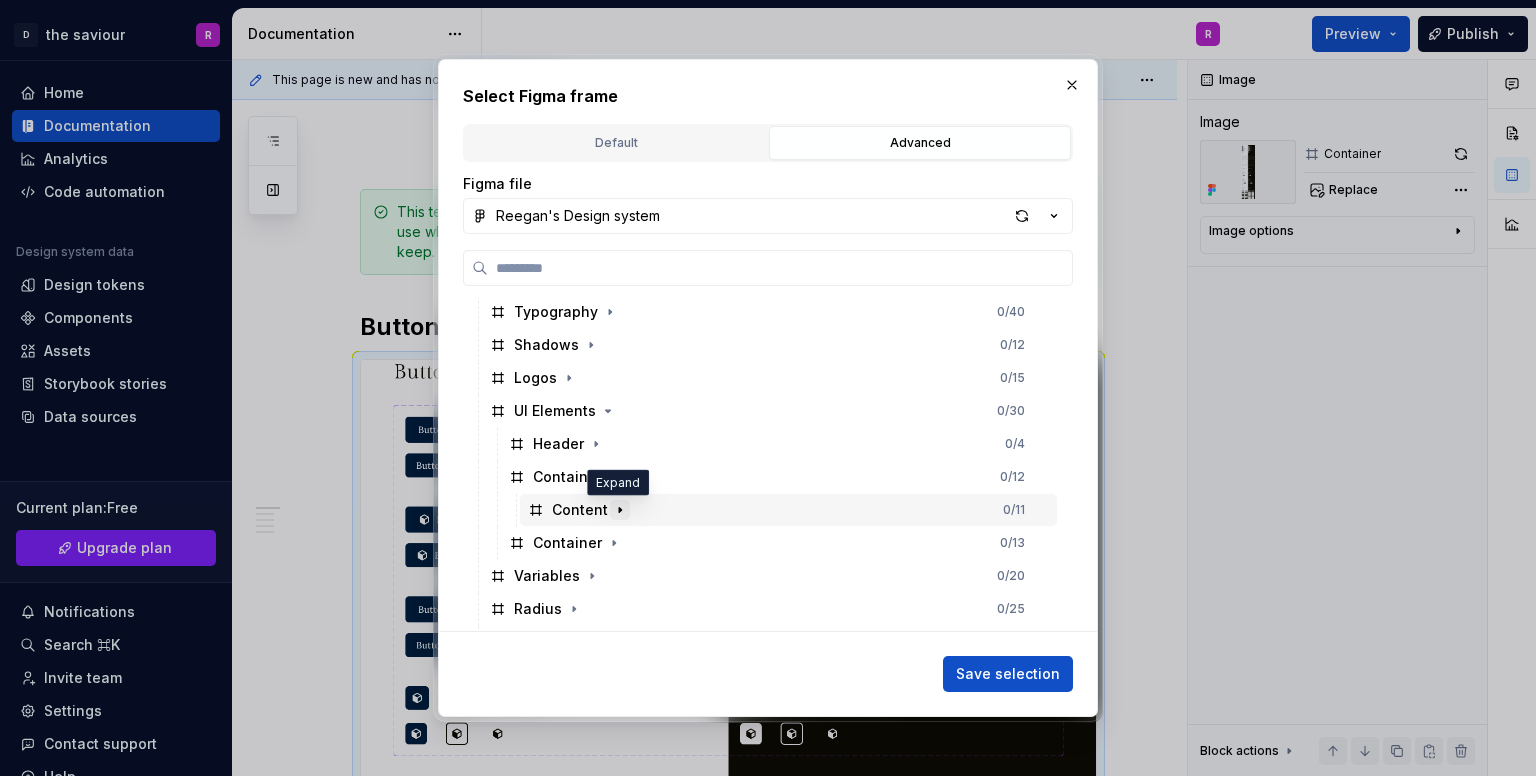 click 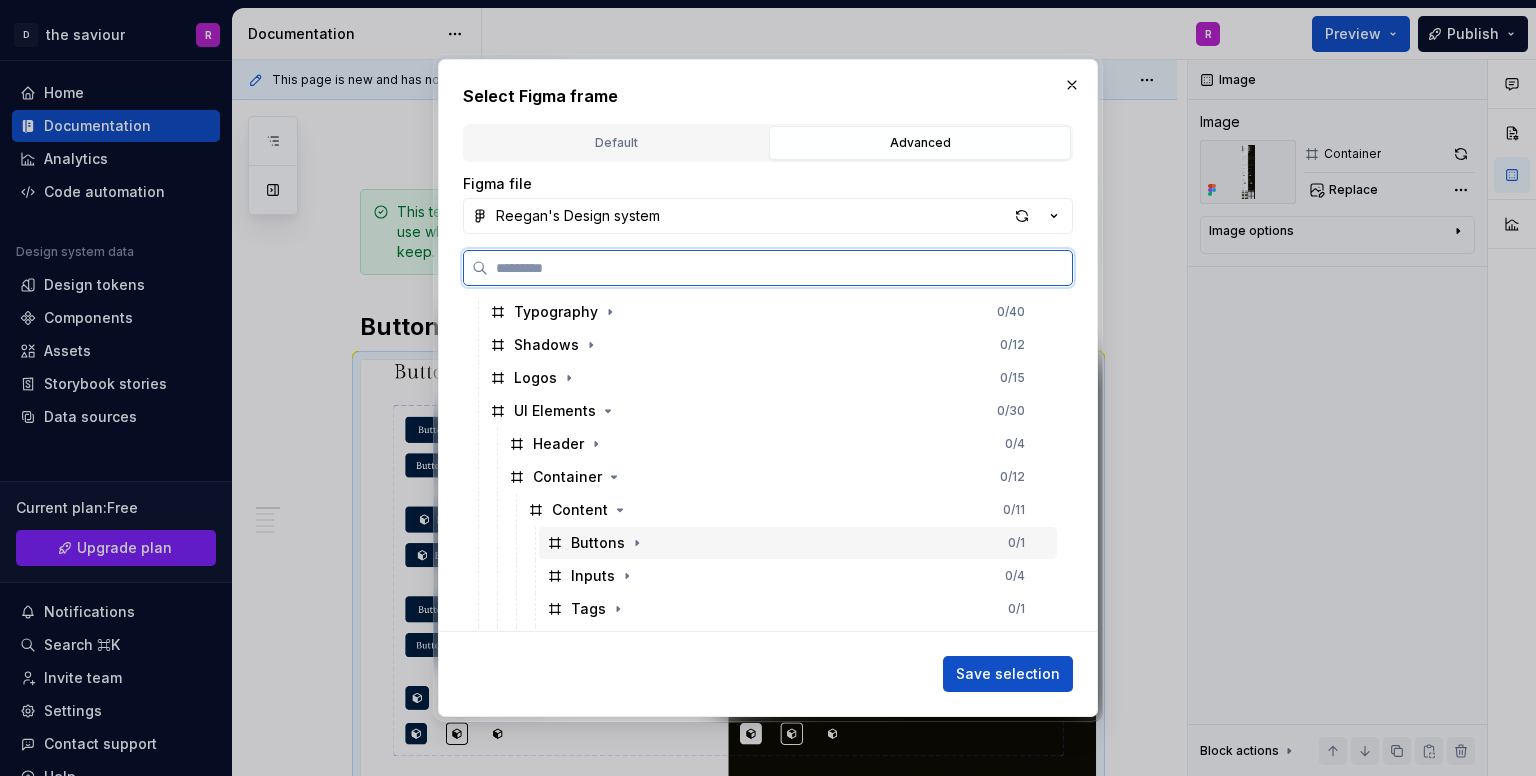 click on "Buttons" at bounding box center (598, 543) 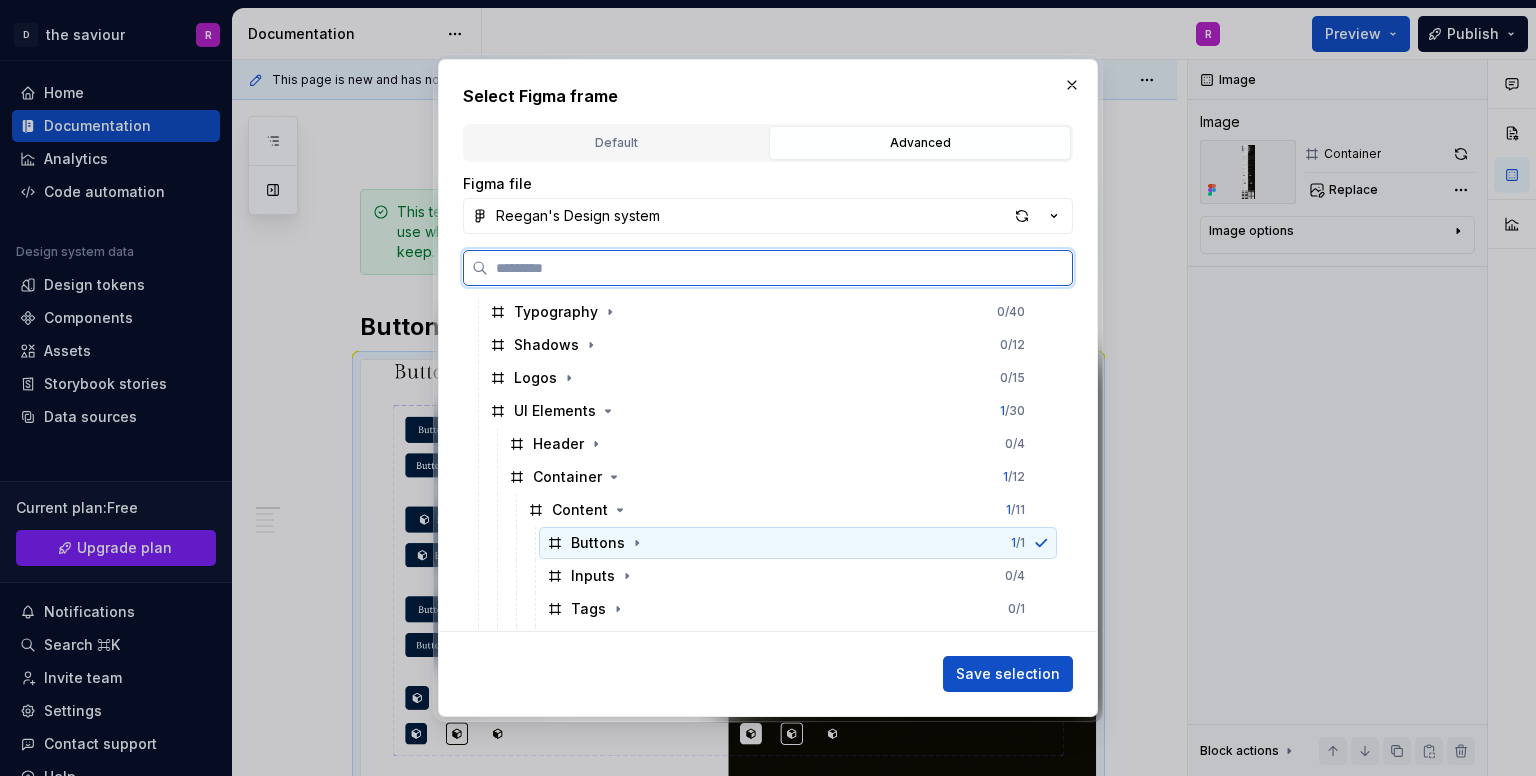 click on "Buttons" at bounding box center [598, 543] 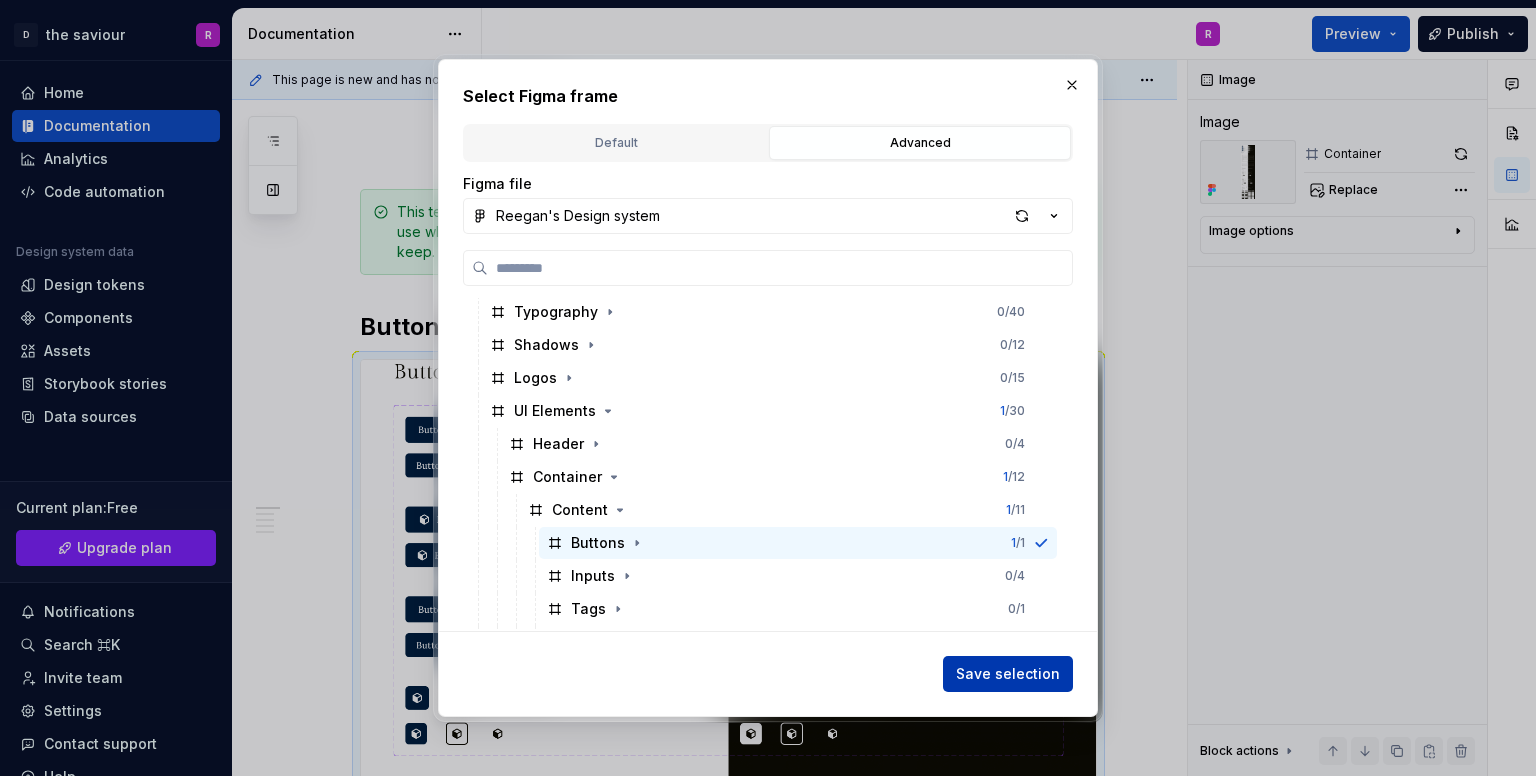 click on "Save selection" at bounding box center (1008, 674) 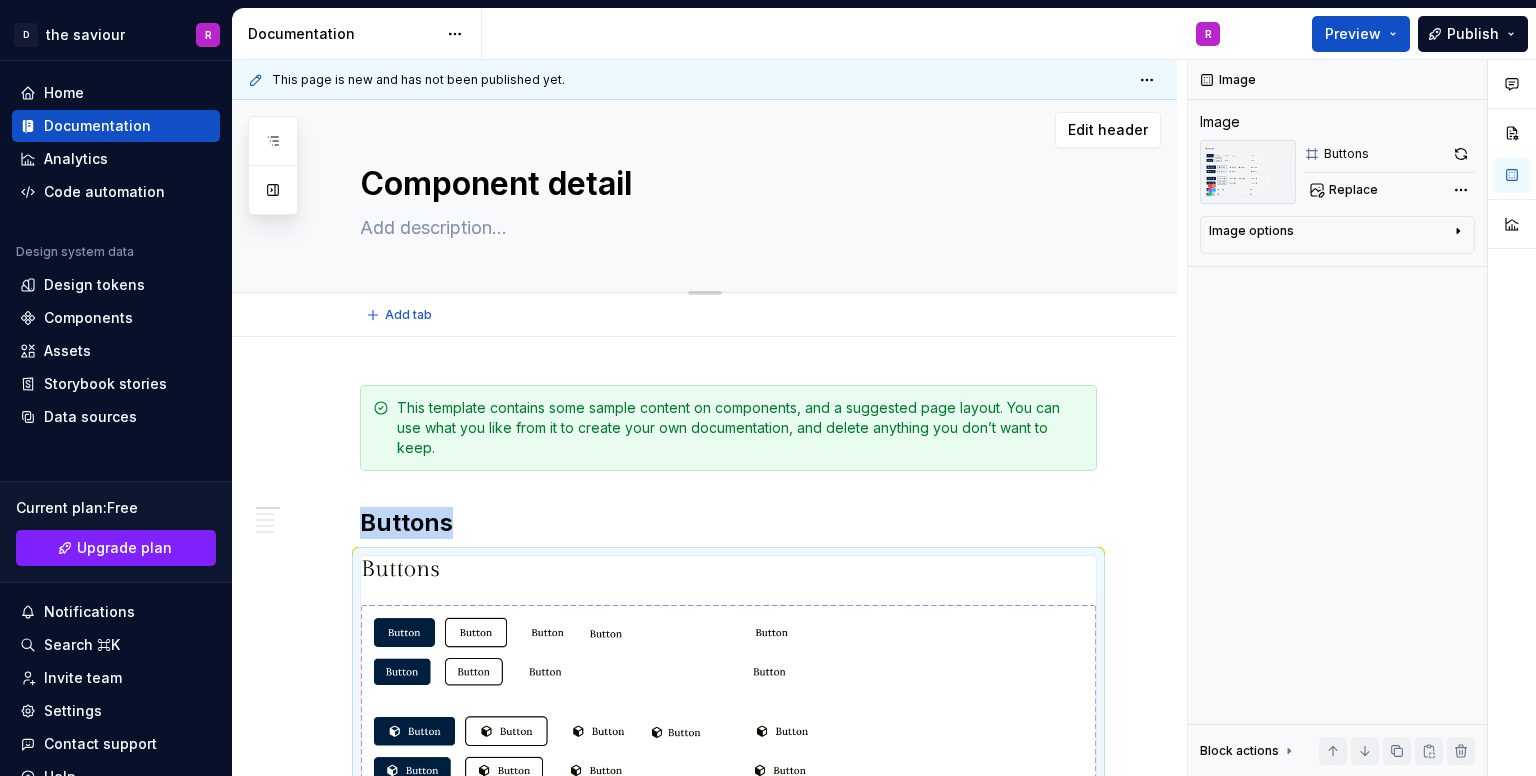 scroll, scrollTop: 0, scrollLeft: 0, axis: both 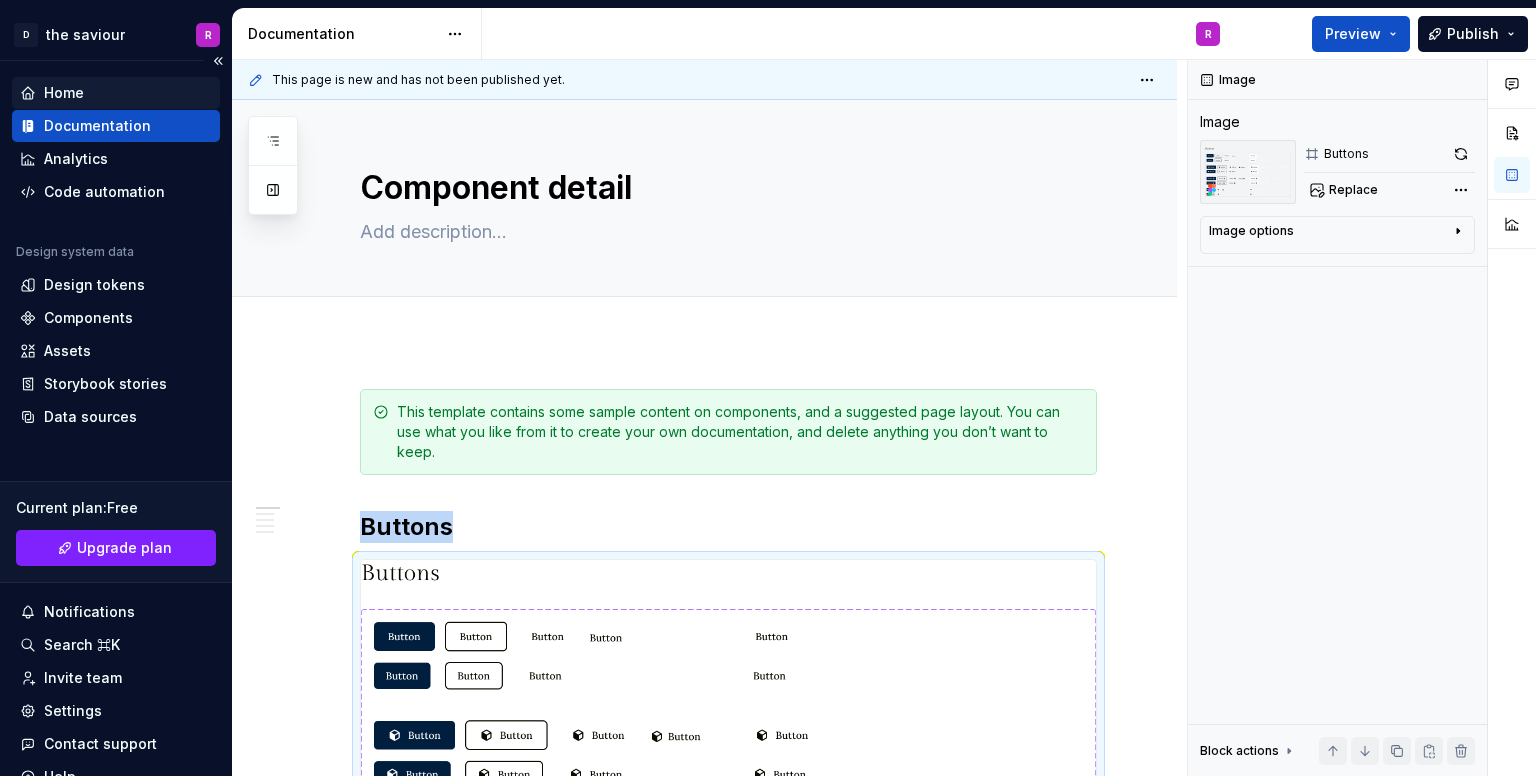 type on "*" 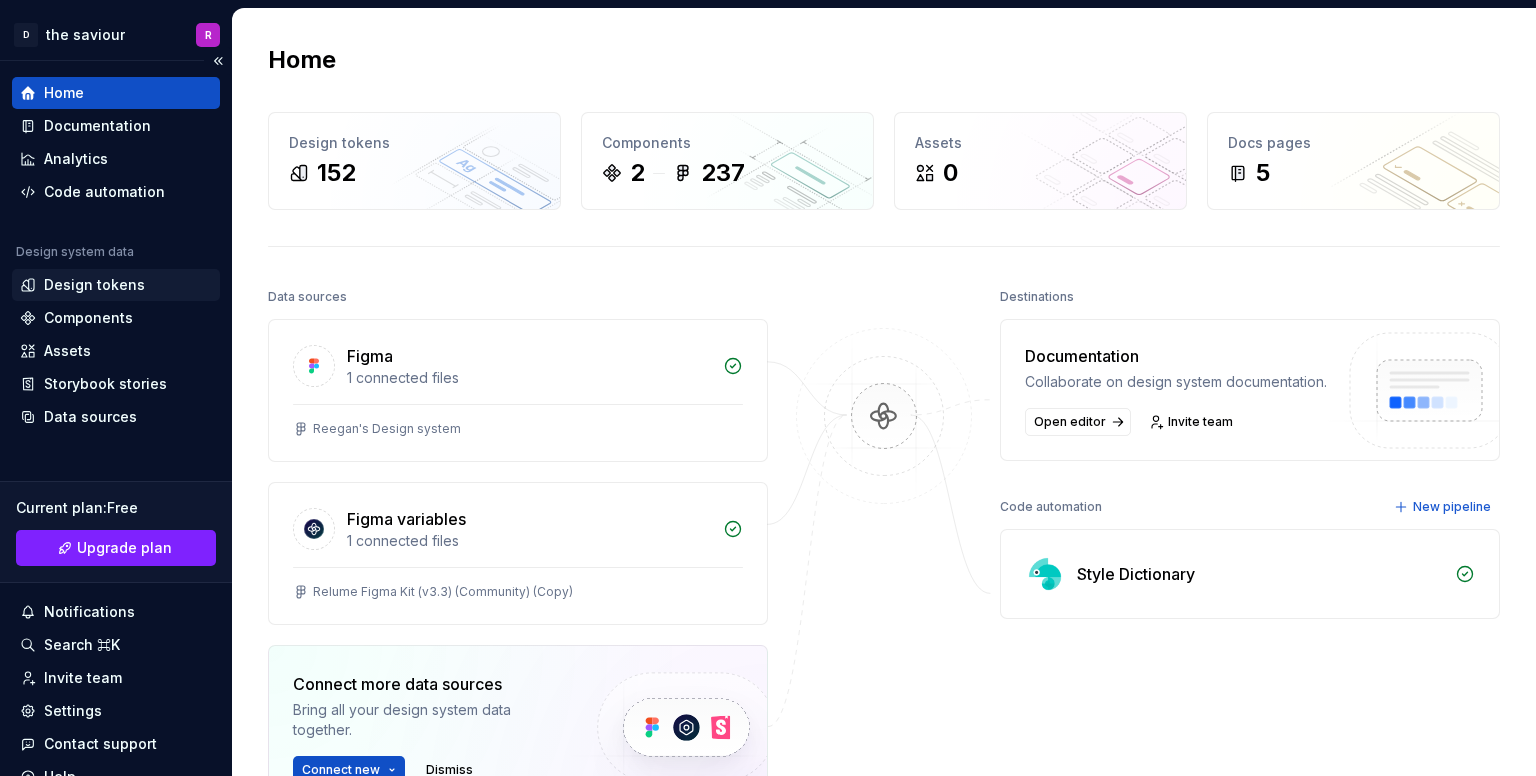 click on "Design tokens" at bounding box center [116, 285] 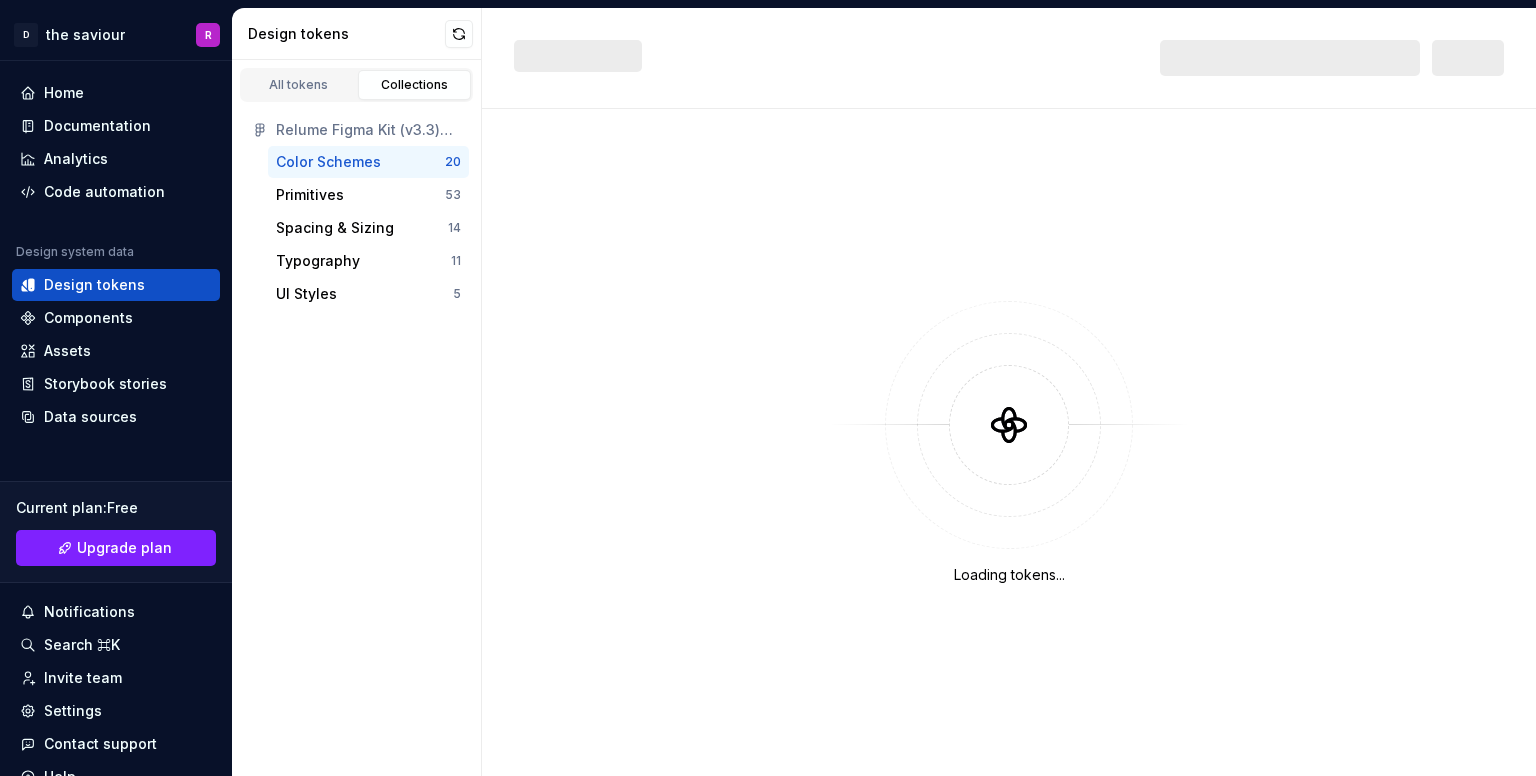 click on "Color Schemes" at bounding box center (328, 162) 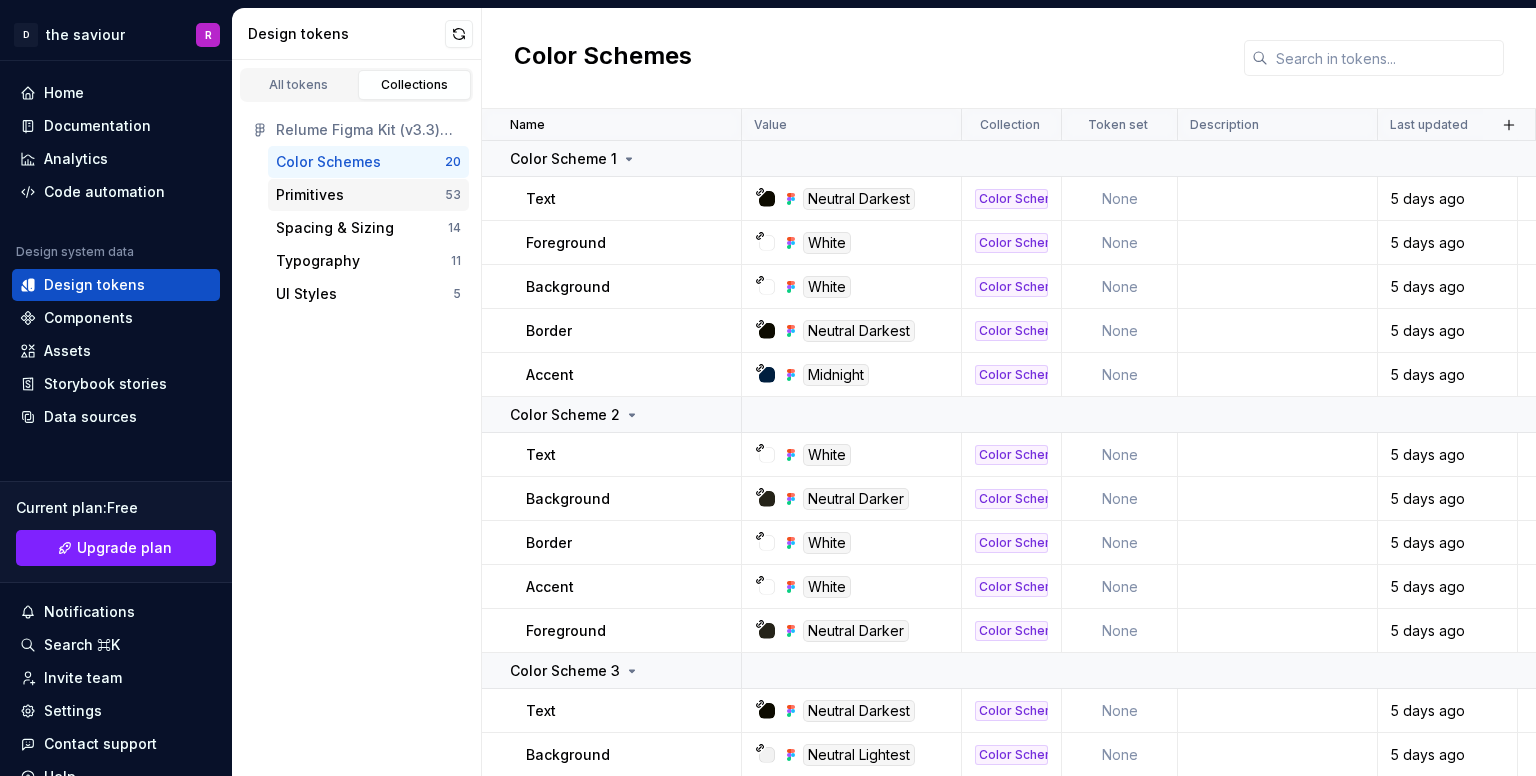 click on "Primitives" at bounding box center (360, 195) 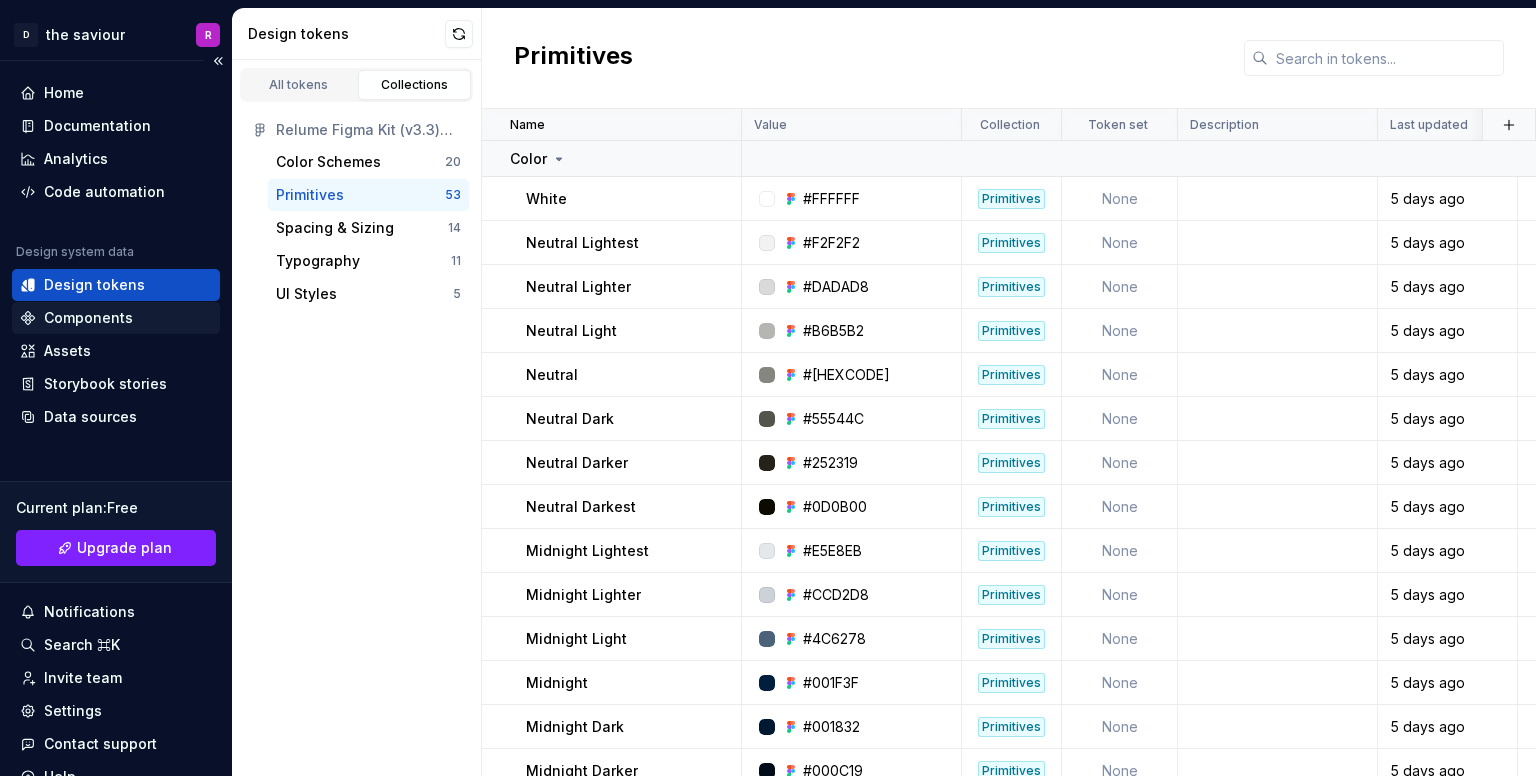 click on "Components" at bounding box center [116, 318] 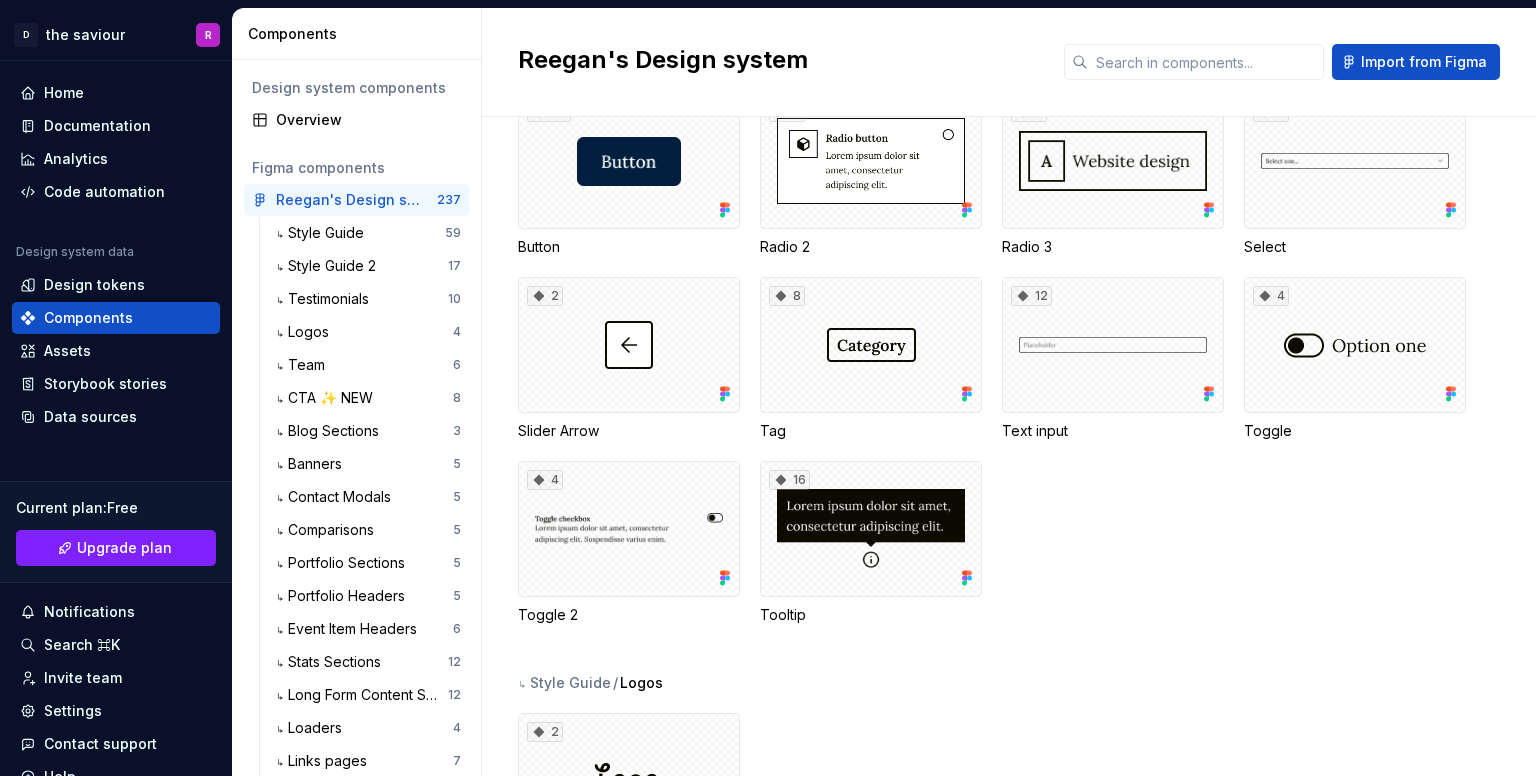 scroll, scrollTop: 0, scrollLeft: 0, axis: both 